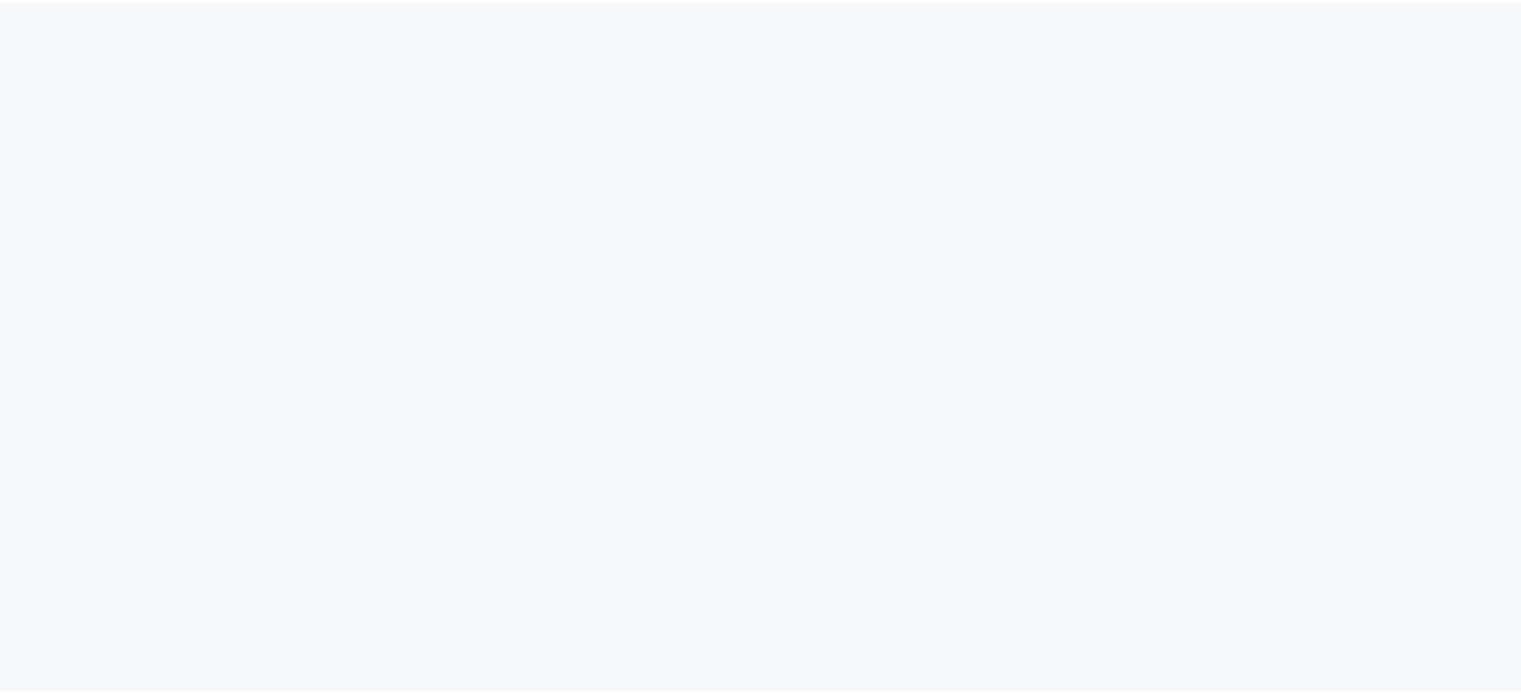 scroll, scrollTop: 0, scrollLeft: 0, axis: both 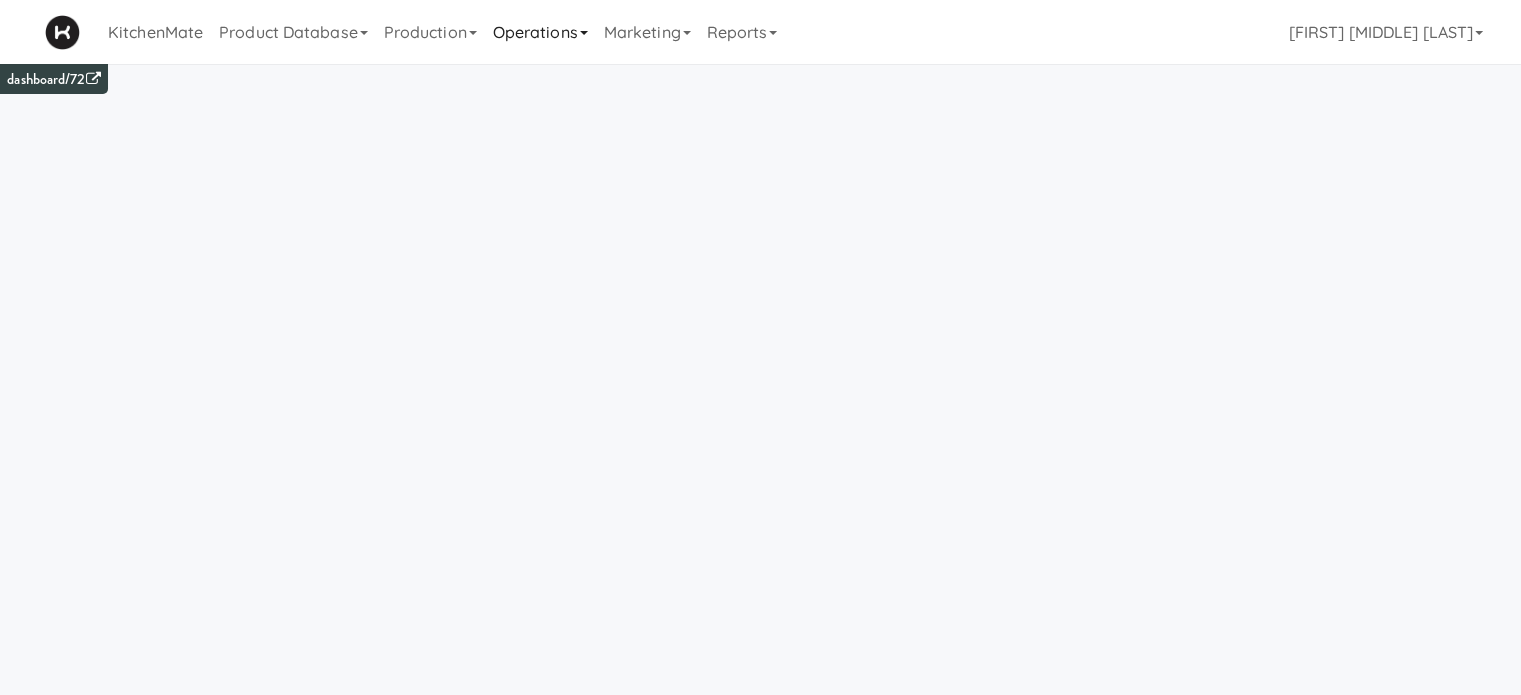 click on "Operations" at bounding box center (540, 32) 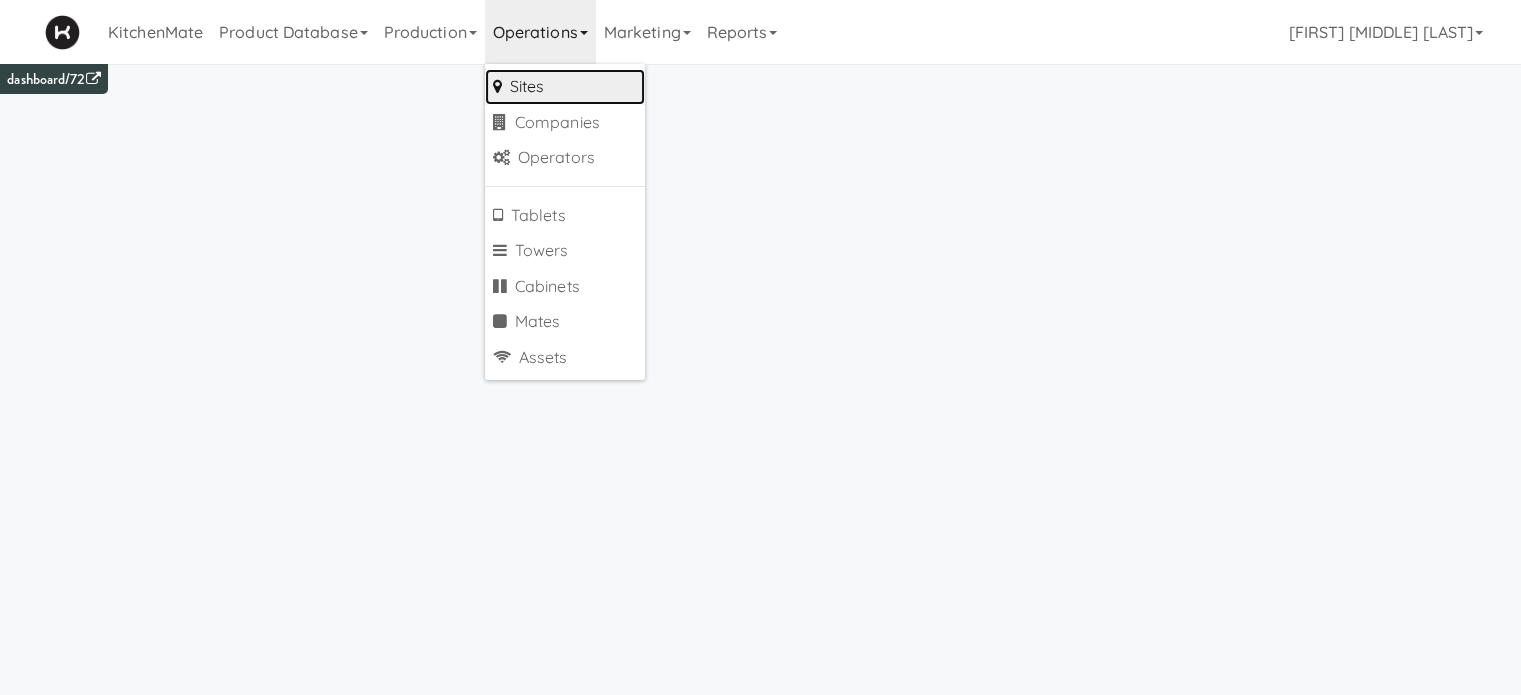click on "Sites" at bounding box center (565, 87) 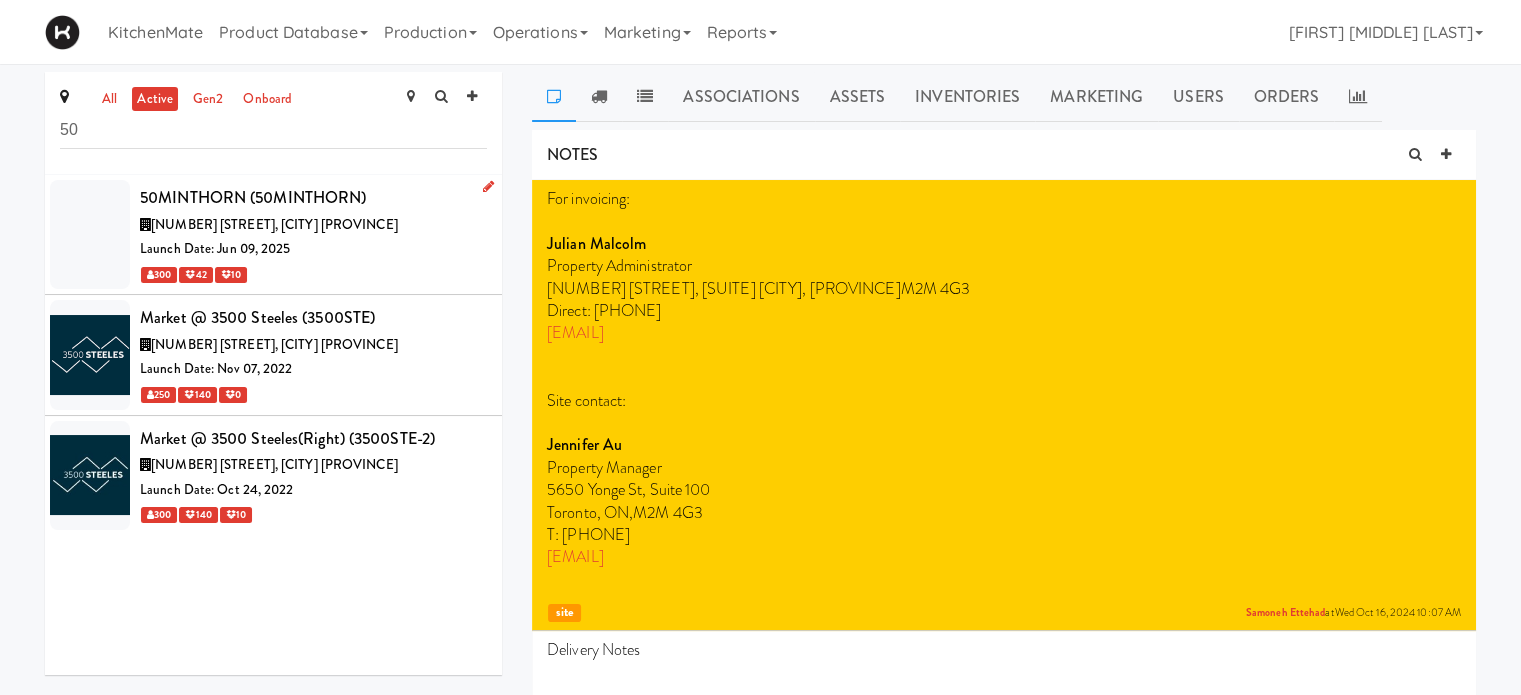 type on "50" 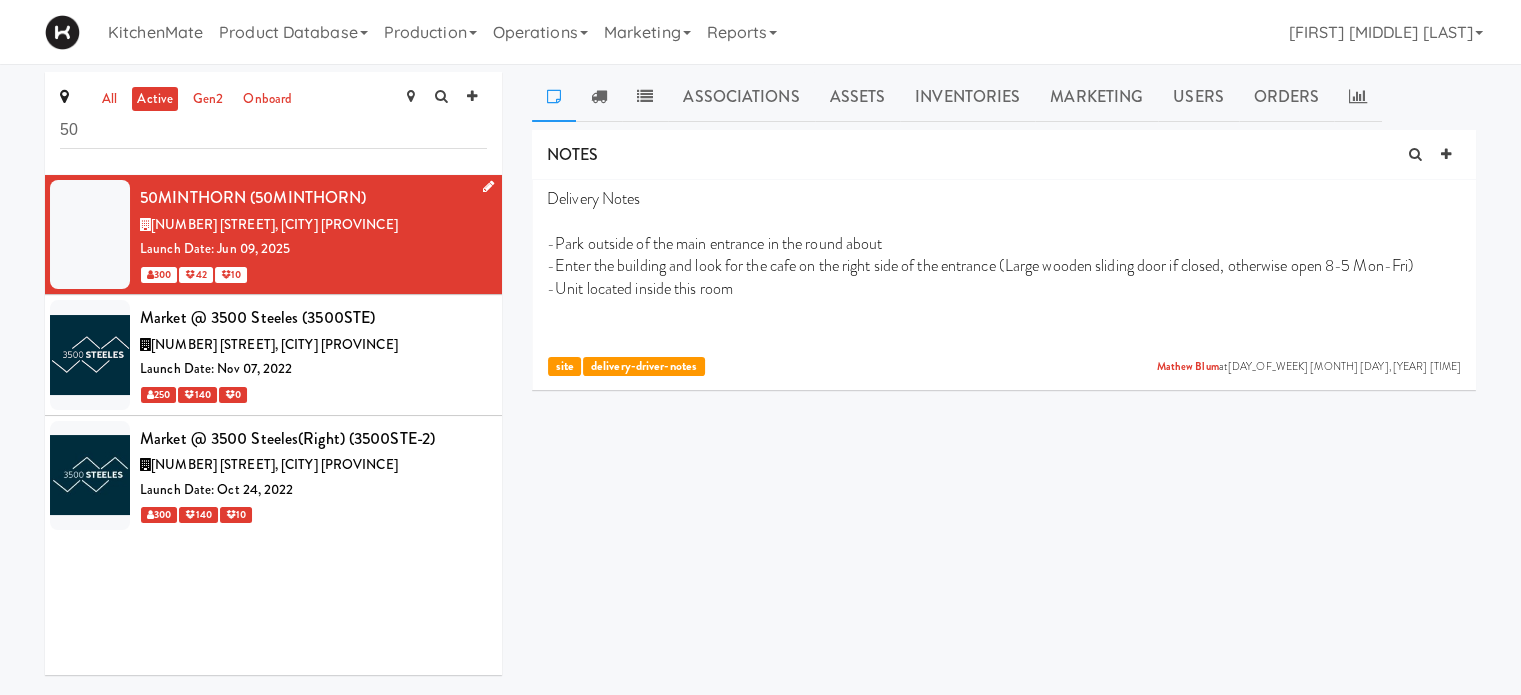 click at bounding box center [488, 186] 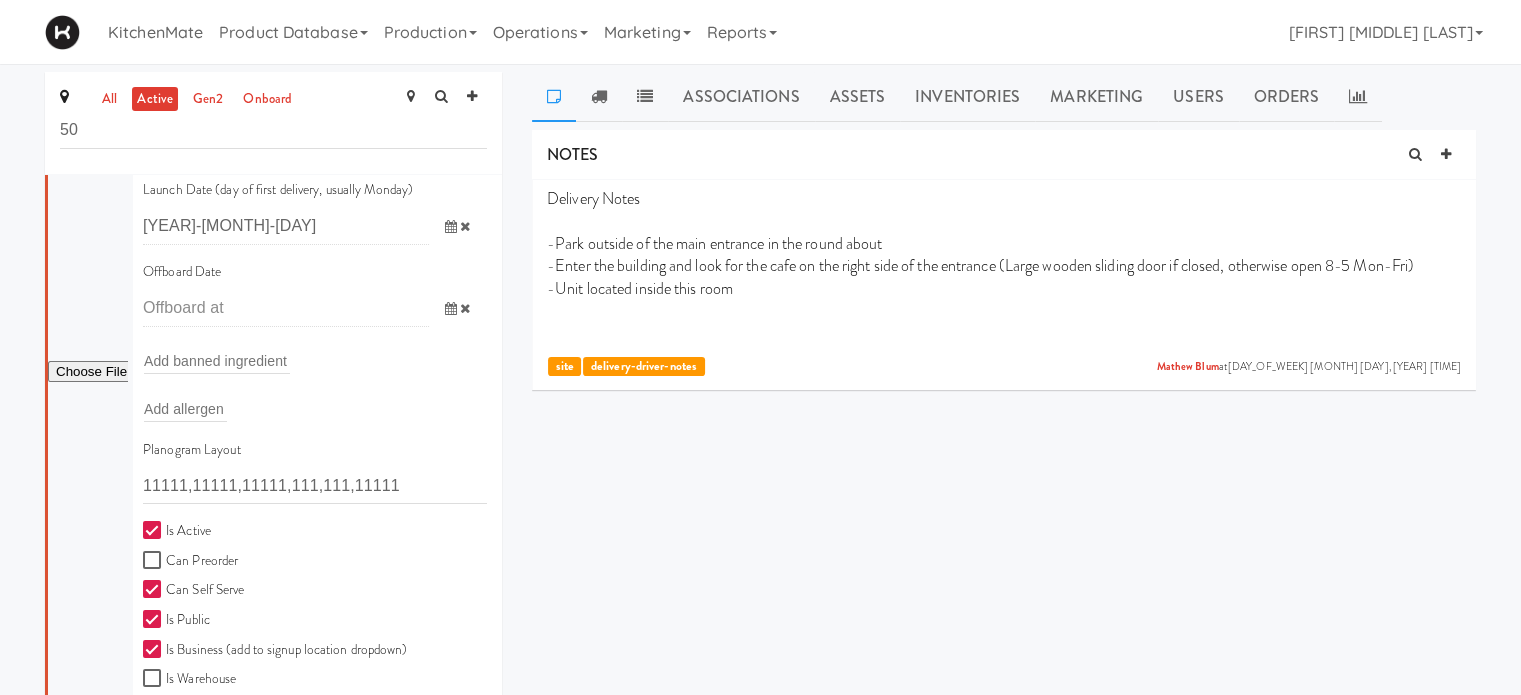 scroll, scrollTop: 280, scrollLeft: 0, axis: vertical 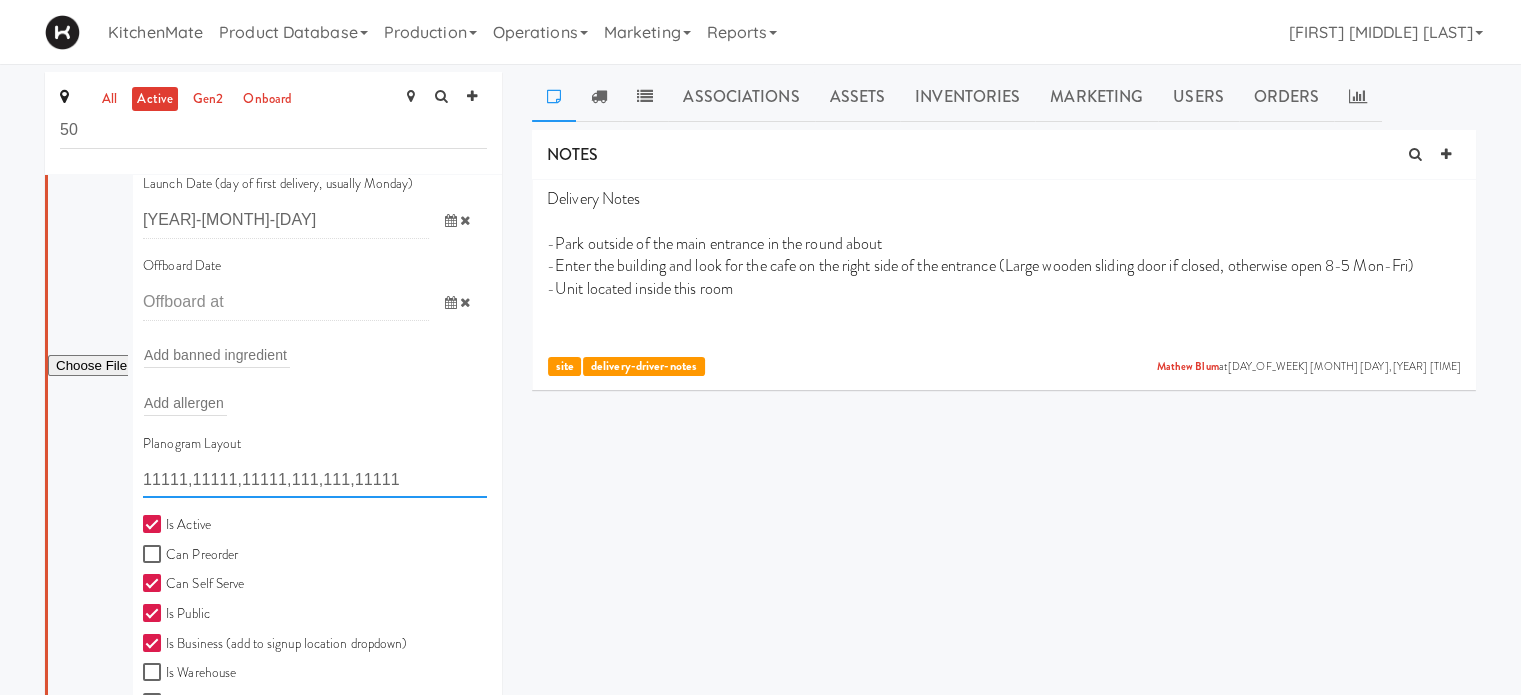 click on "11111,11111,11111,111,111,11111" at bounding box center [315, 479] 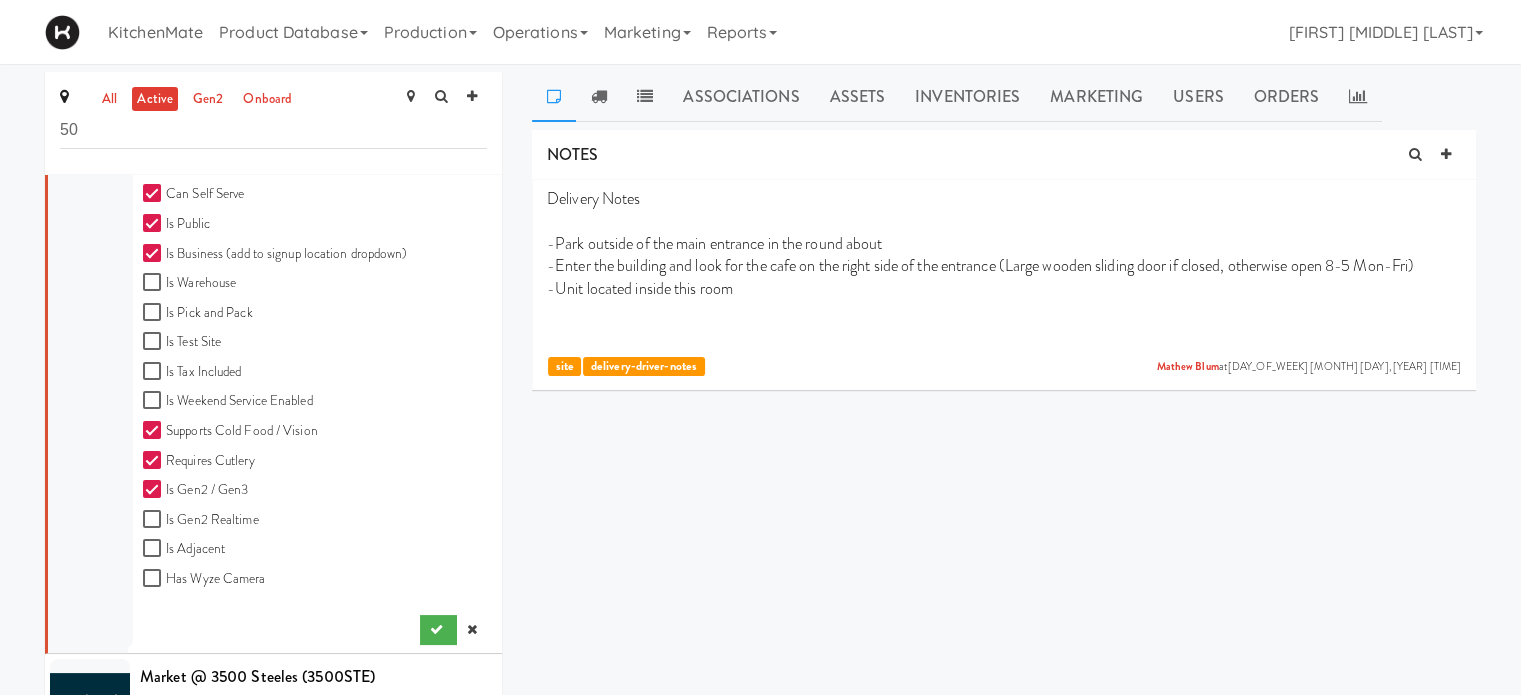 scroll, scrollTop: 694, scrollLeft: 0, axis: vertical 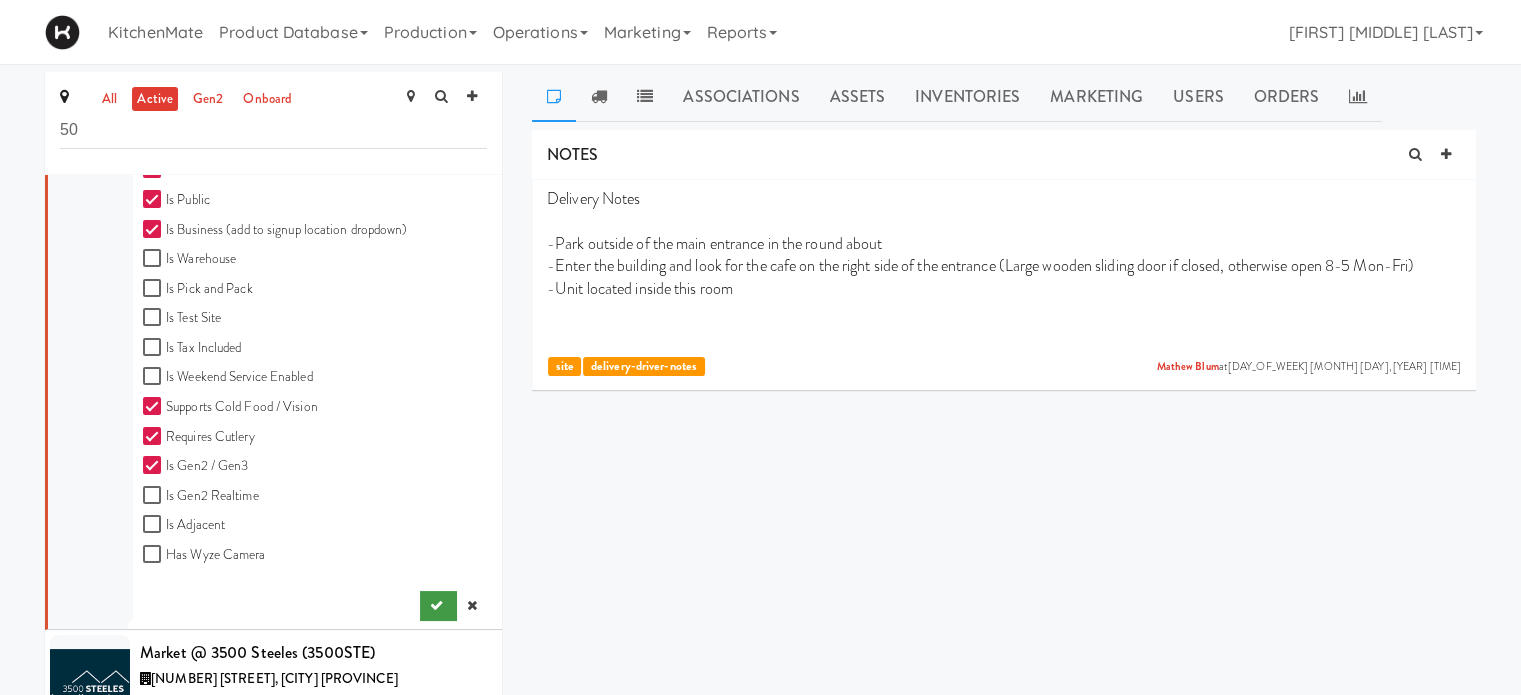type on "11111,11111,11111,1111,1111,11111" 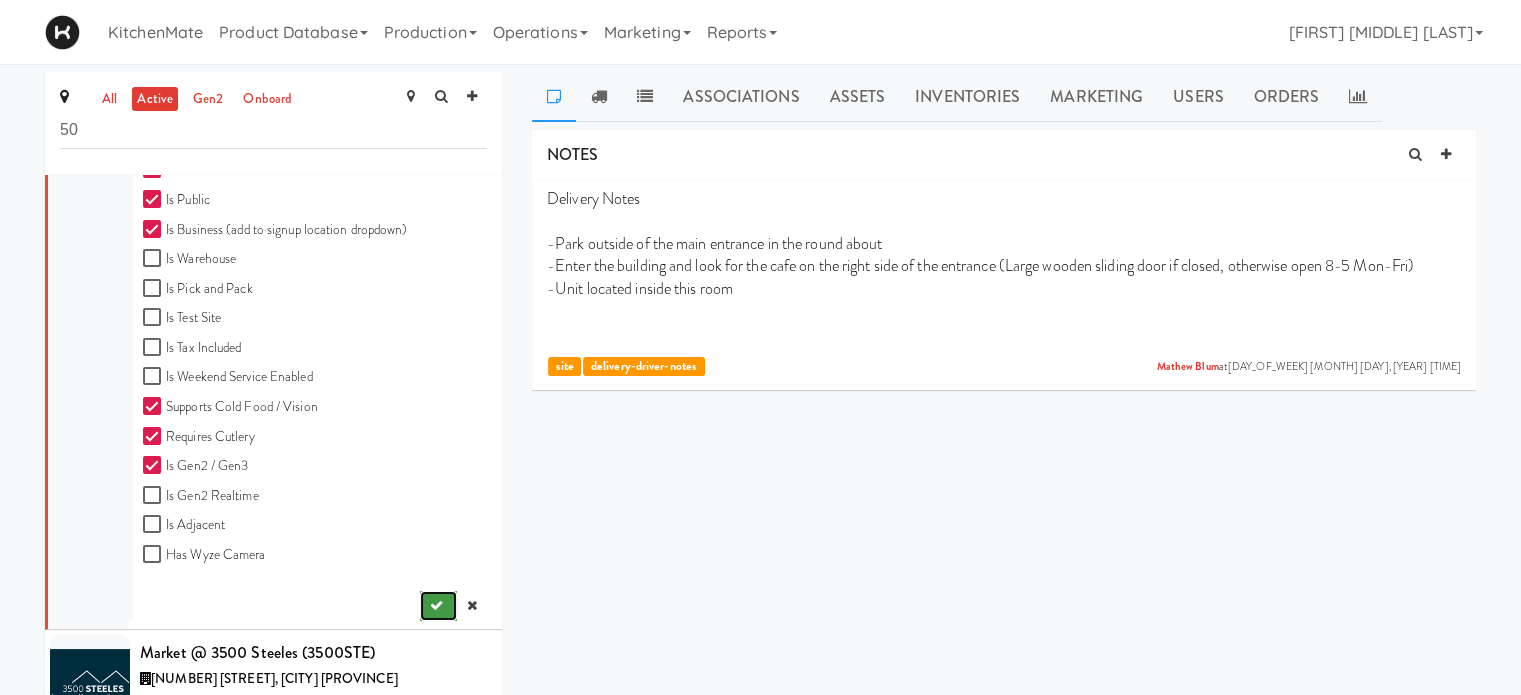 click at bounding box center (436, 605) 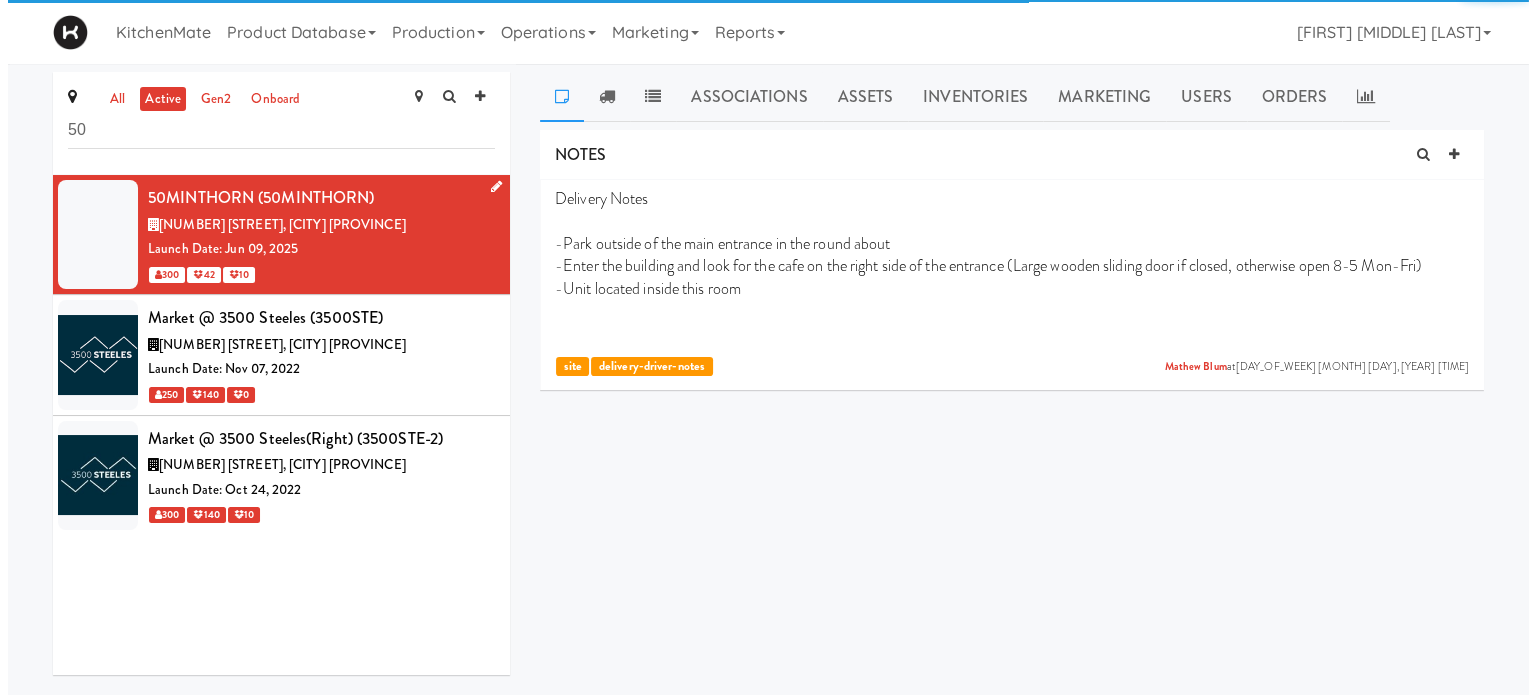 scroll, scrollTop: 0, scrollLeft: 0, axis: both 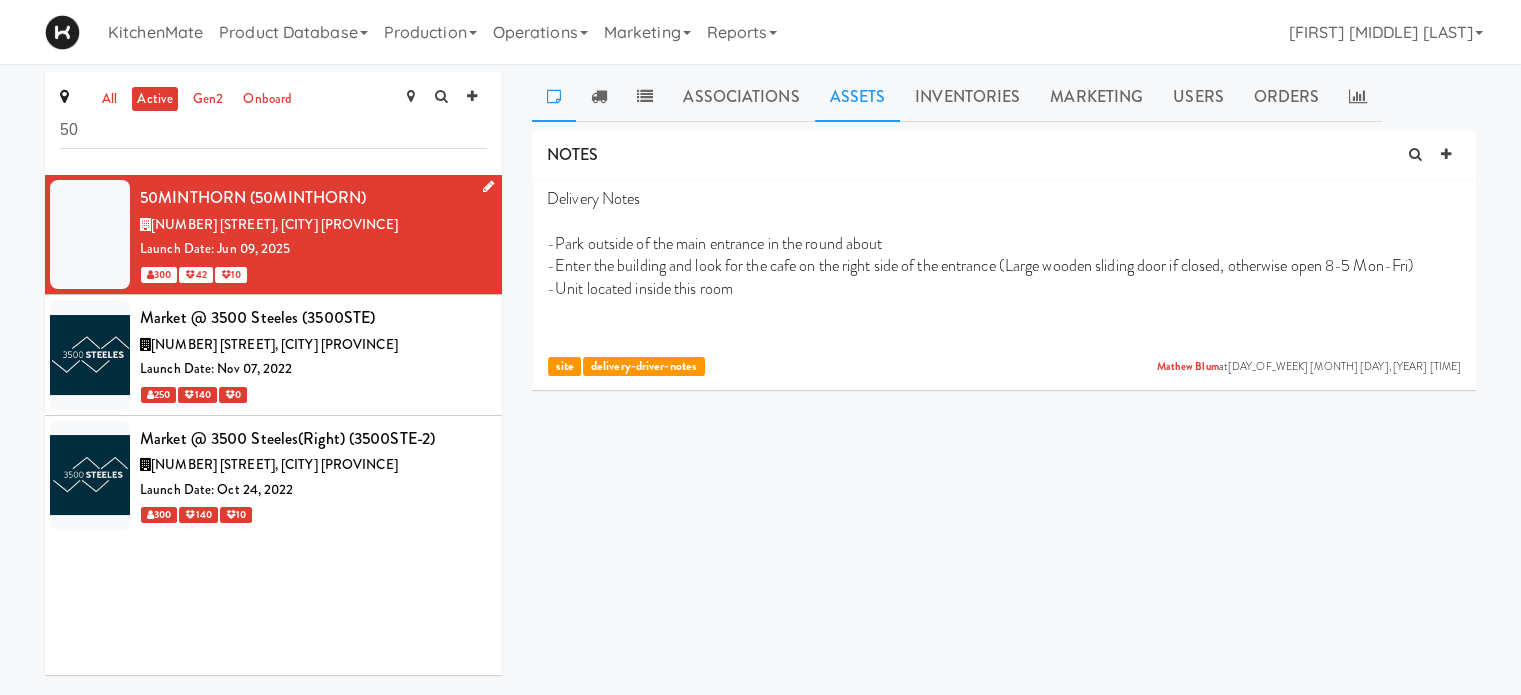 click on "Assets" at bounding box center [858, 97] 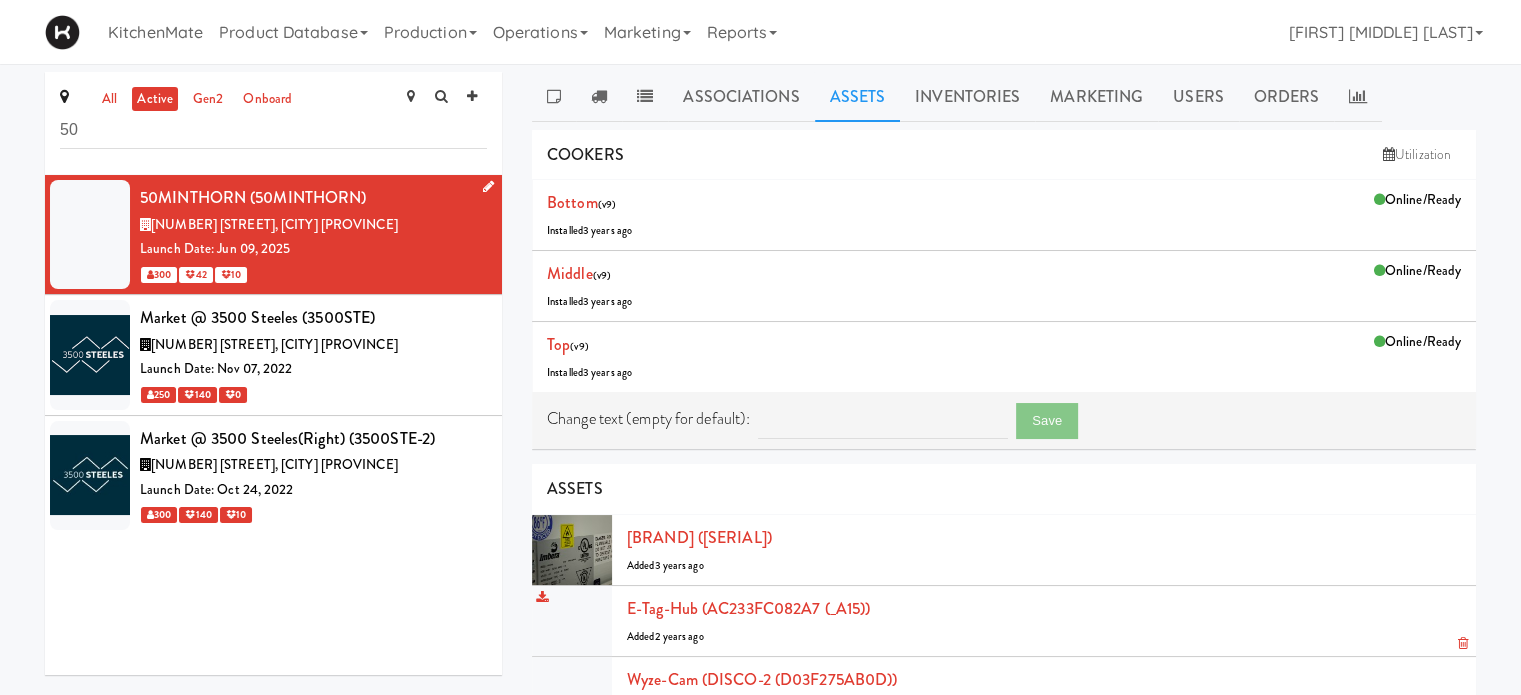 click on "E-tag-hub ([SERIAL]) Added [TIME_AGO]" at bounding box center [1044, 621] 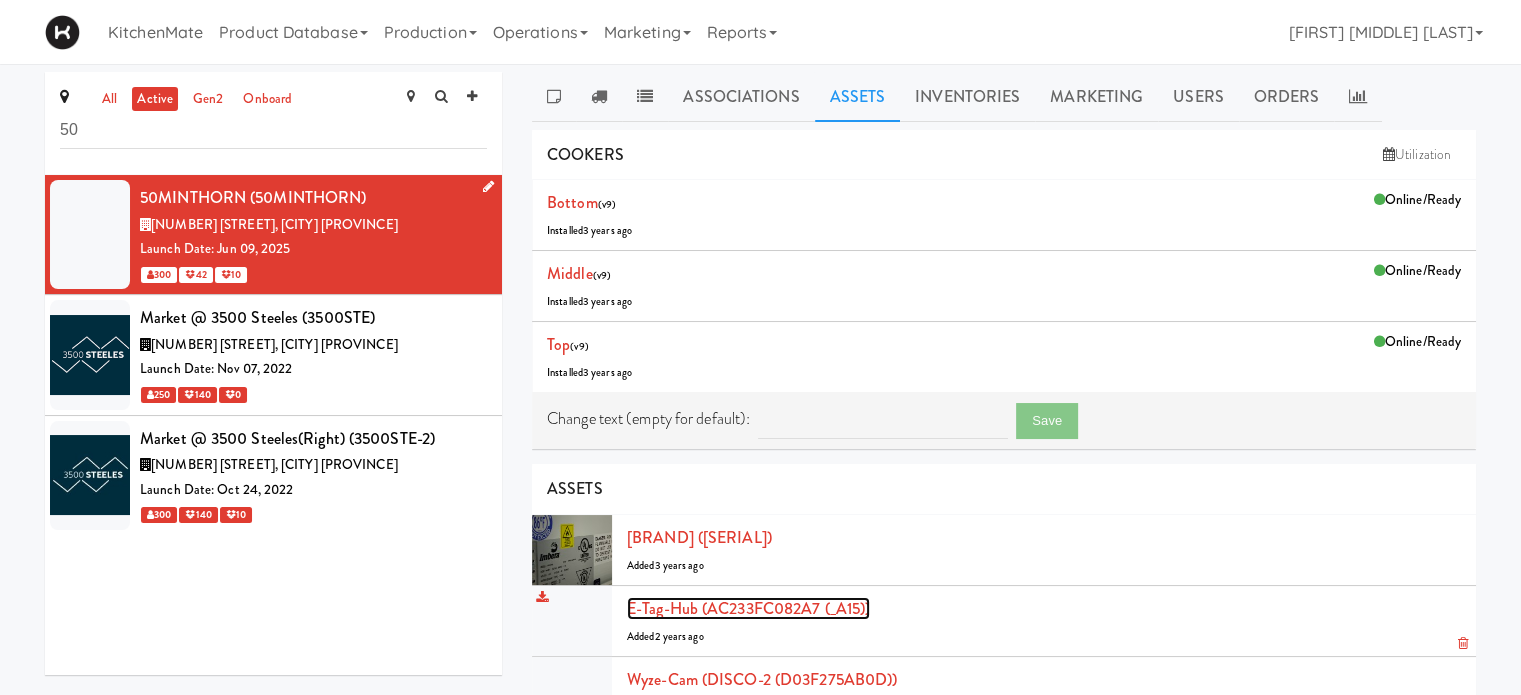 click on "E-tag-hub (AC233FC082A7 (_A15))" at bounding box center [748, 608] 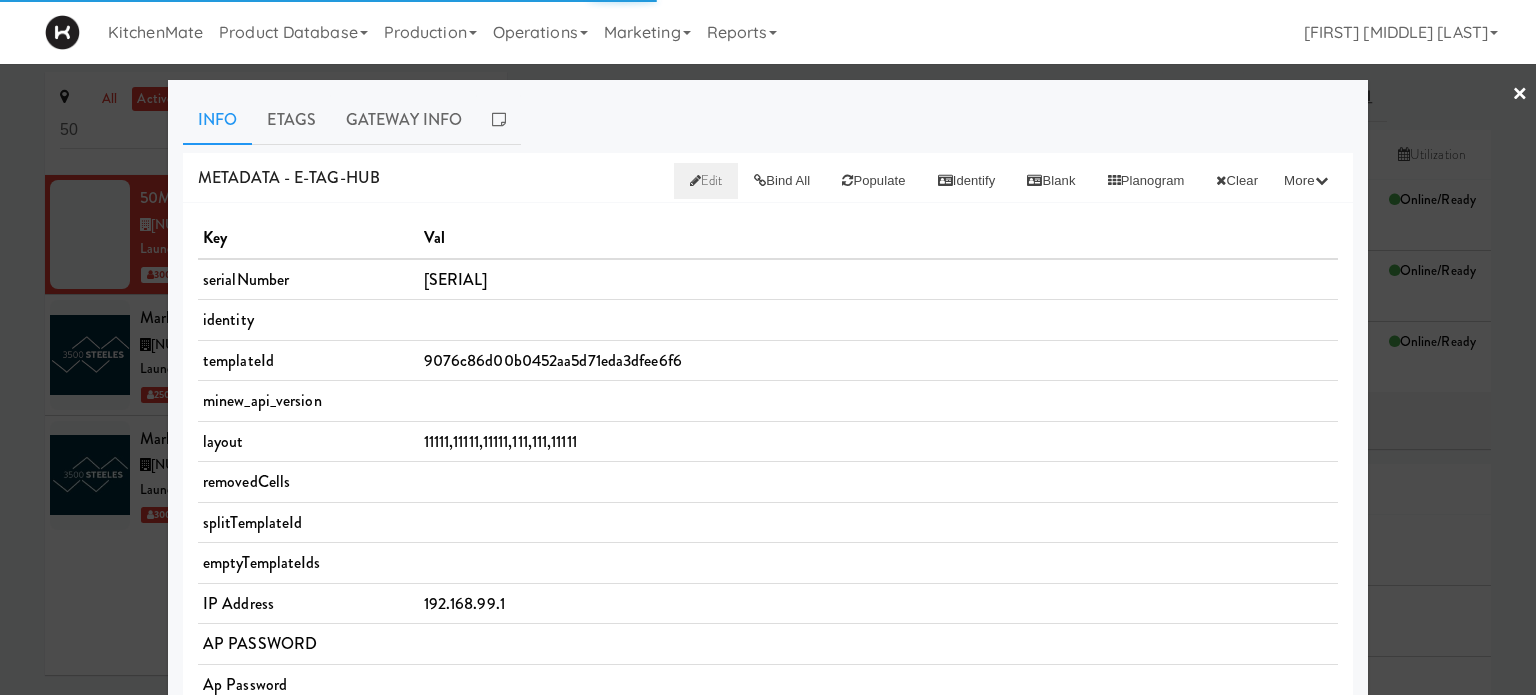 click on "Edit" at bounding box center [706, 180] 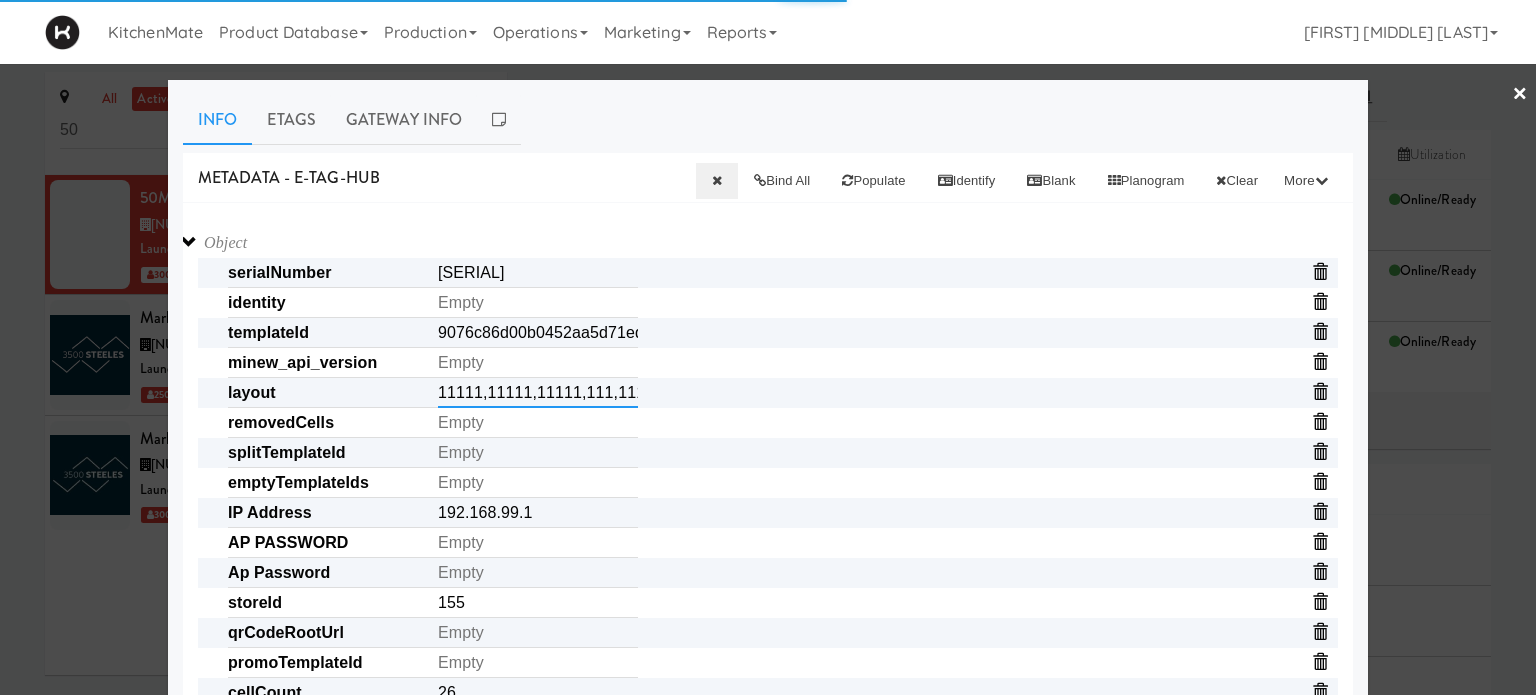 click on "11111,11111,11111,111,111,11111" at bounding box center [538, 393] 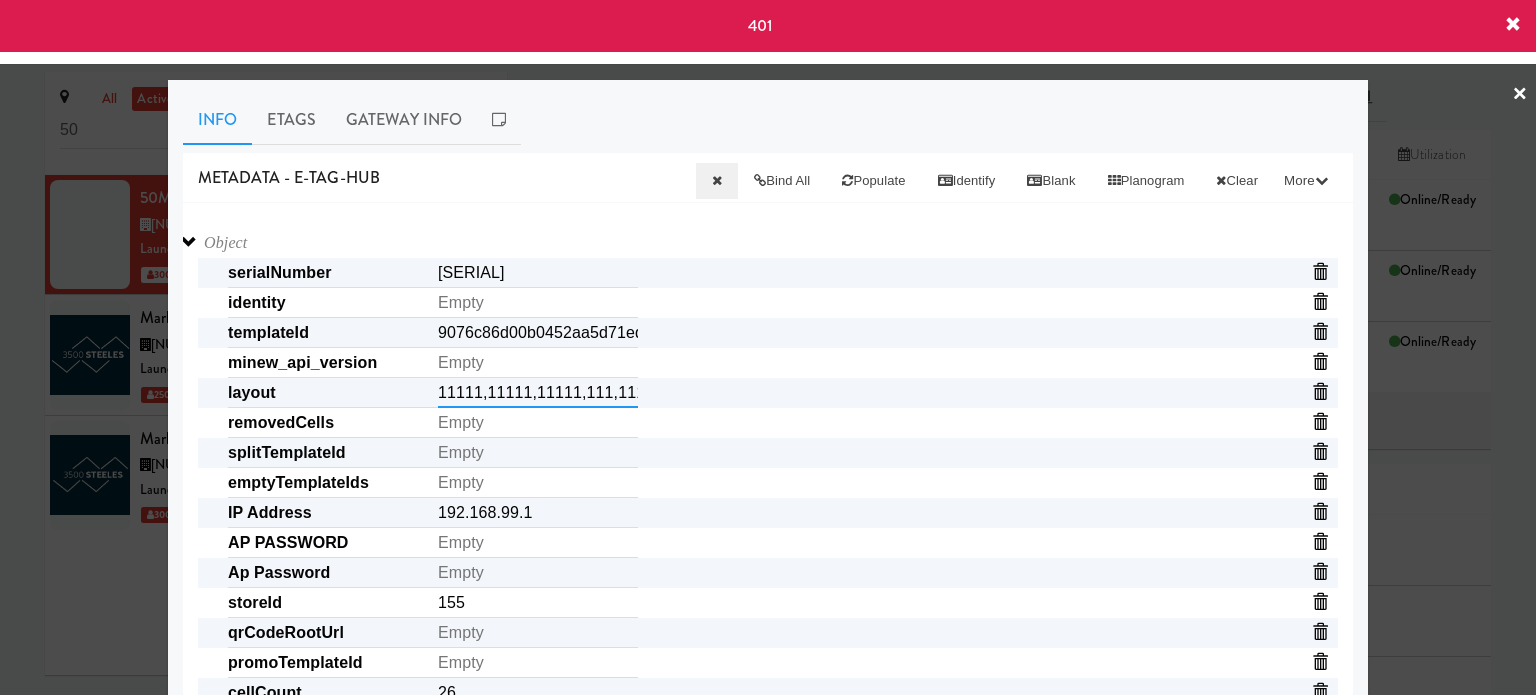 paste on "1,1" 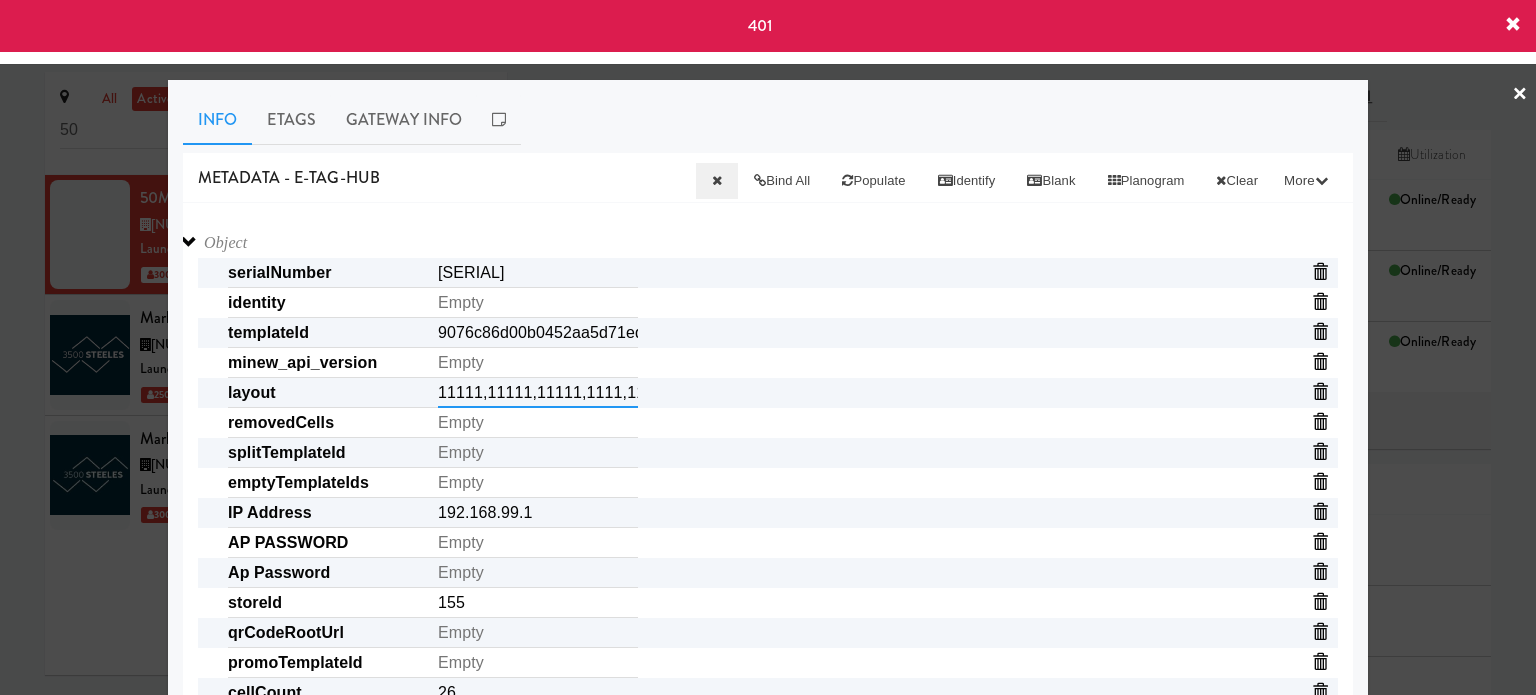 scroll, scrollTop: 0, scrollLeft: 54, axis: horizontal 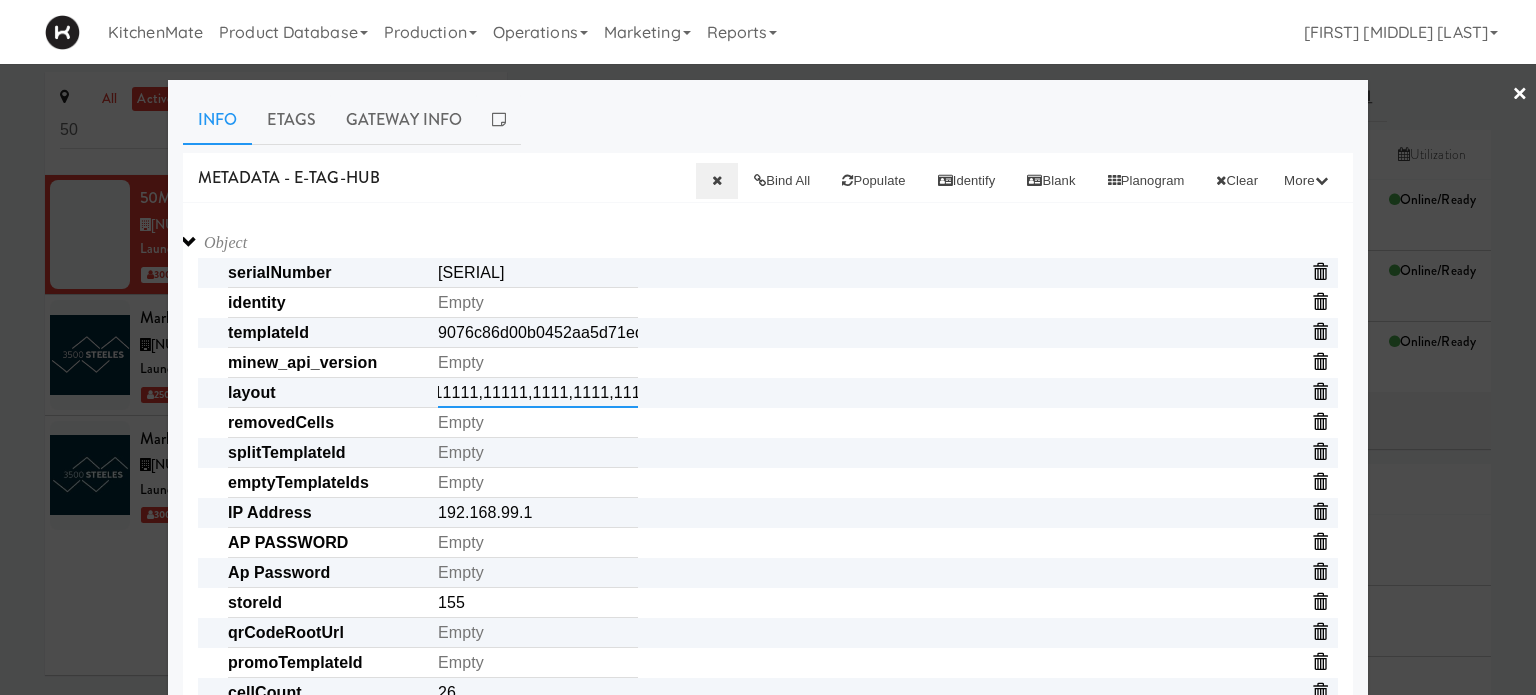 type on "11111,11111,11111,1111,1111,11111" 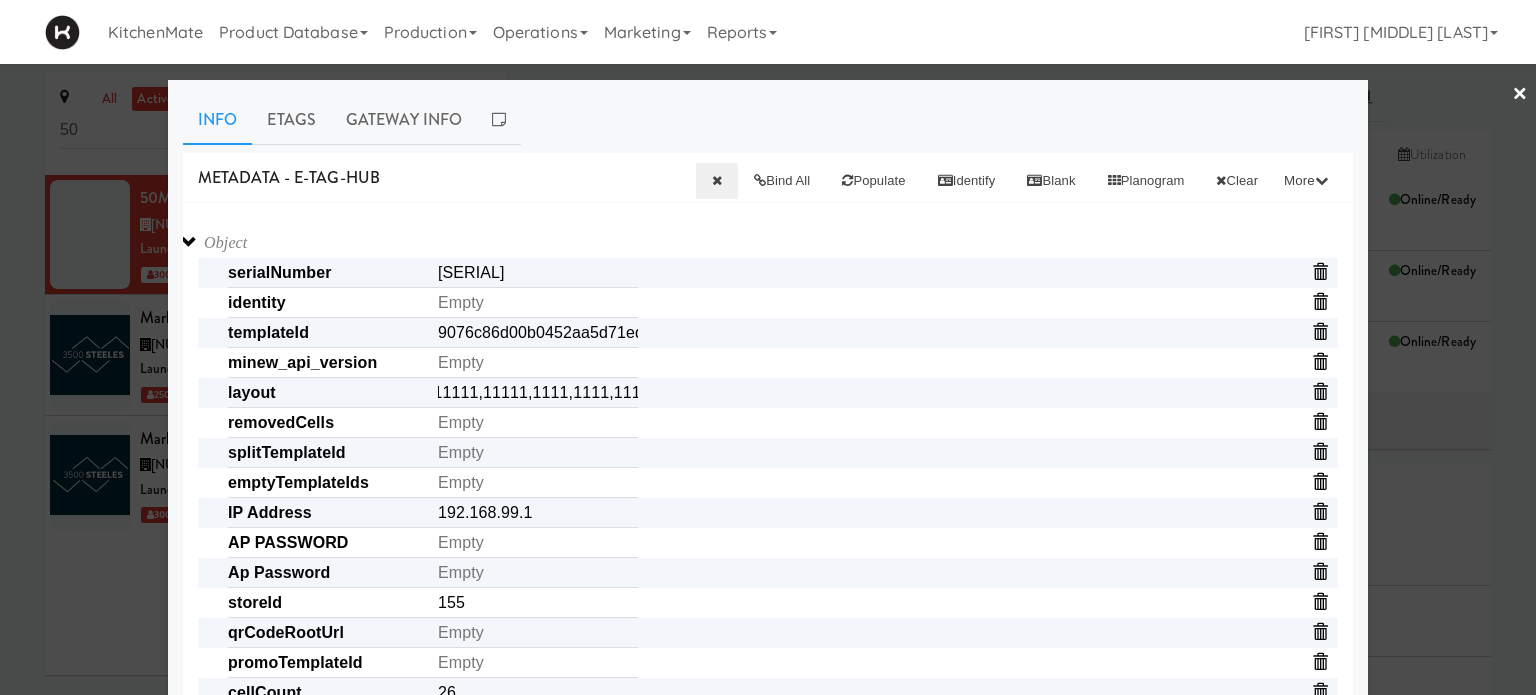 scroll, scrollTop: 0, scrollLeft: 0, axis: both 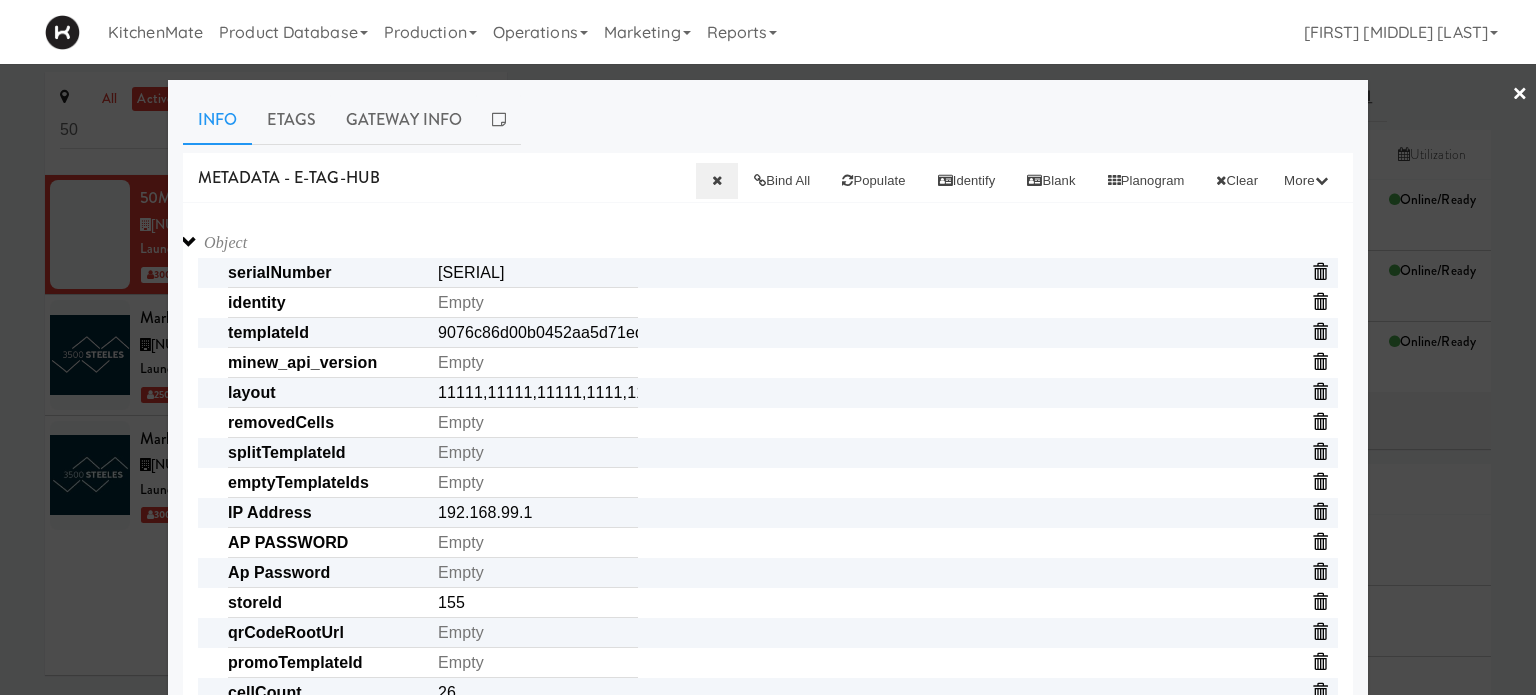 click on "Object serialNumber [SERIAL] identity templateId [TEMPLATE] minew_api_version _local_ip [IP_ADDRESS] _api layout [LAYOUT] removedCells splitTemplateId _mac [MAC_ADDRESS] emptyTemplateIds IP Address [IP_ADDRESS] AP PASSWORD Ap Password storeId [STORE_ID] _cells_updated_with_discounts Array qrCodeRootUrl promoTemplateId cellCount [CELL_COUNT] _wifi_version Gateway password wordBreak [WORD_BREAK] showPrices cells Array [CELL_IDS] identityPrefix _A15" at bounding box center (768, 963) 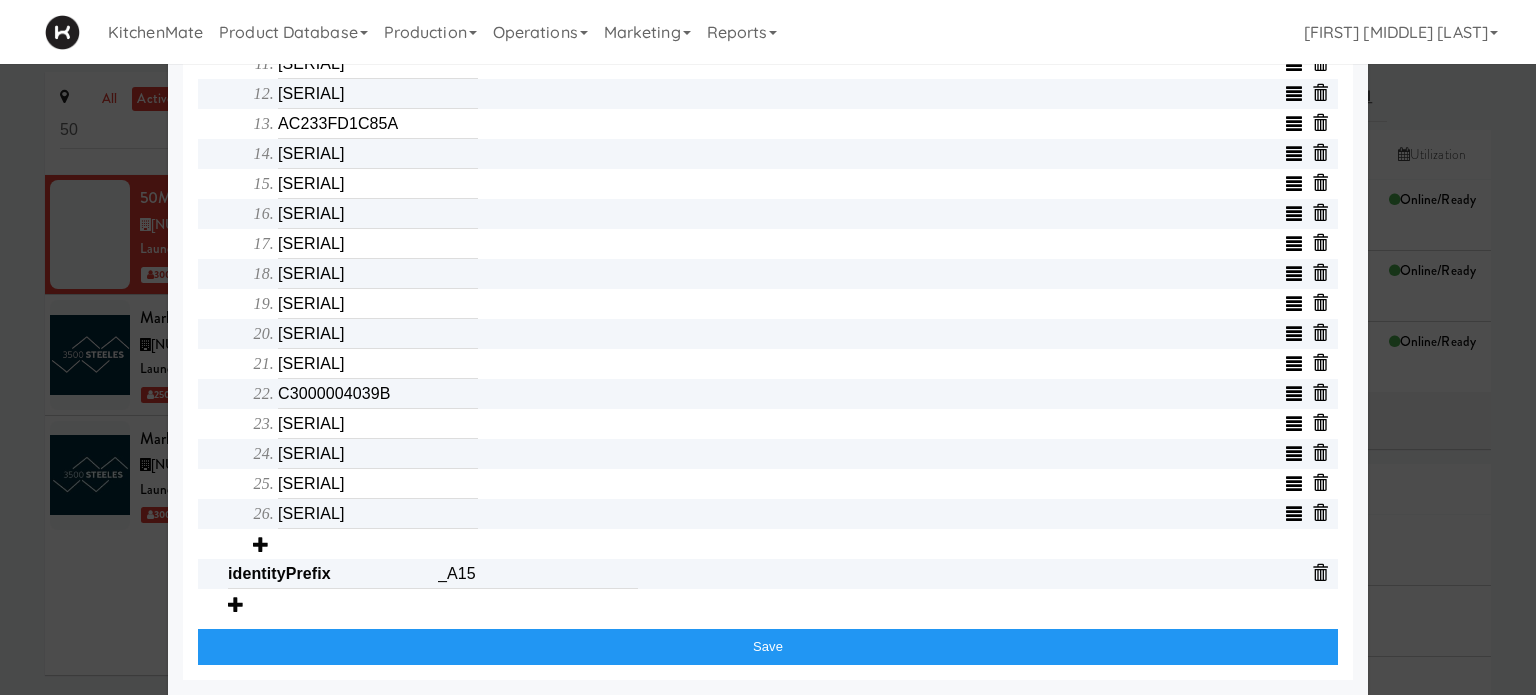 scroll, scrollTop: 1089, scrollLeft: 0, axis: vertical 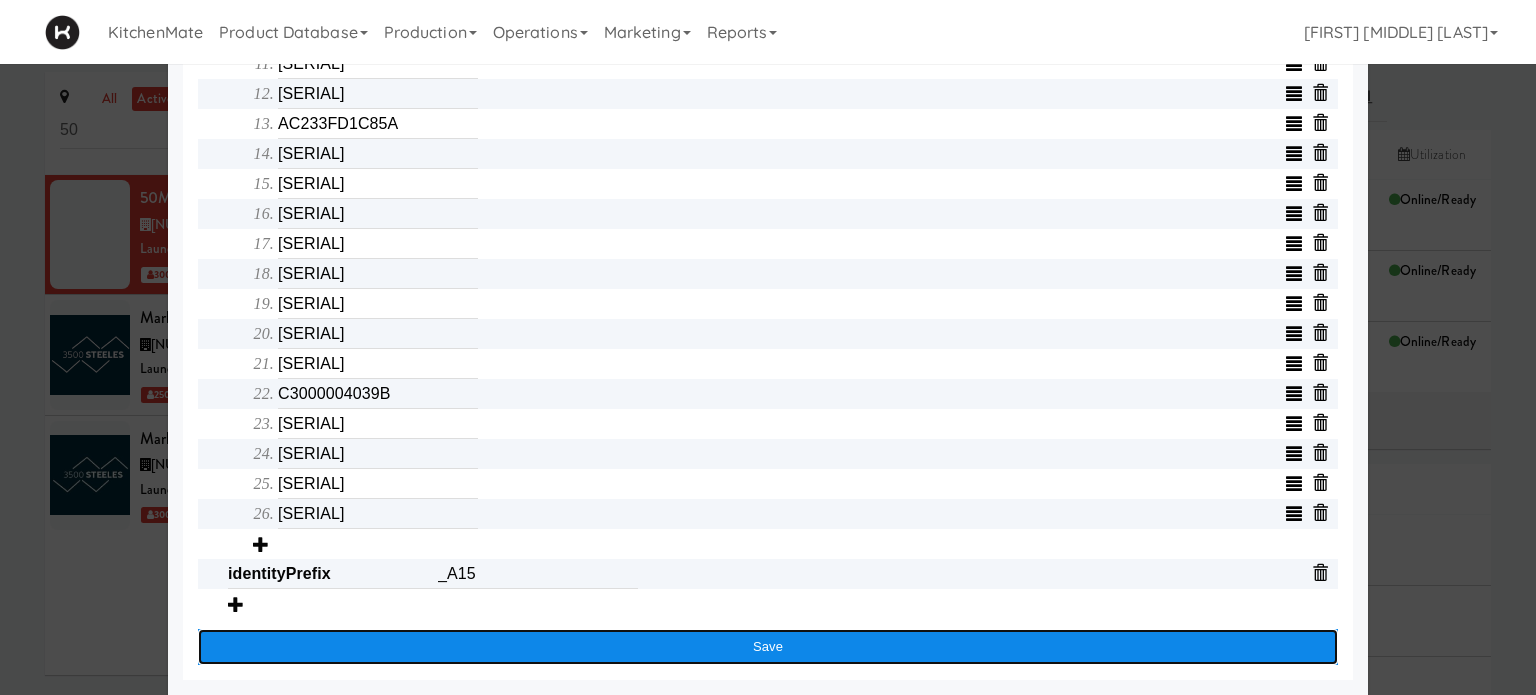 click on "Save" at bounding box center (768, 647) 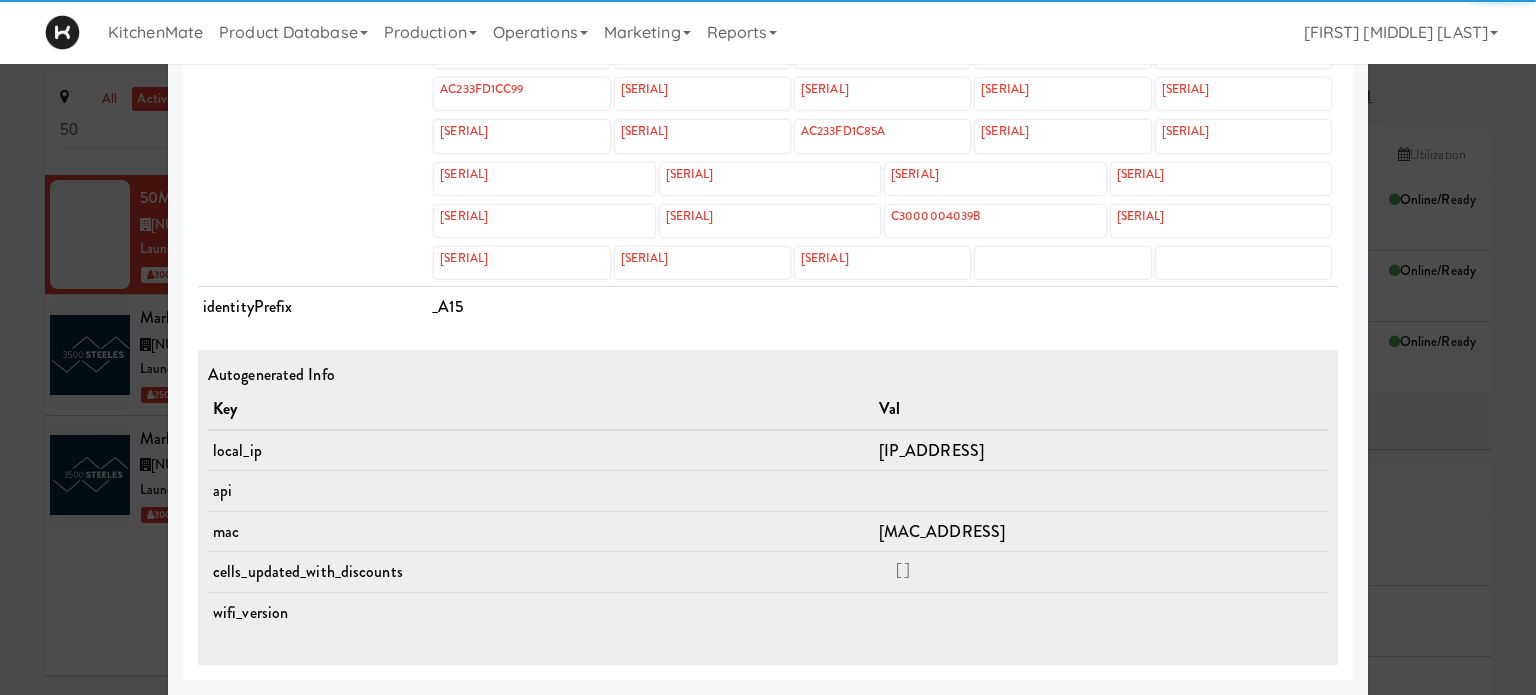 scroll, scrollTop: 954, scrollLeft: 0, axis: vertical 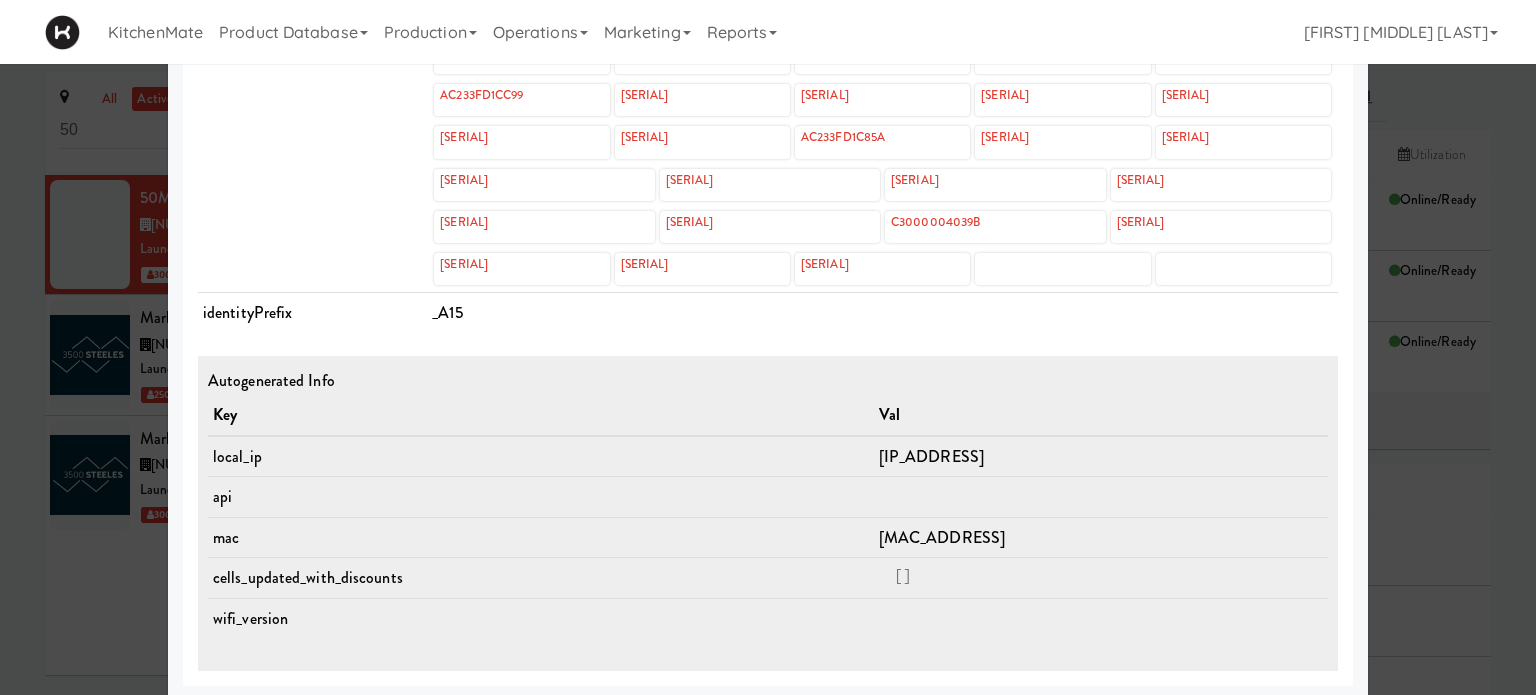 click on "_A15" at bounding box center [882, 313] 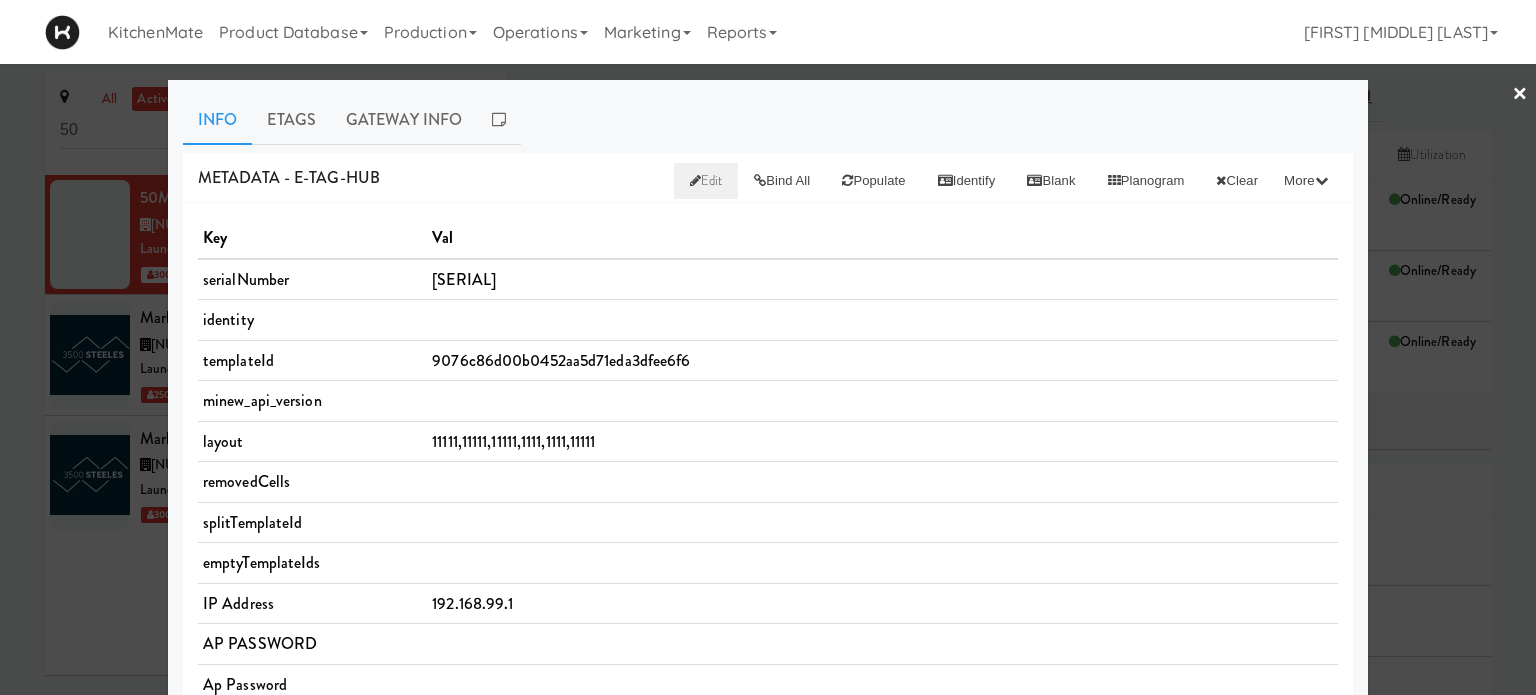 scroll, scrollTop: 0, scrollLeft: 0, axis: both 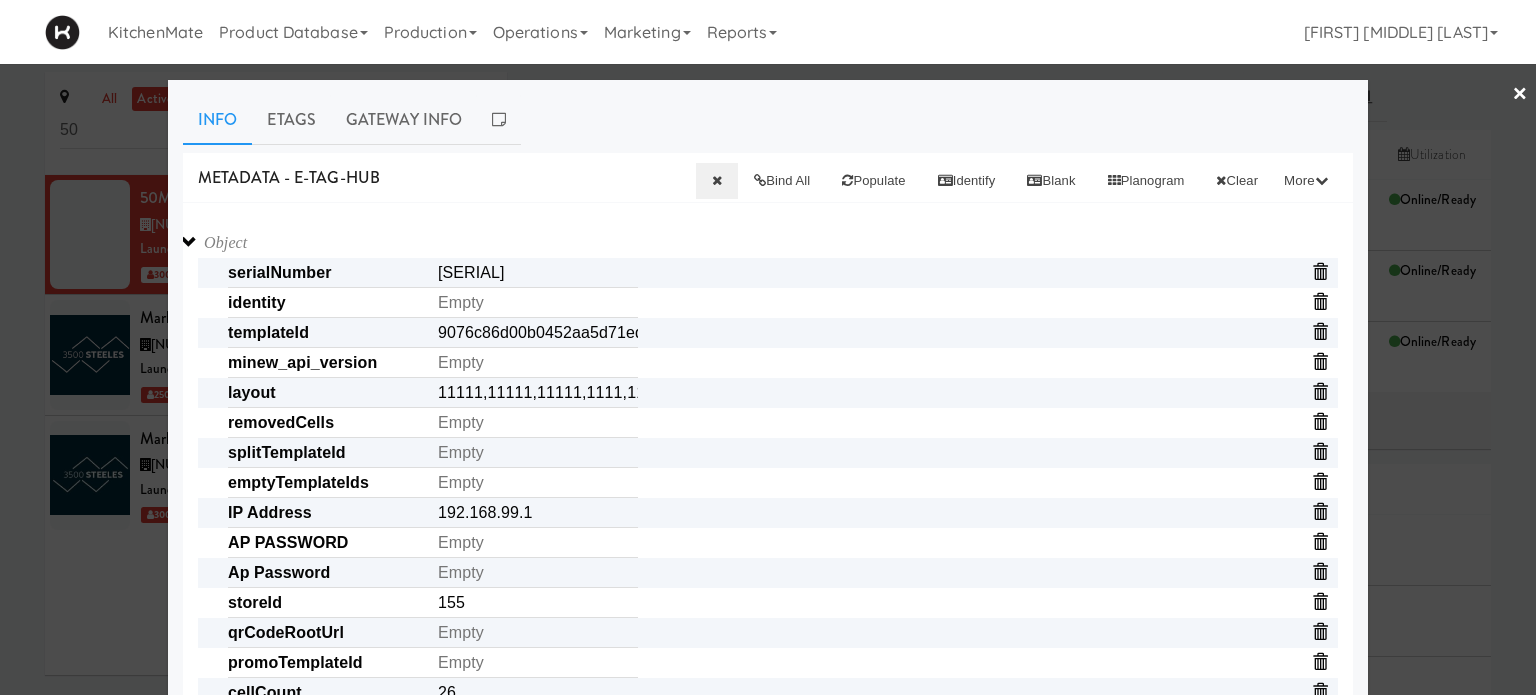 click on "Object serialNumber [SERIAL] identity templateId [TEMPLATE] minew_api_version _local_ip [IP_ADDRESS] _api layout [LAYOUT] removedCells splitTemplateId _mac [MAC_ADDRESS] emptyTemplateIds IP Address [IP_ADDRESS] AP PASSWORD Ap Password storeId [STORE_ID] _cells_updated_with_discounts Array qrCodeRootUrl promoTemplateId cellCount [CELL_COUNT] _wifi_version Gateway password wordBreak [WORD_BREAK] showPrices cells Array [CELL_IDS] identityPrefix _A15" at bounding box center (768, 963) 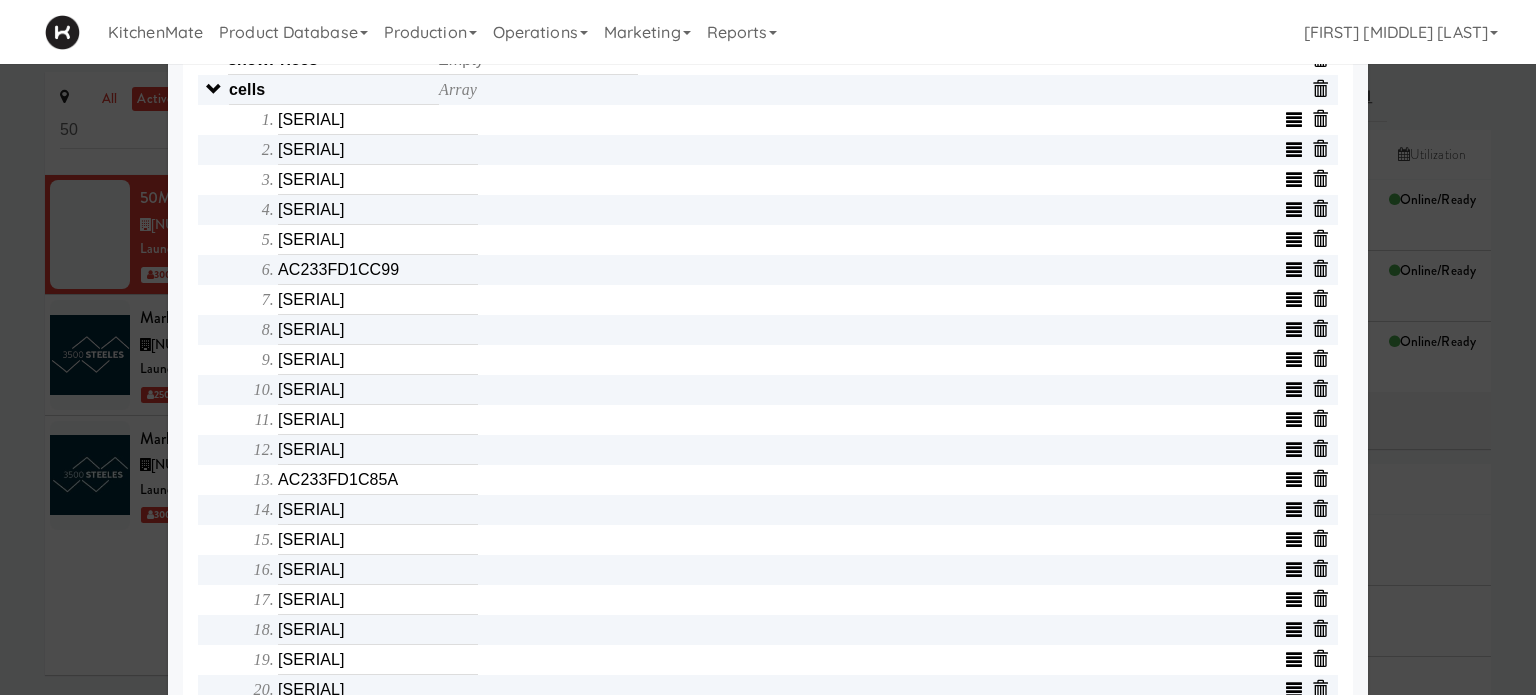 scroll, scrollTop: 720, scrollLeft: 0, axis: vertical 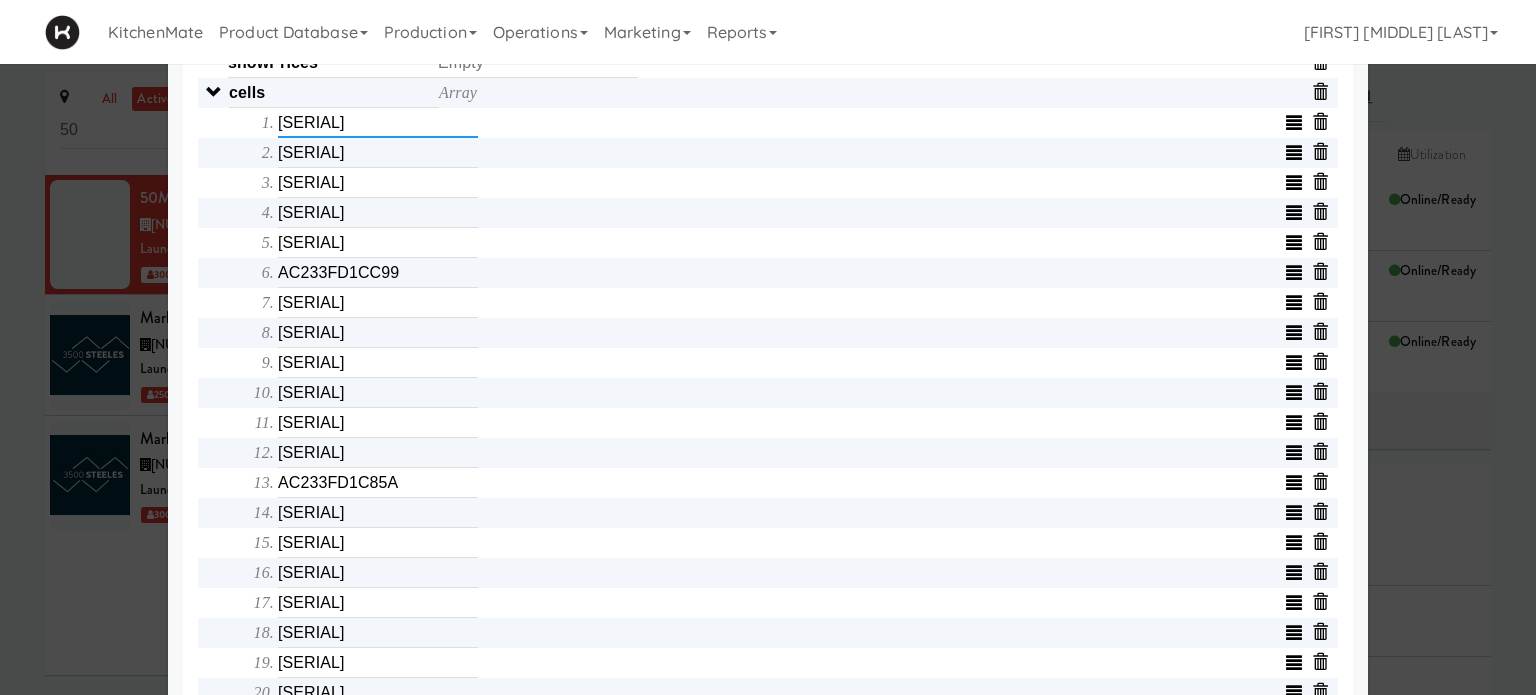 click on "[SERIAL]" at bounding box center (378, 123) 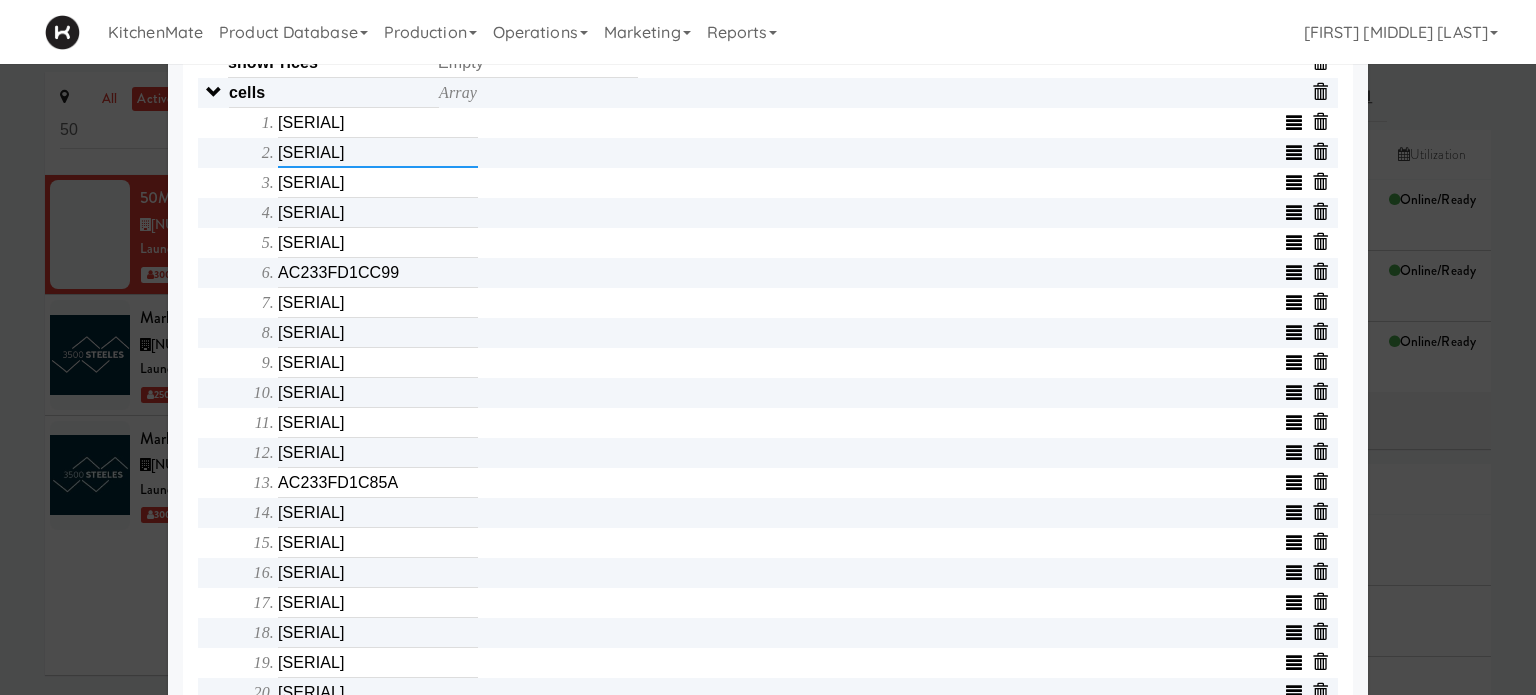 click on "[SERIAL]" at bounding box center [378, 153] 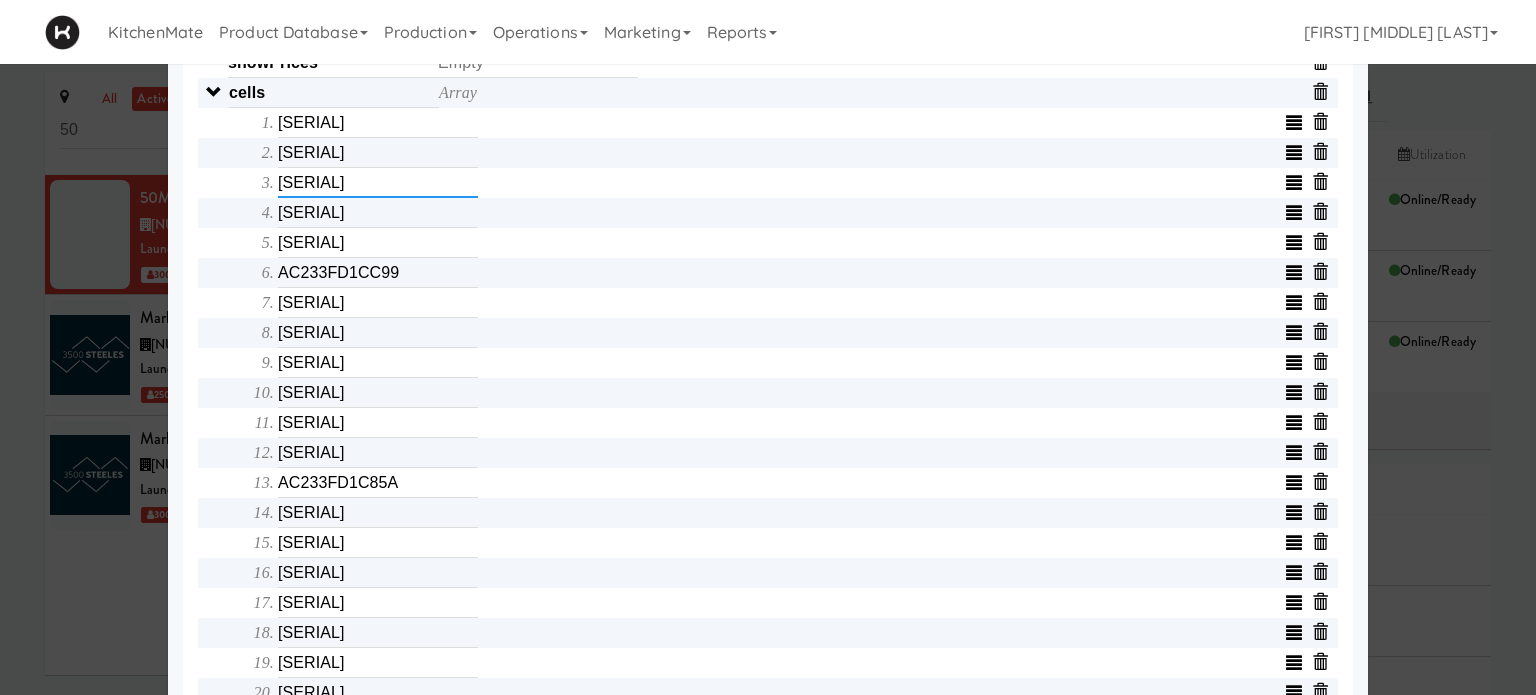 click on "[SERIAL]" at bounding box center [378, 183] 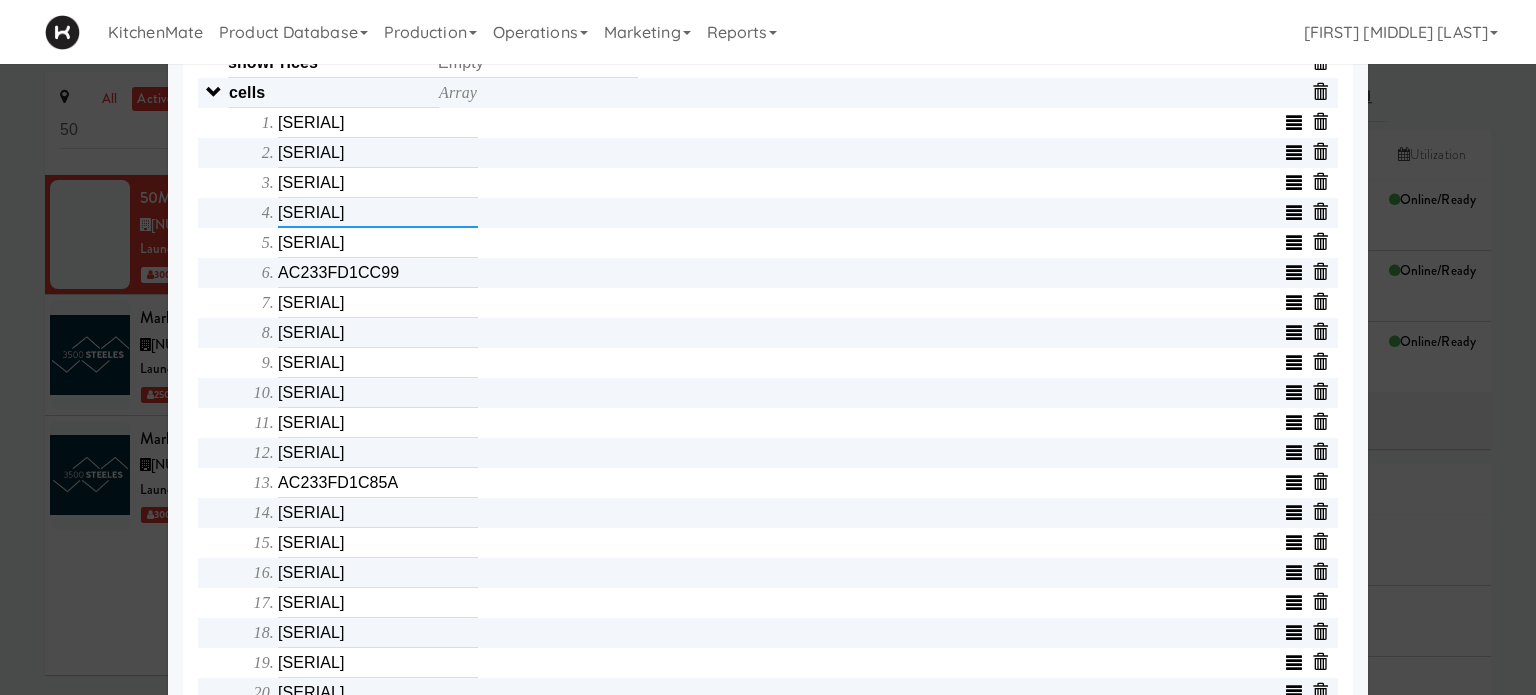 click on "[SERIAL]" at bounding box center (378, 213) 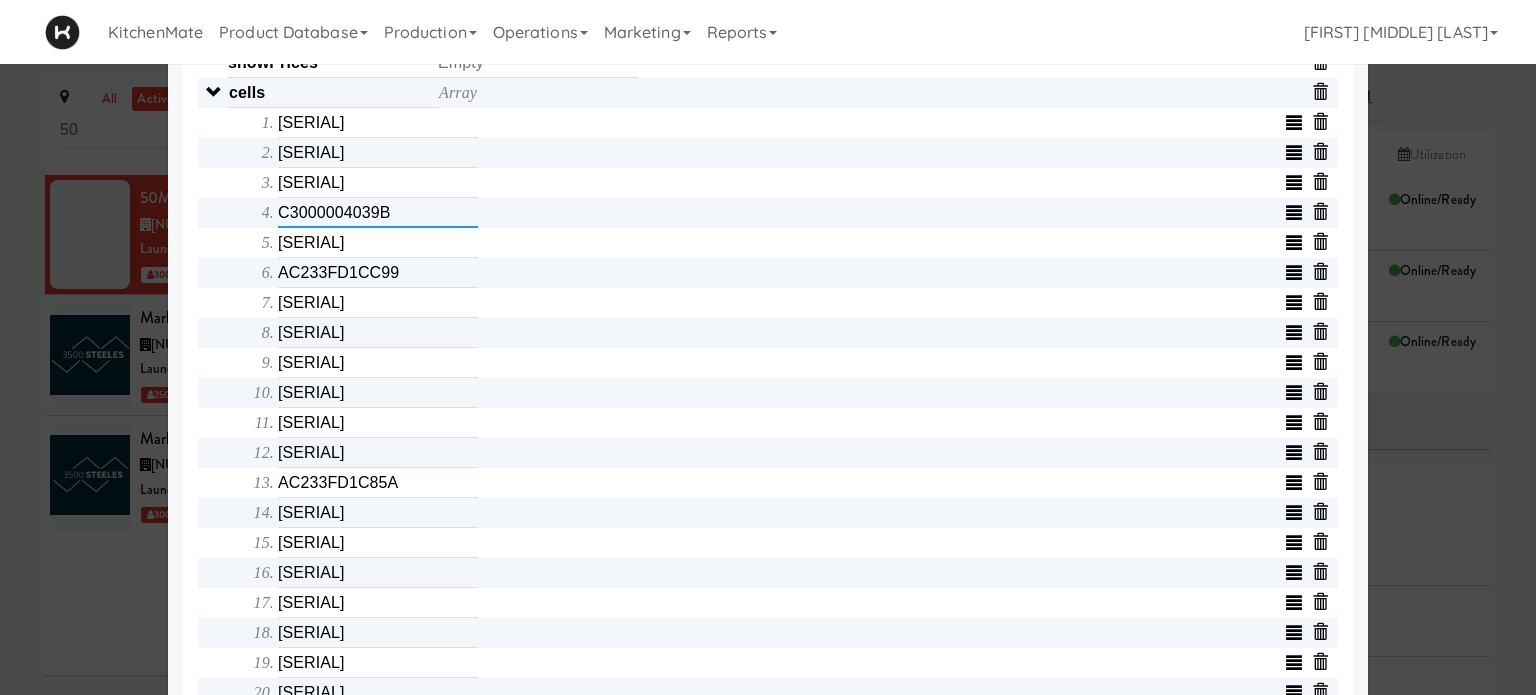 type on "C3000004039B" 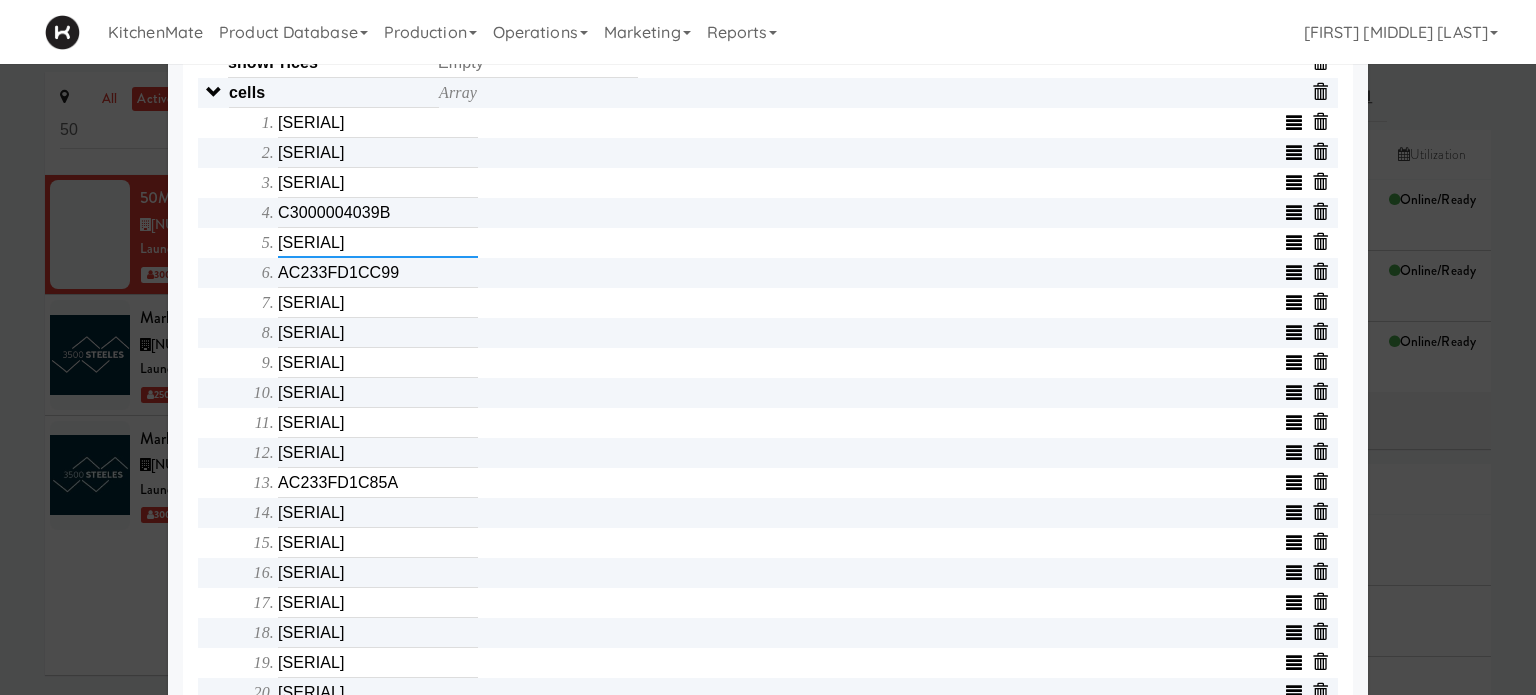 click on "[SERIAL]" at bounding box center (378, 243) 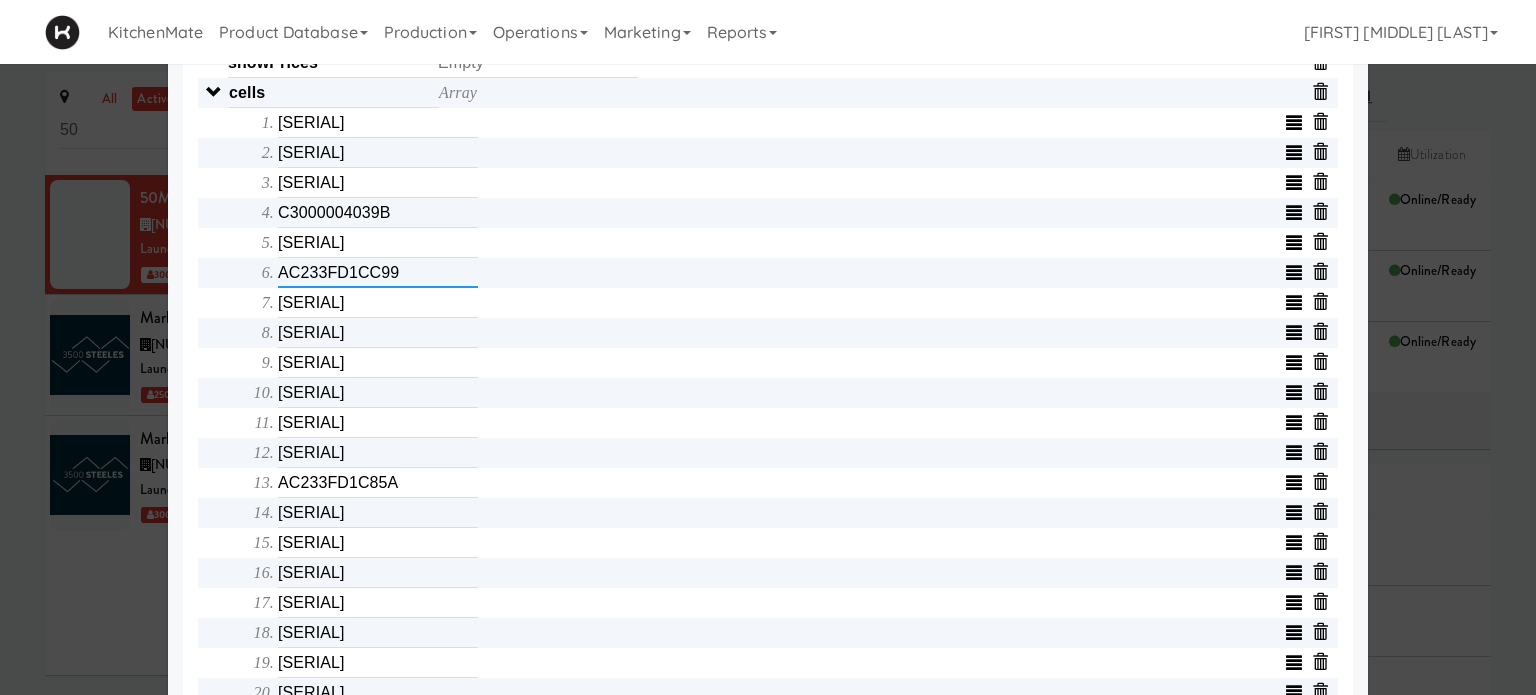 click on "AC233FD1CC99" at bounding box center (378, 273) 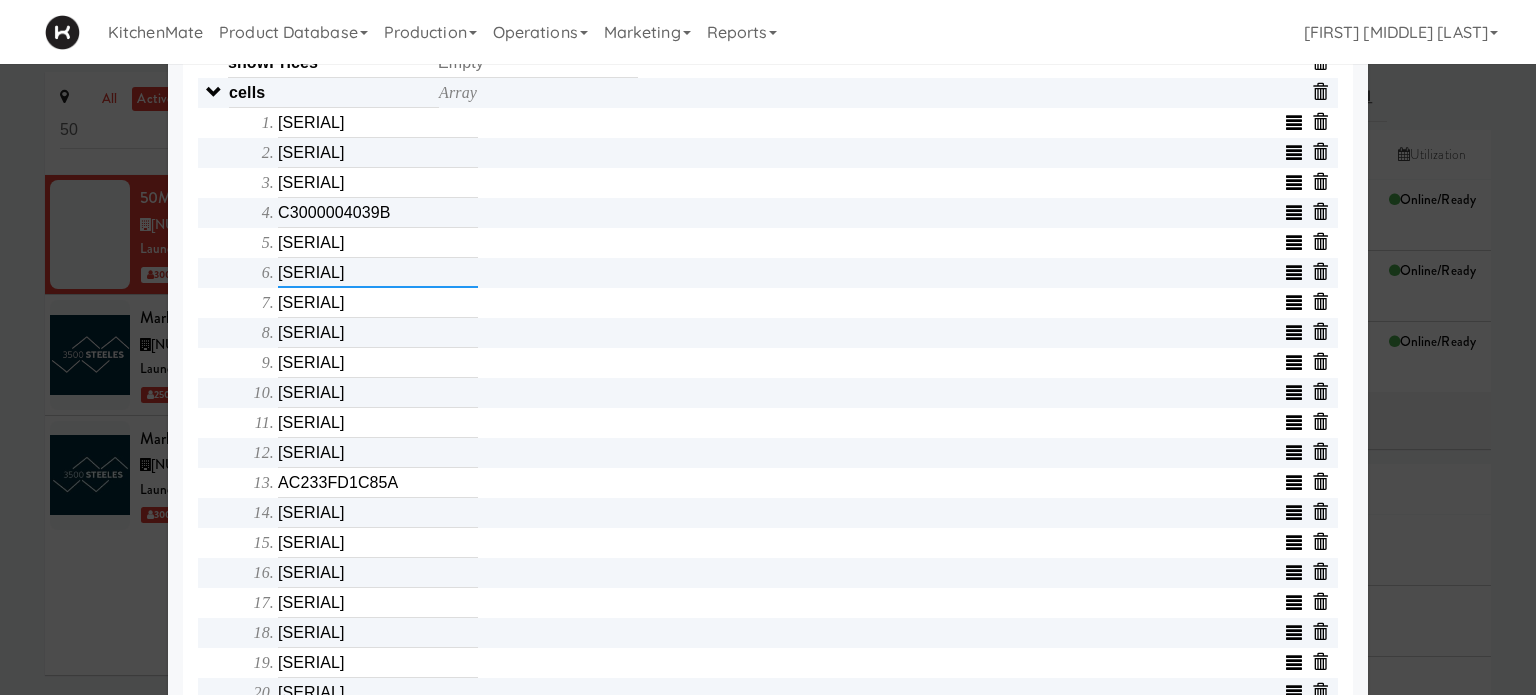 type on "[SERIAL]" 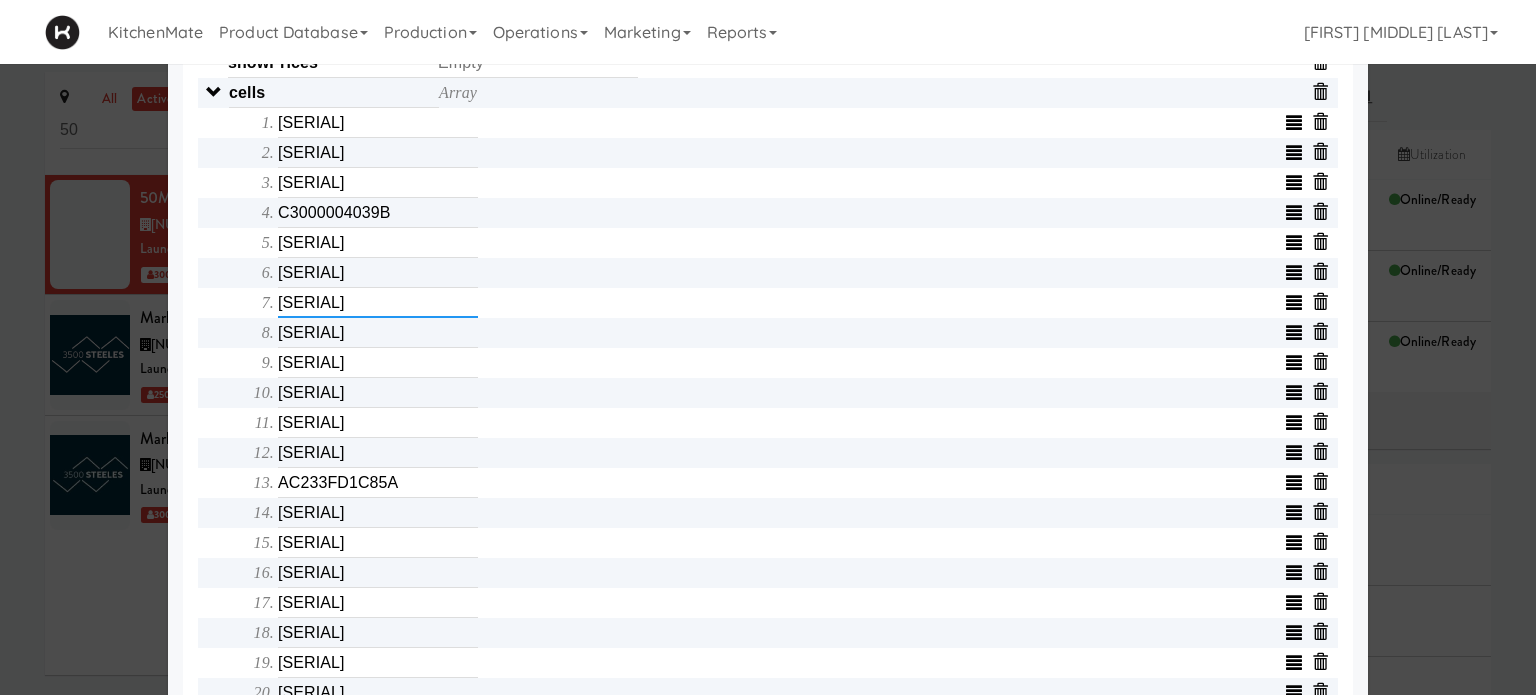 click on "[SERIAL]" at bounding box center [378, 303] 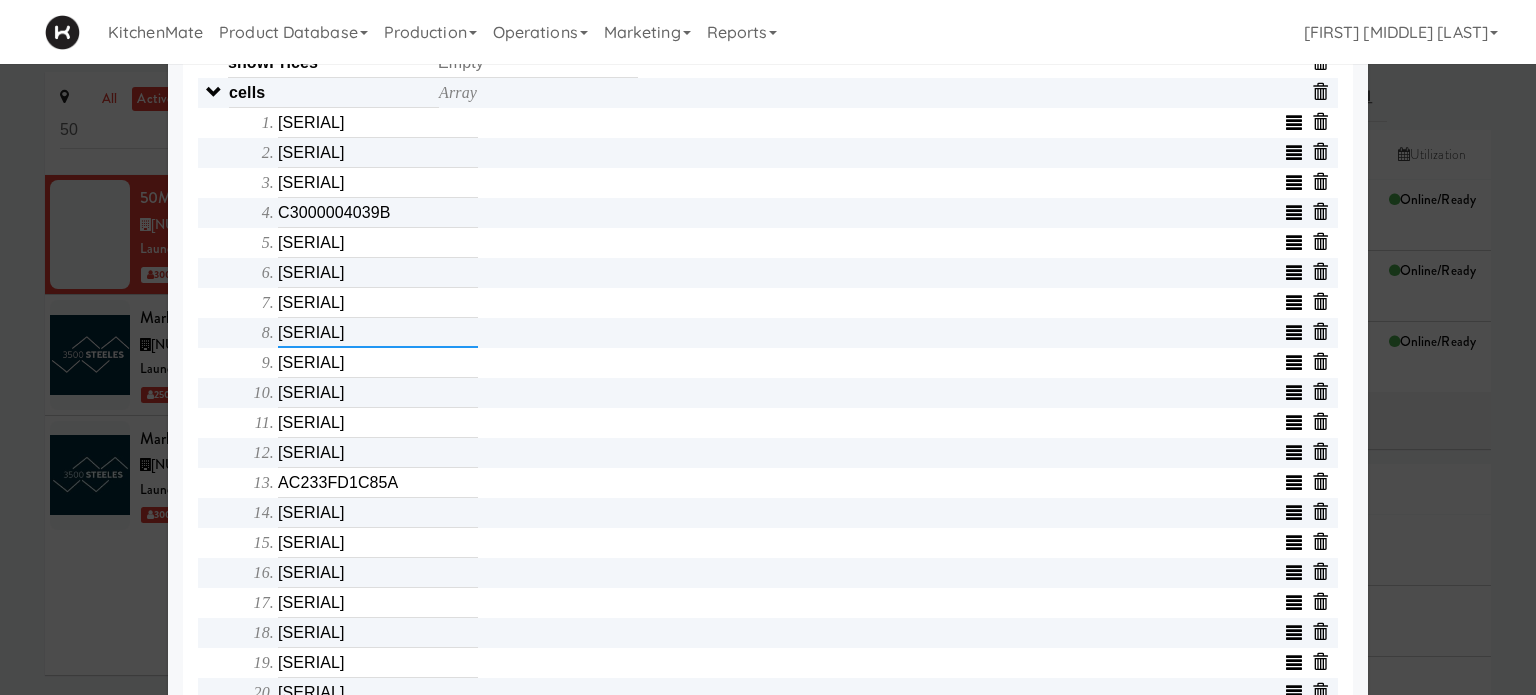 click on "[SERIAL]" at bounding box center [378, 333] 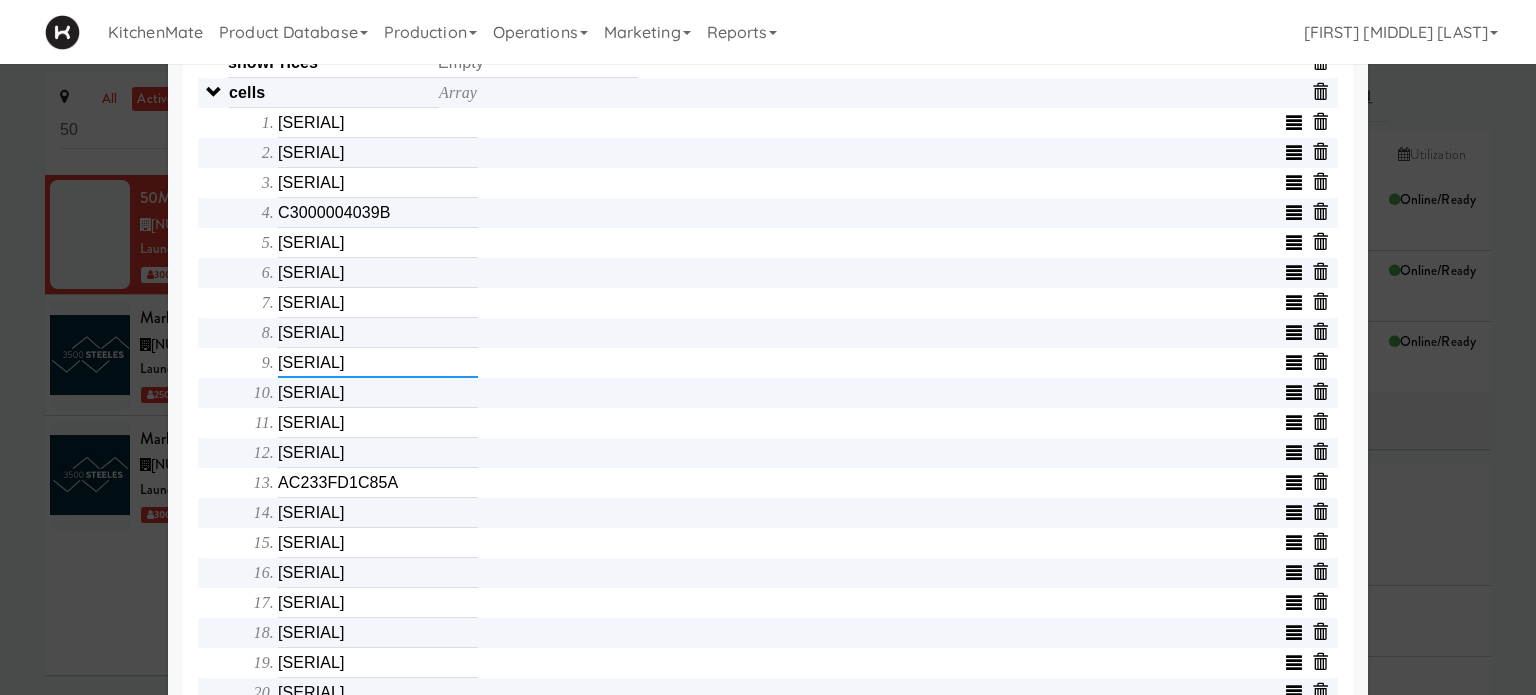 click on "[SERIAL]" at bounding box center (378, 363) 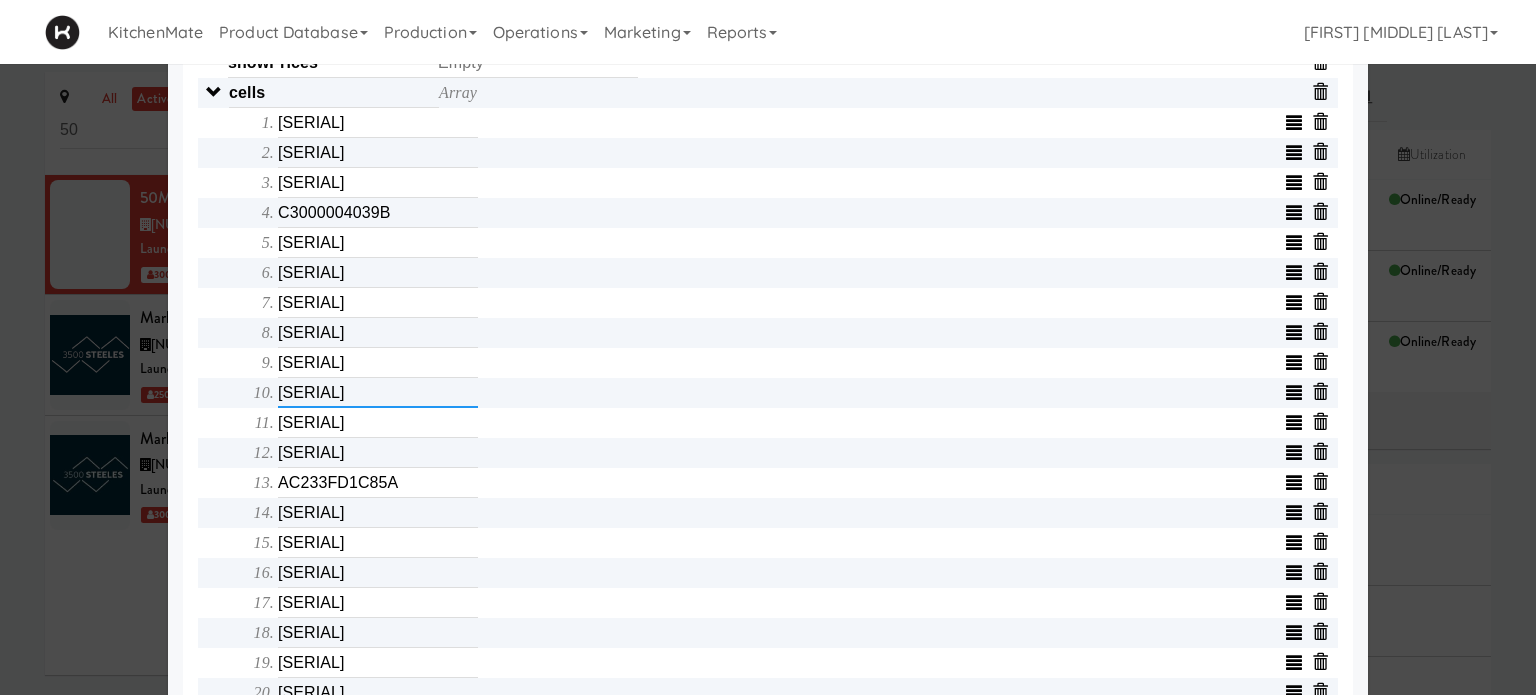 click on "[SERIAL]" at bounding box center (378, 393) 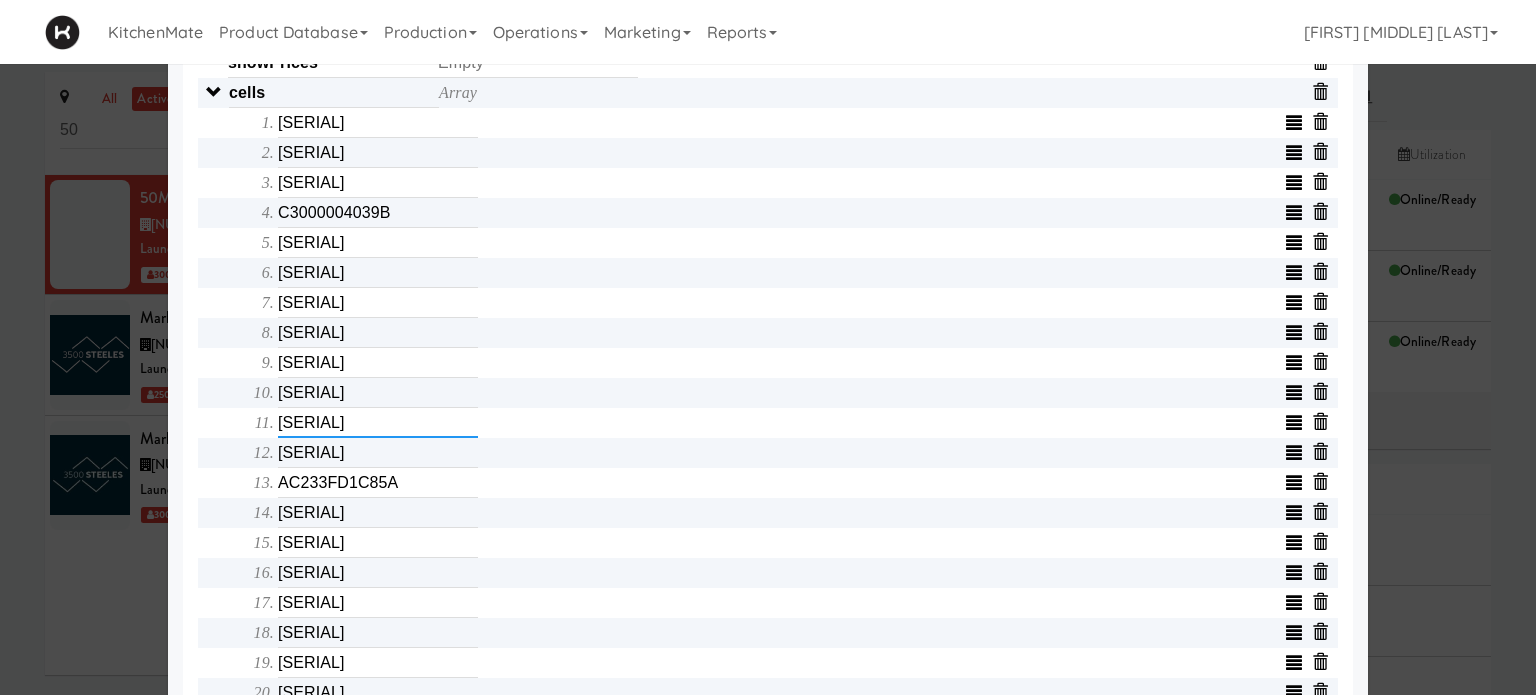 click on "[SERIAL]" at bounding box center [378, 423] 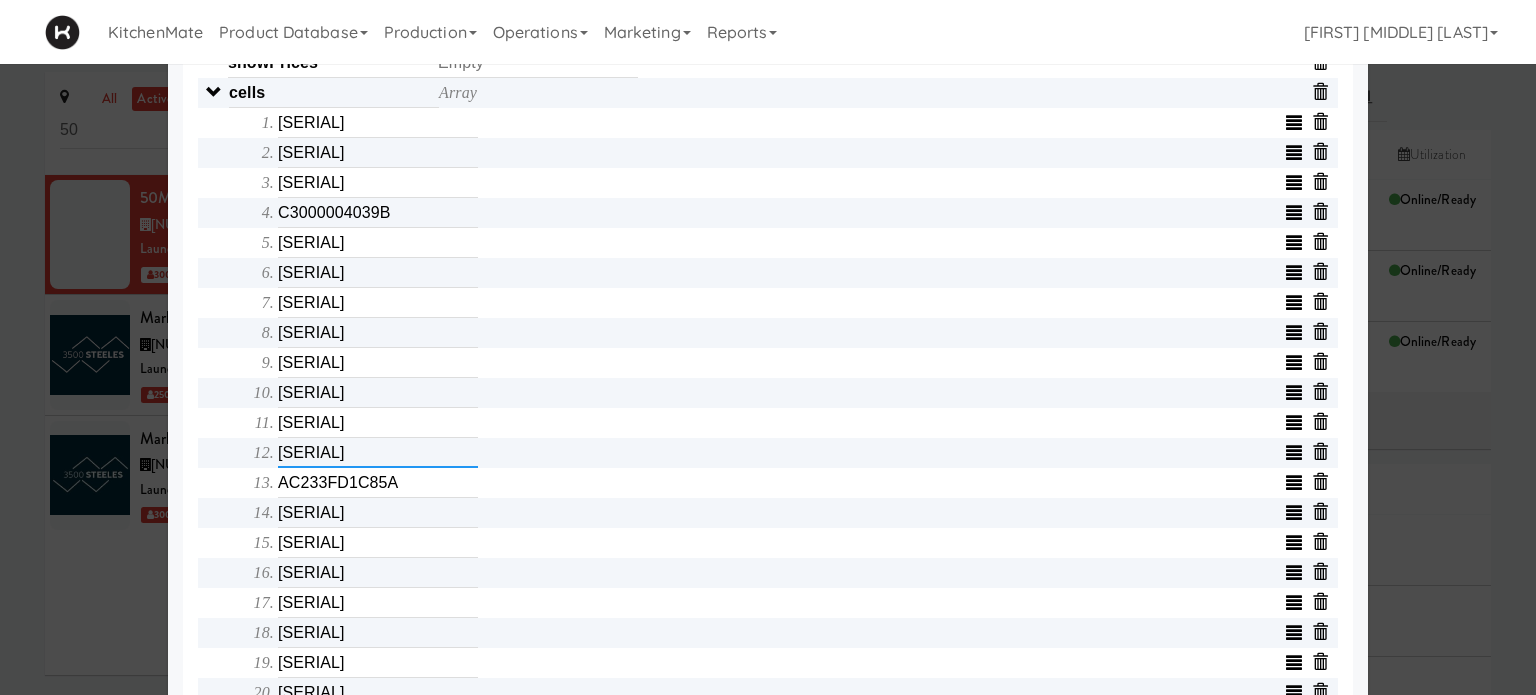 click on "[SERIAL]" at bounding box center [378, 453] 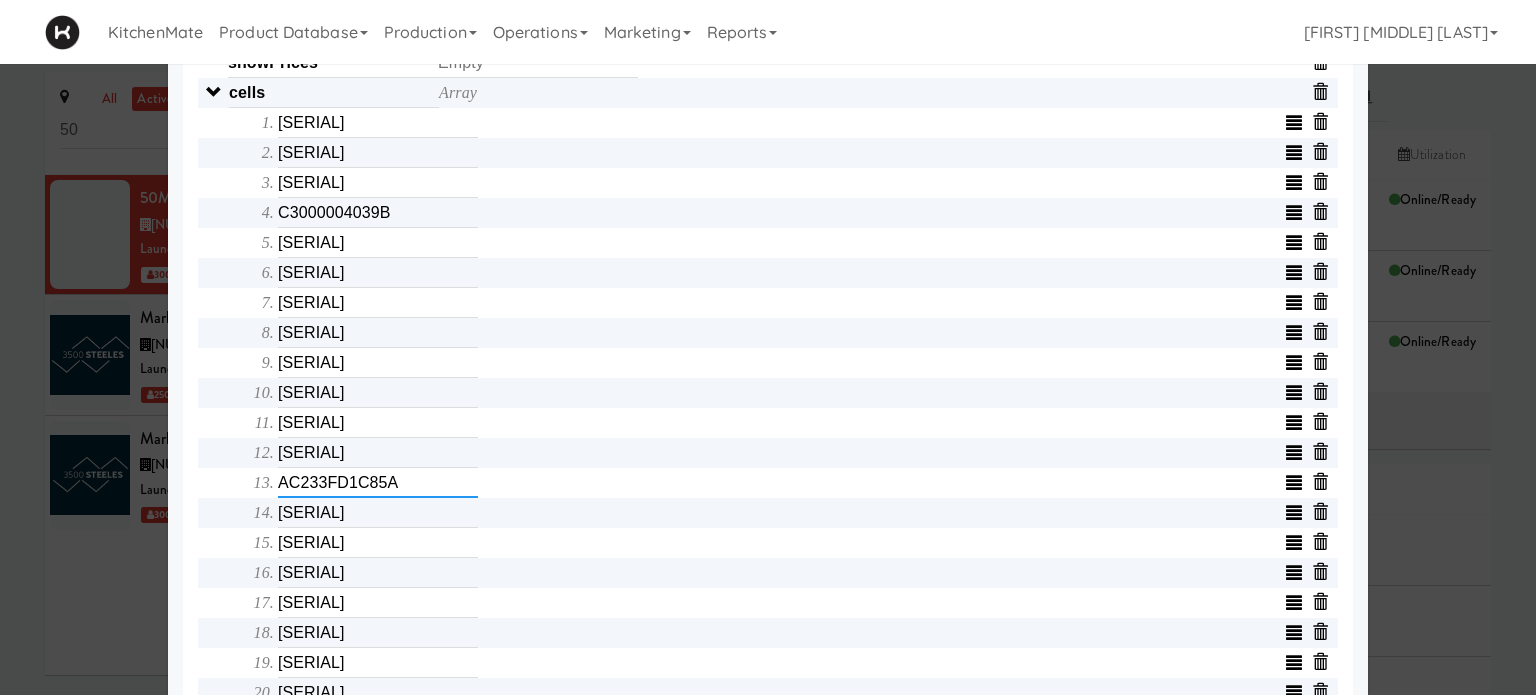 click on "AC233FD1C85A" at bounding box center [378, 483] 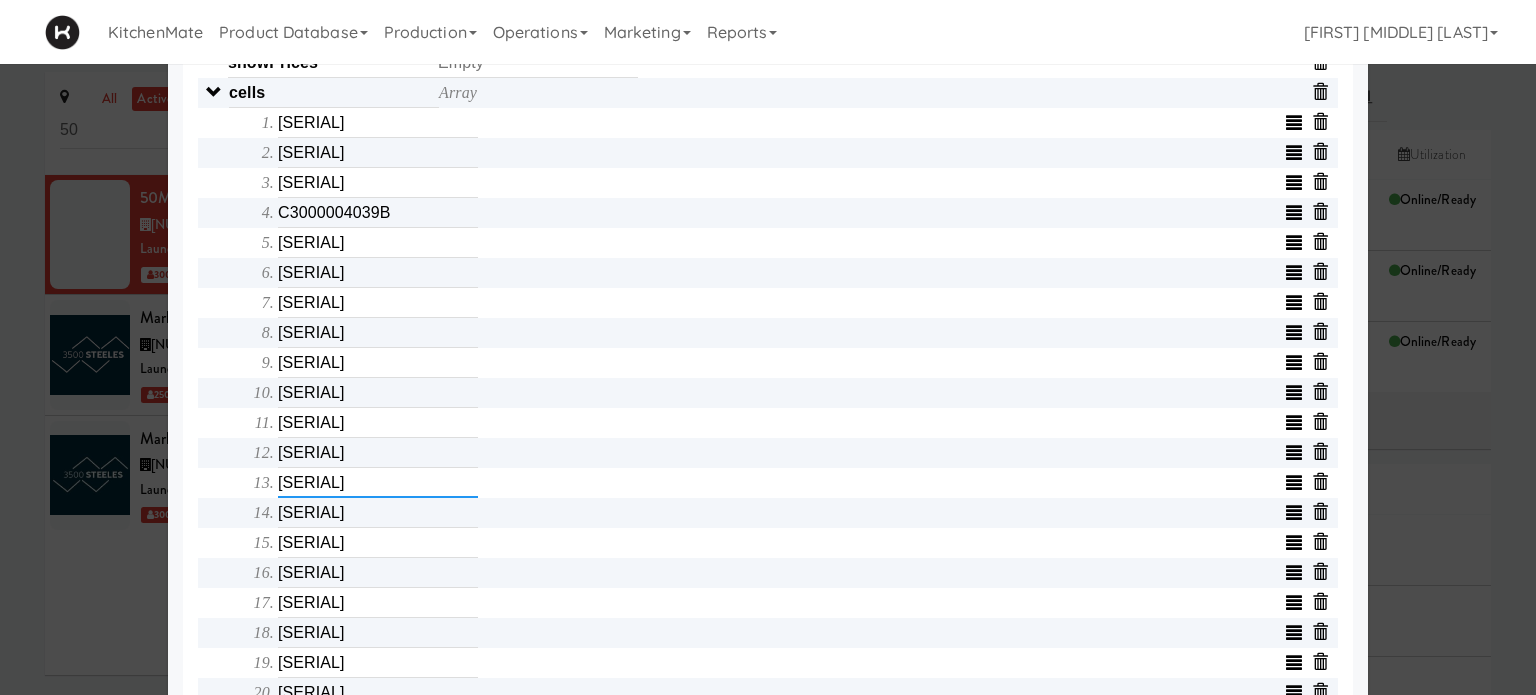 type on "[SERIAL]" 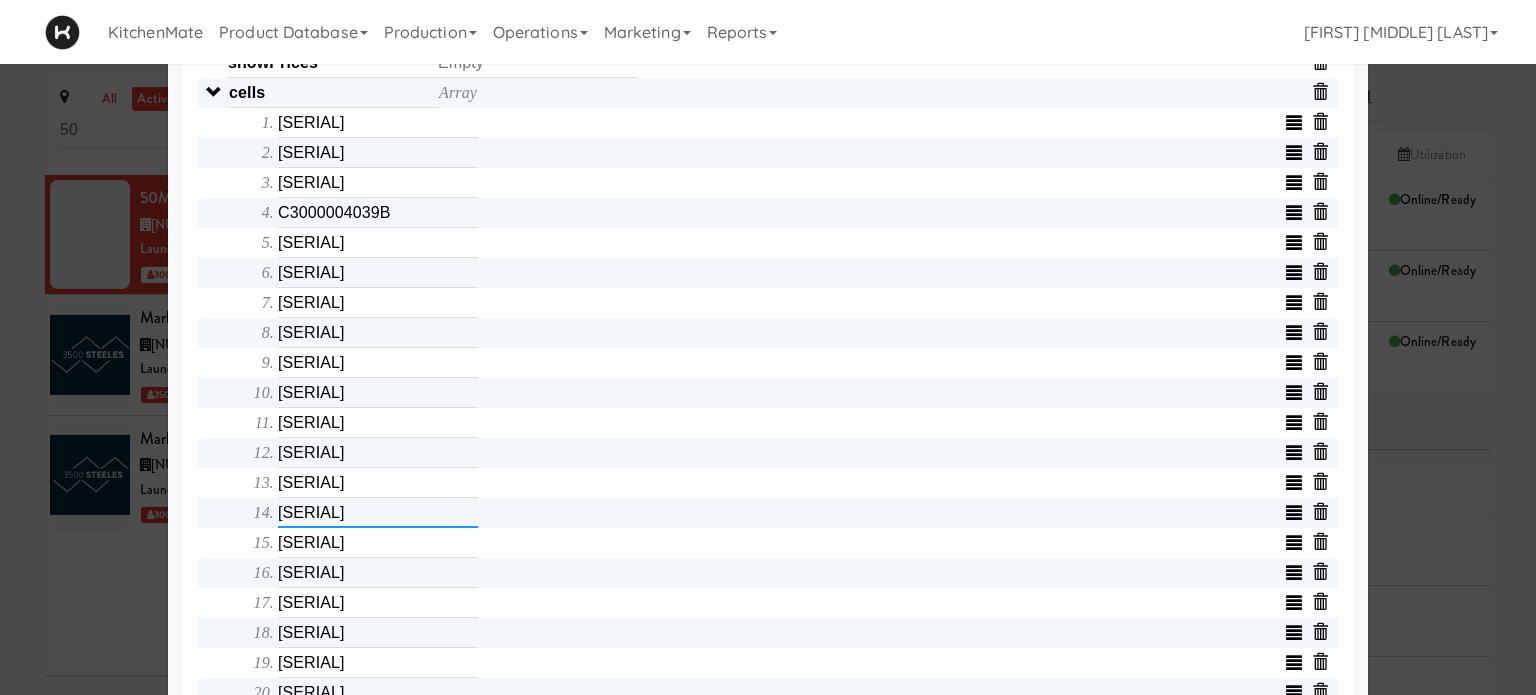 click on "[SERIAL]" at bounding box center (378, 513) 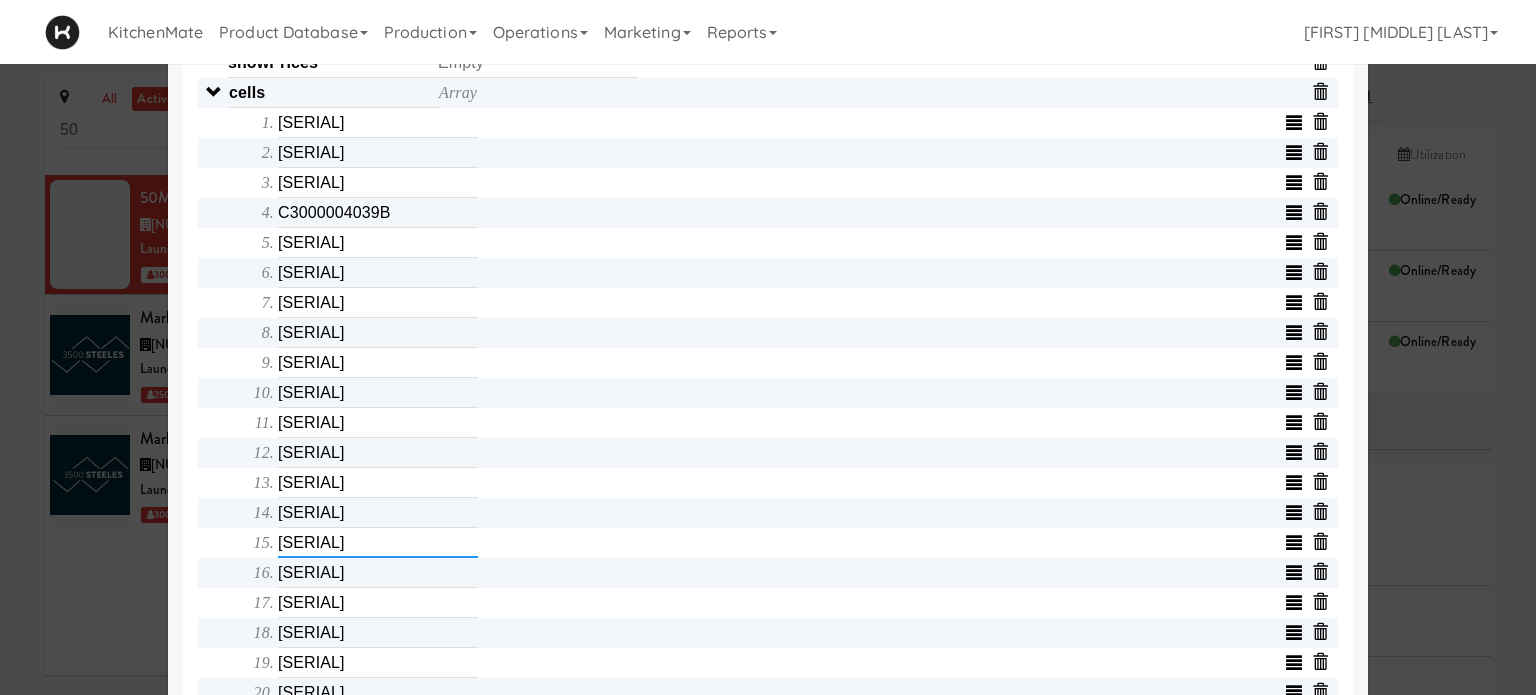 click on "[SERIAL]" at bounding box center [378, 543] 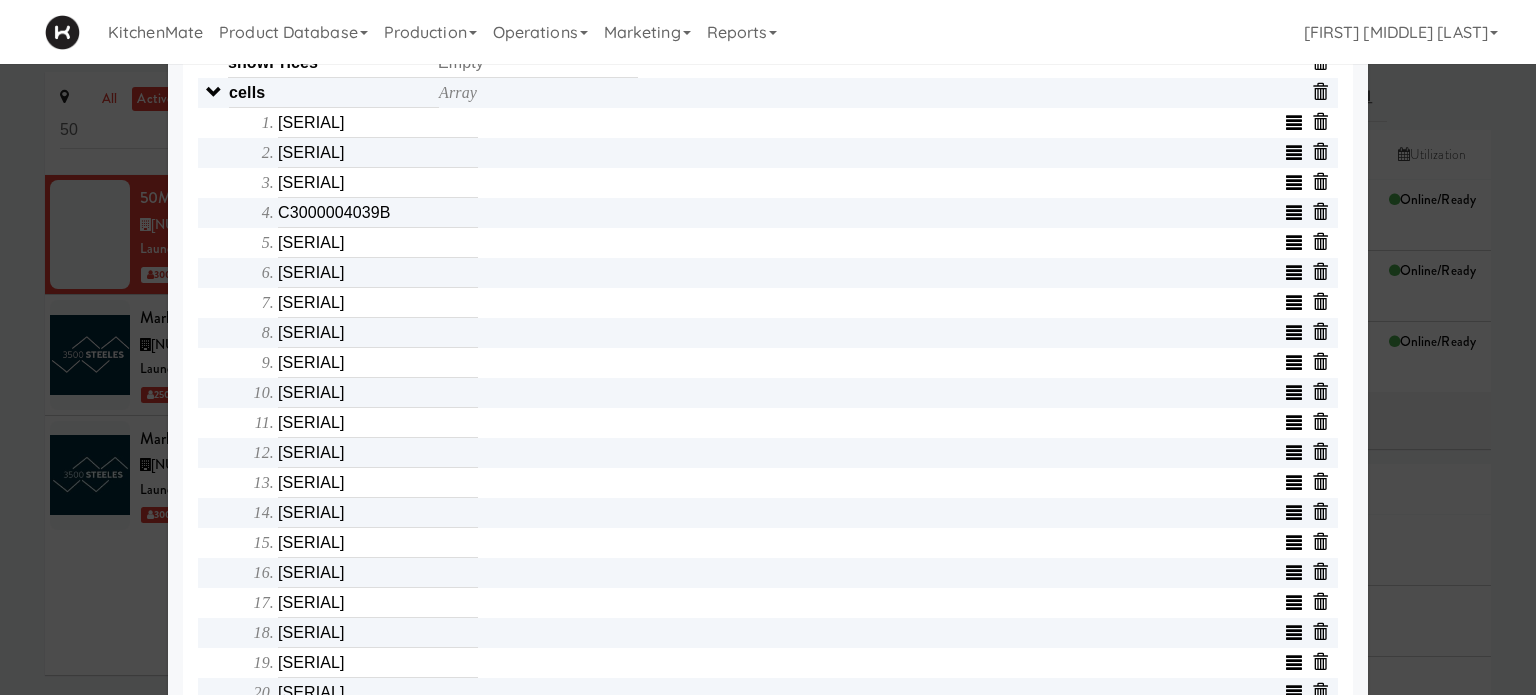 click on "Object serialNumber [SERIAL] identity templateId [SERIAL] minew_api_version _local_ip [IP_ADDRESS] _api layout [LAYOUT] removedCells splitTemplateId _mac [MAC_ADDRESS] emptyTemplateIds IP Address [IP_ADDRESS] AP PASSWORD Ap Password storeId [NUMBER] _cells_updated_with_discounts Array qrCodeRootUrl promoTemplateId cellCount [NUMBER] _wifi_version Gateway password wordBreak [NUMBER] showPrices cells Array [SERIAL] [SERIAL] [SERIAL] [SERIAL] [SERIAL] [SERIAL] [SERIAL] [SERIAL] [SERIAL] [SERIAL] [SERIAL] [SERIAL] [SERIAL] [SERIAL] [SERIAL] [SERIAL] [SERIAL] [SERIAL] [SERIAL] [SERIAL] [SERIAL] [SERIAL] [SERIAL] [SERIAL] [SERIAL] [SERIAL] [SERIAL] identityPrefix _A15" at bounding box center [768, 243] 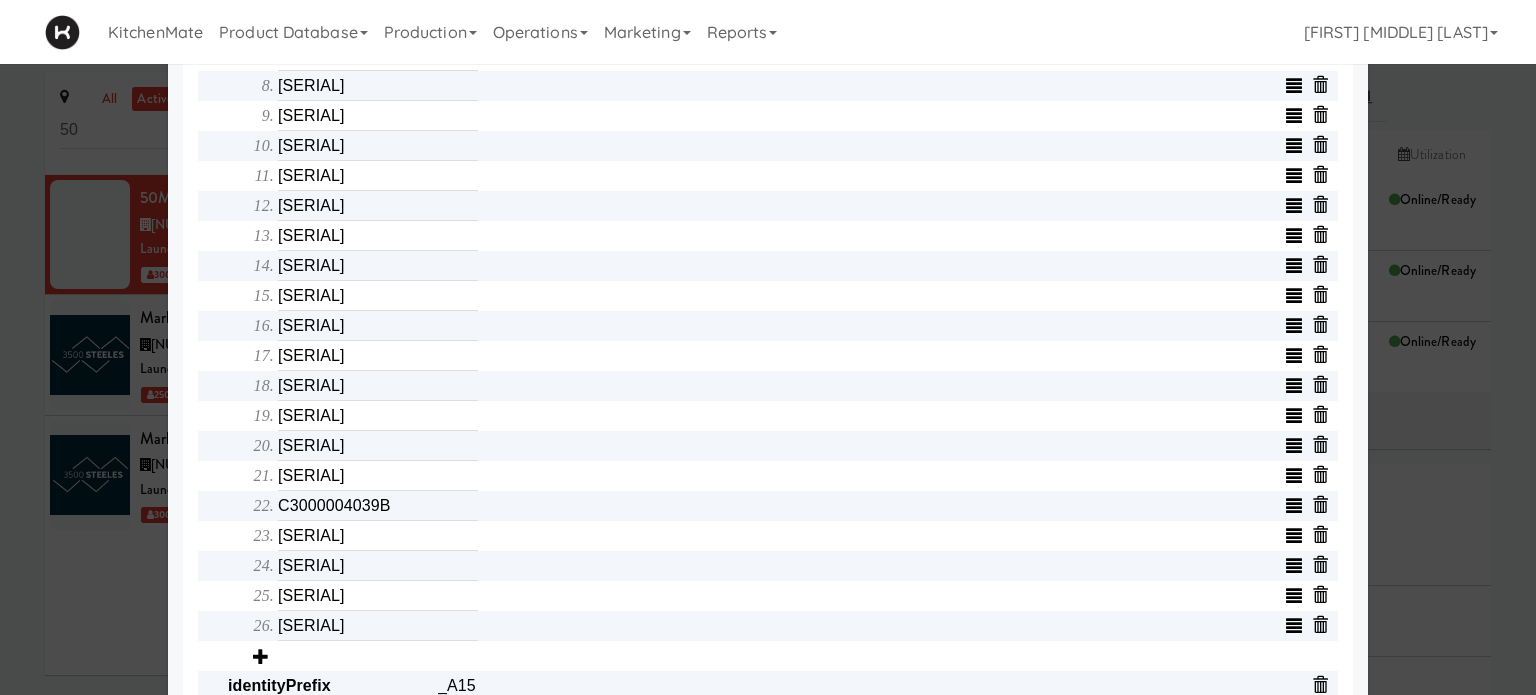 scroll, scrollTop: 1080, scrollLeft: 0, axis: vertical 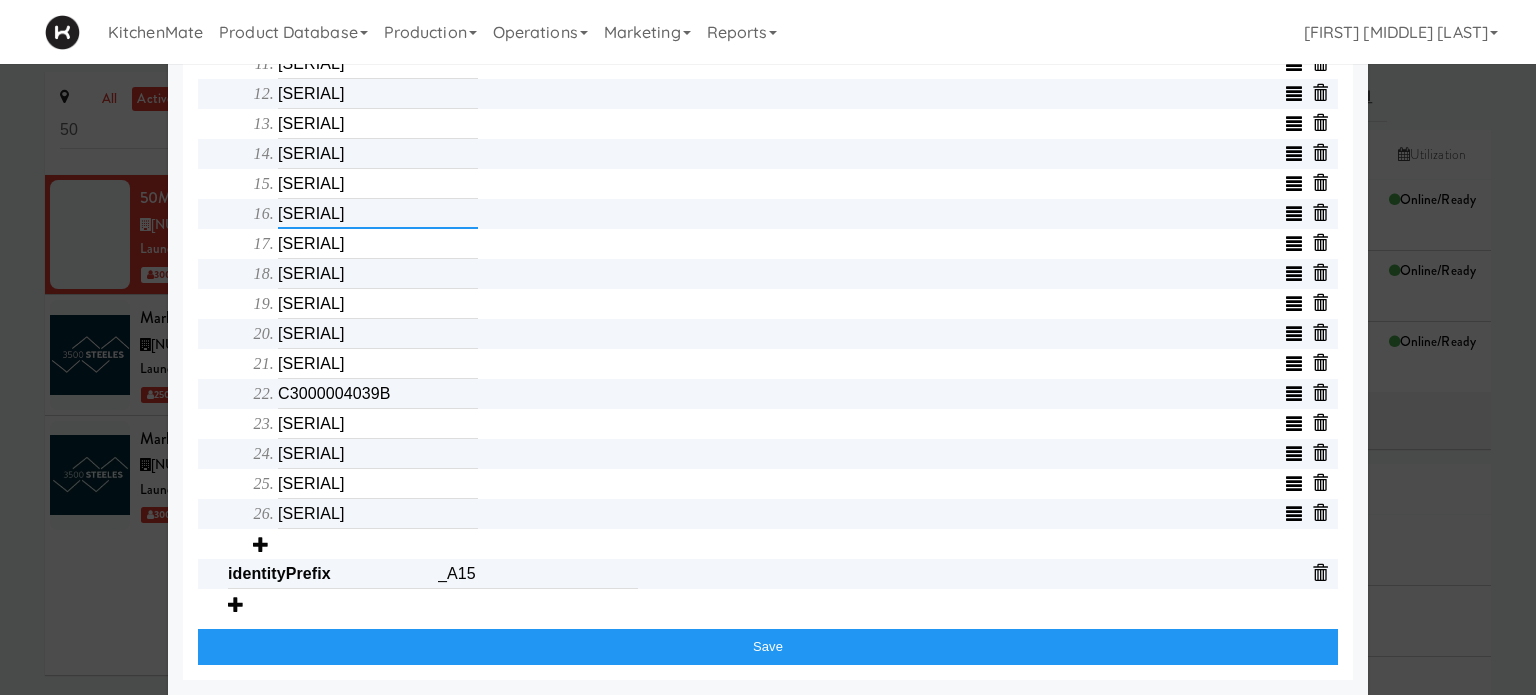 click on "[SERIAL]" at bounding box center (378, 214) 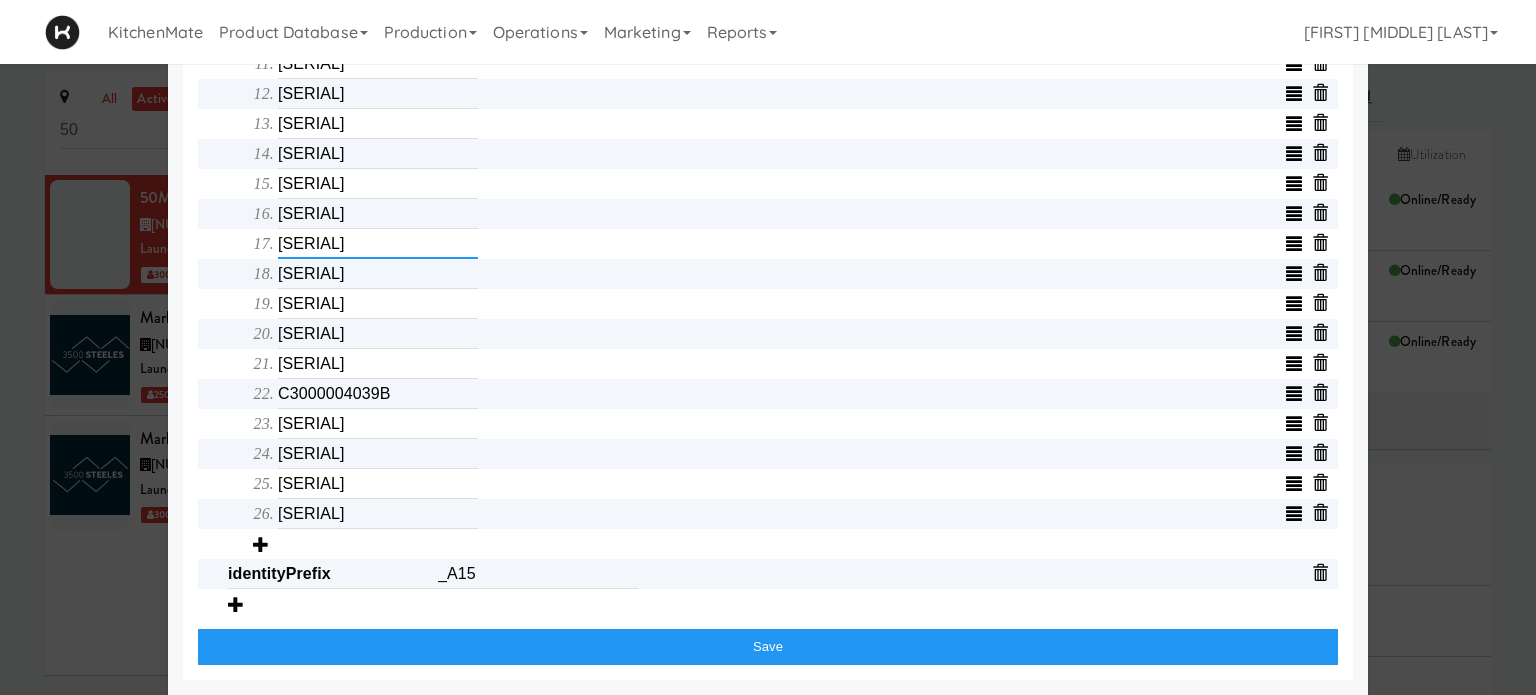 click on "[SERIAL]" at bounding box center [378, 244] 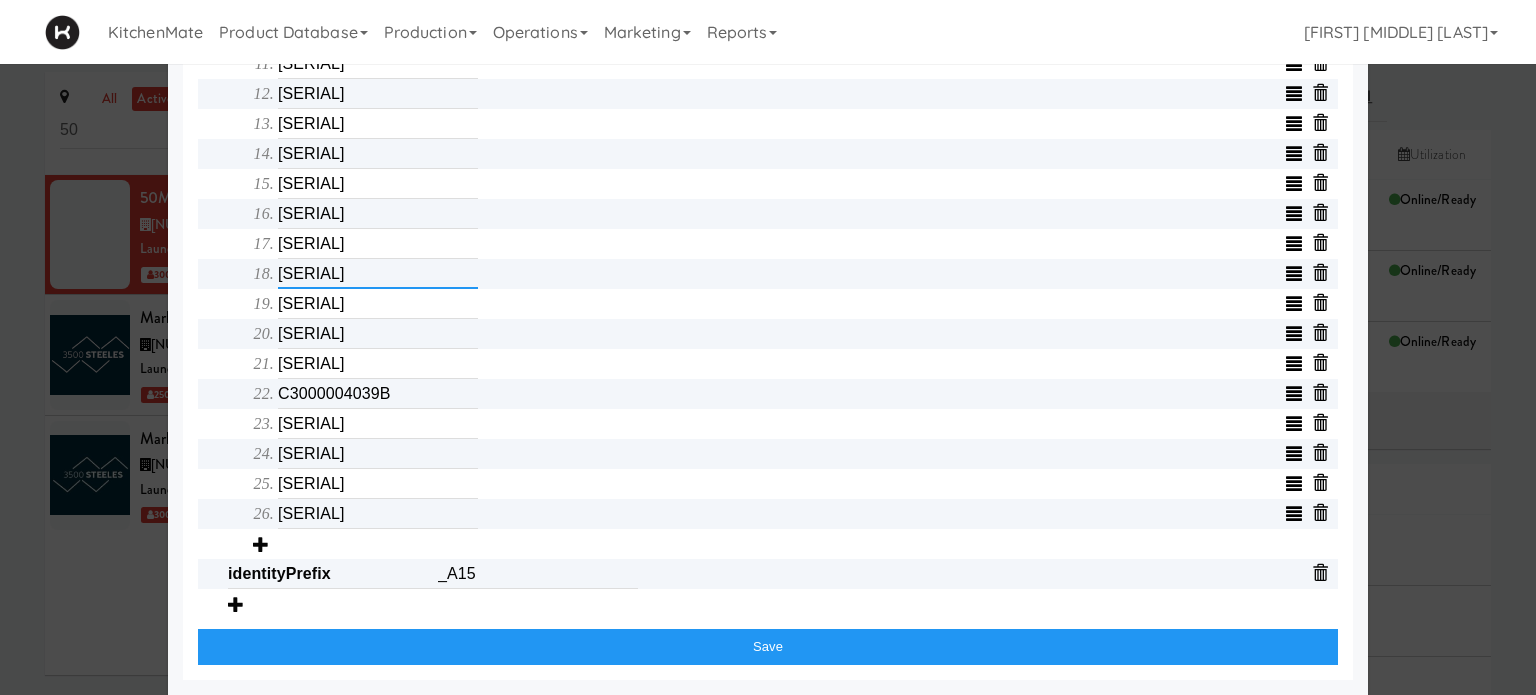 click on "[SERIAL]" at bounding box center (378, 274) 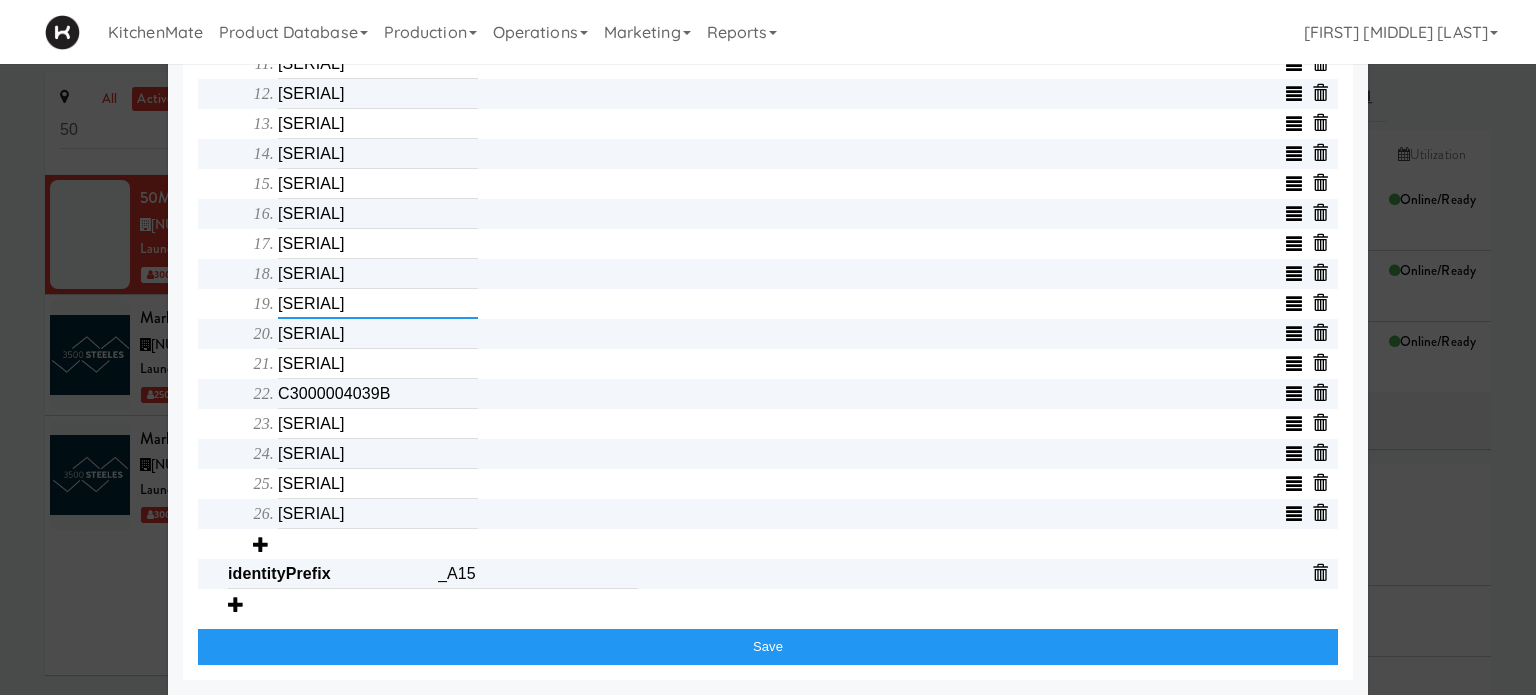 click on "[SERIAL]" at bounding box center [378, 304] 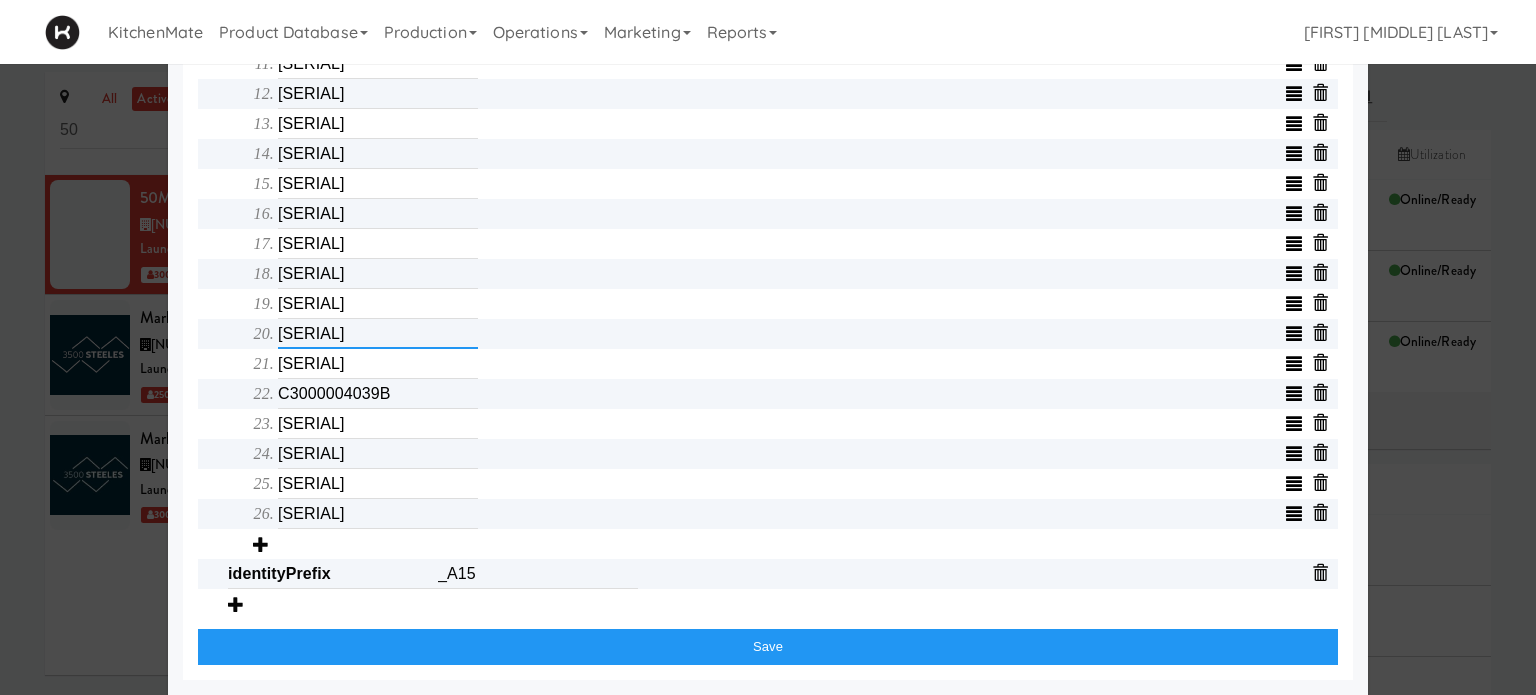 click on "[SERIAL]" at bounding box center [378, 334] 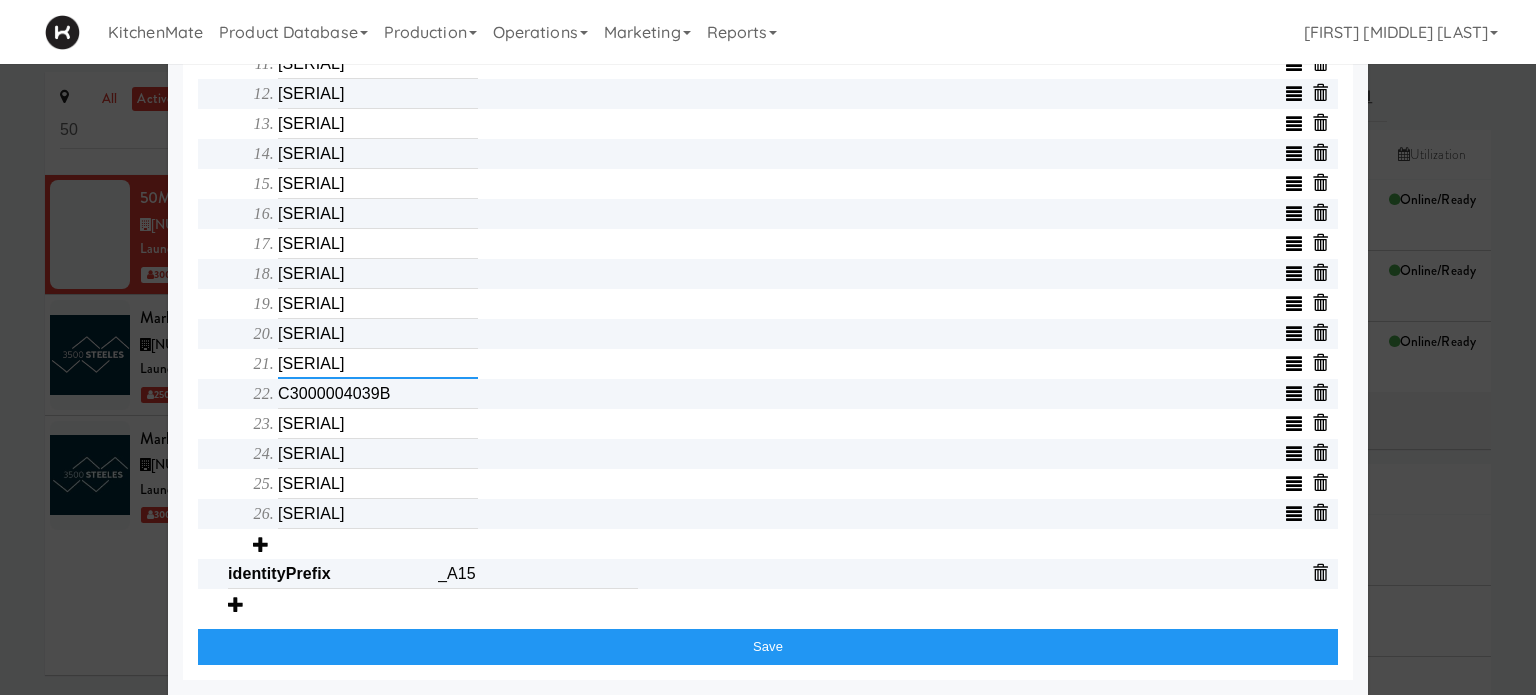 click on "[SERIAL]" at bounding box center [378, 364] 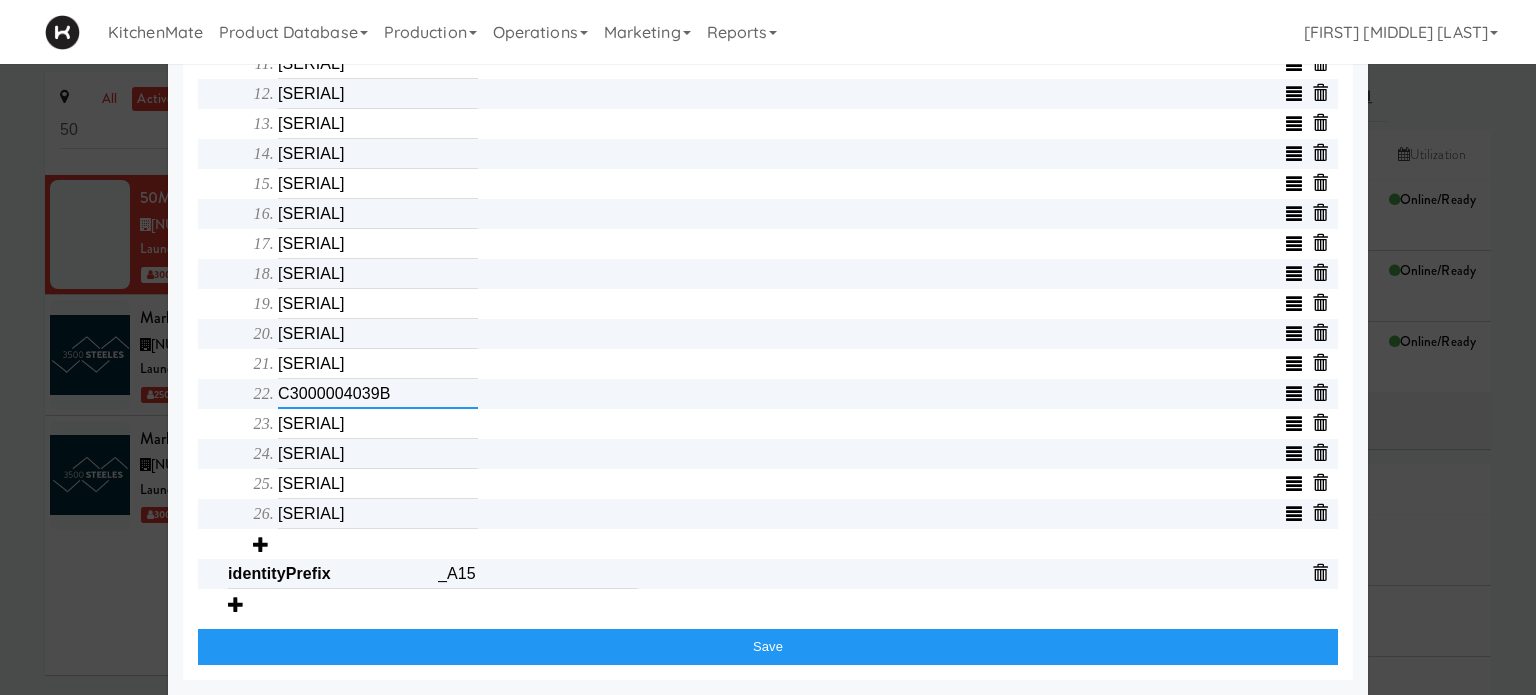 click on "C3000004039B" at bounding box center (378, 394) 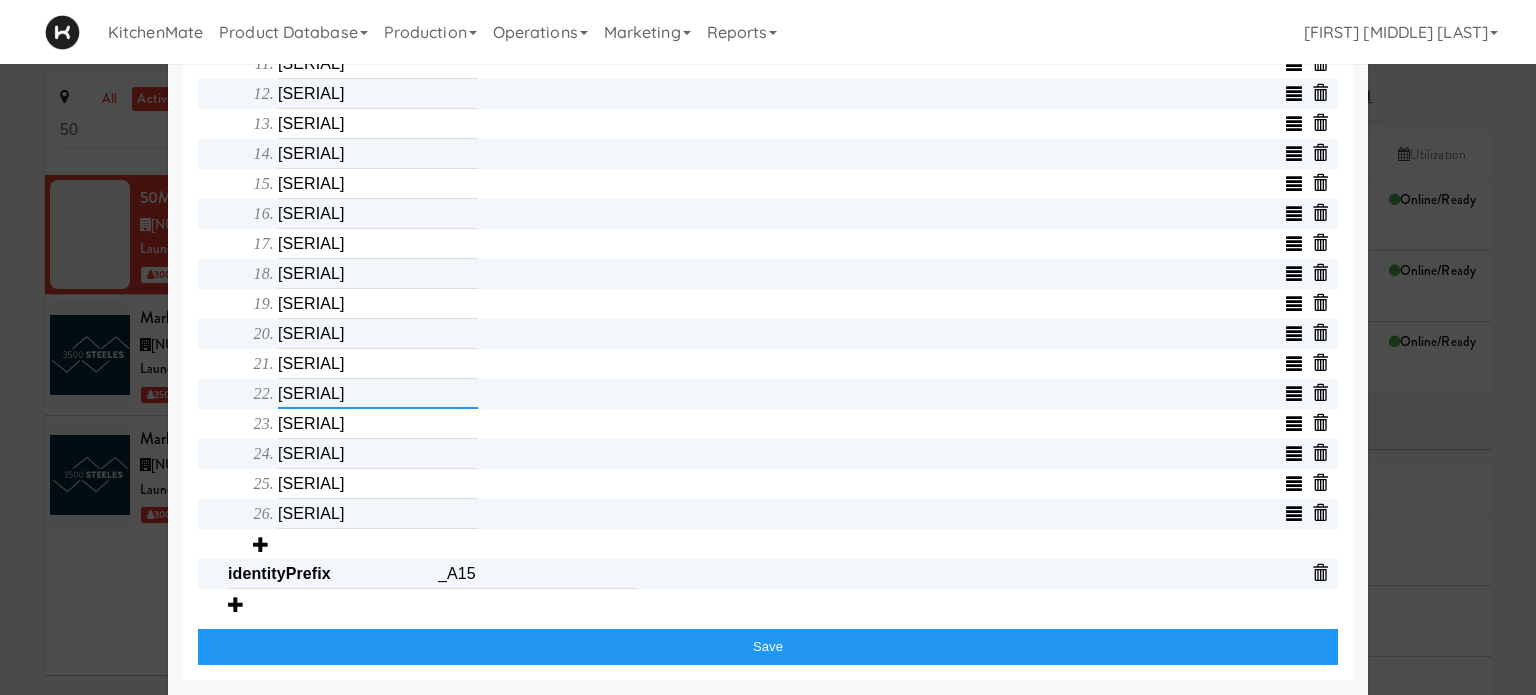 type on "[SERIAL]" 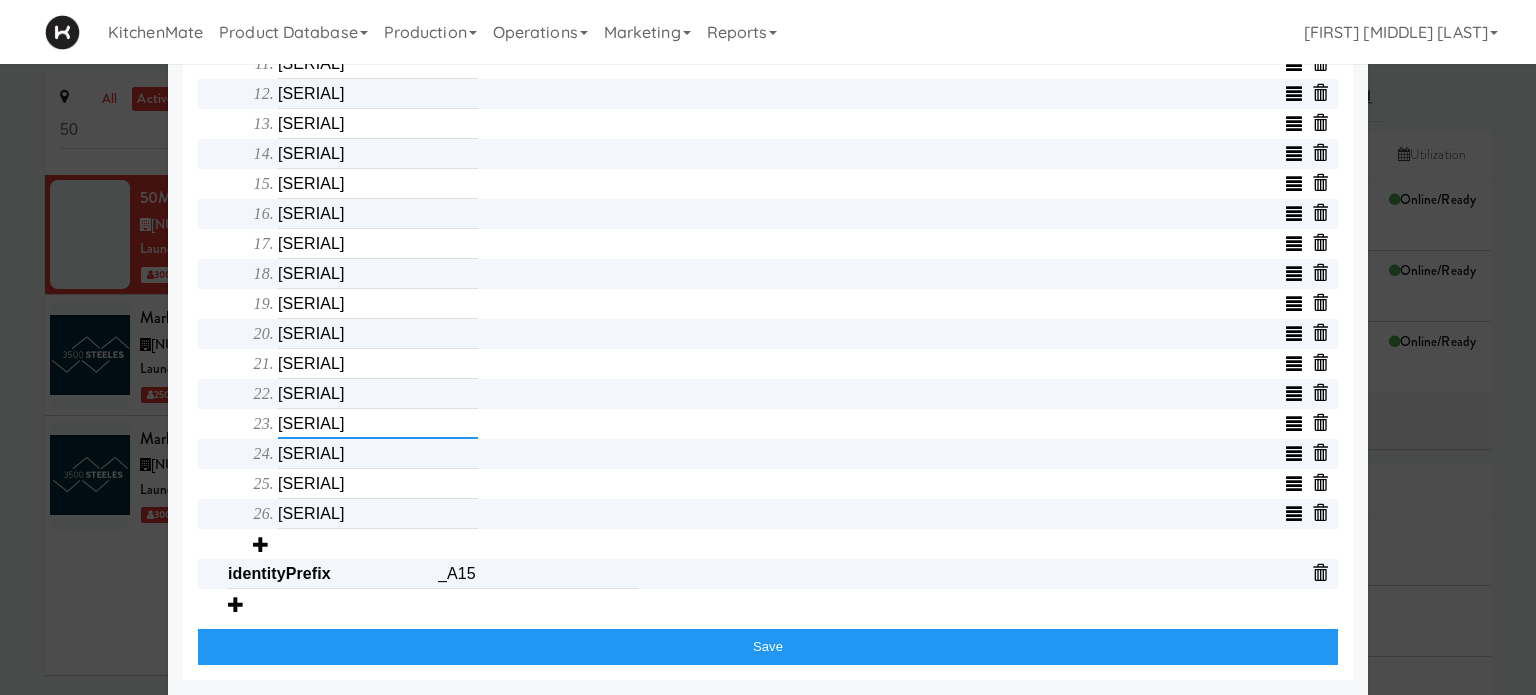 click on "[SERIAL]" at bounding box center (378, 424) 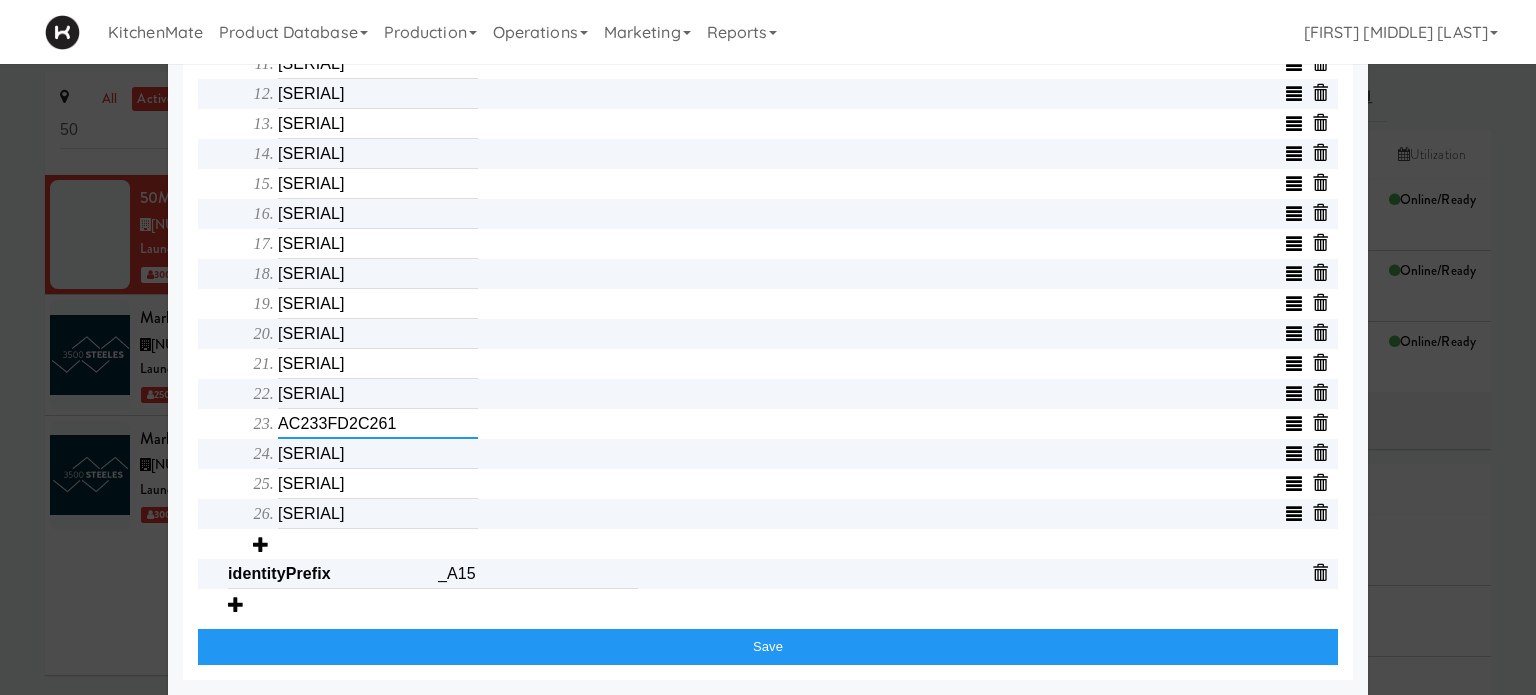 type on "AC233FD2C261" 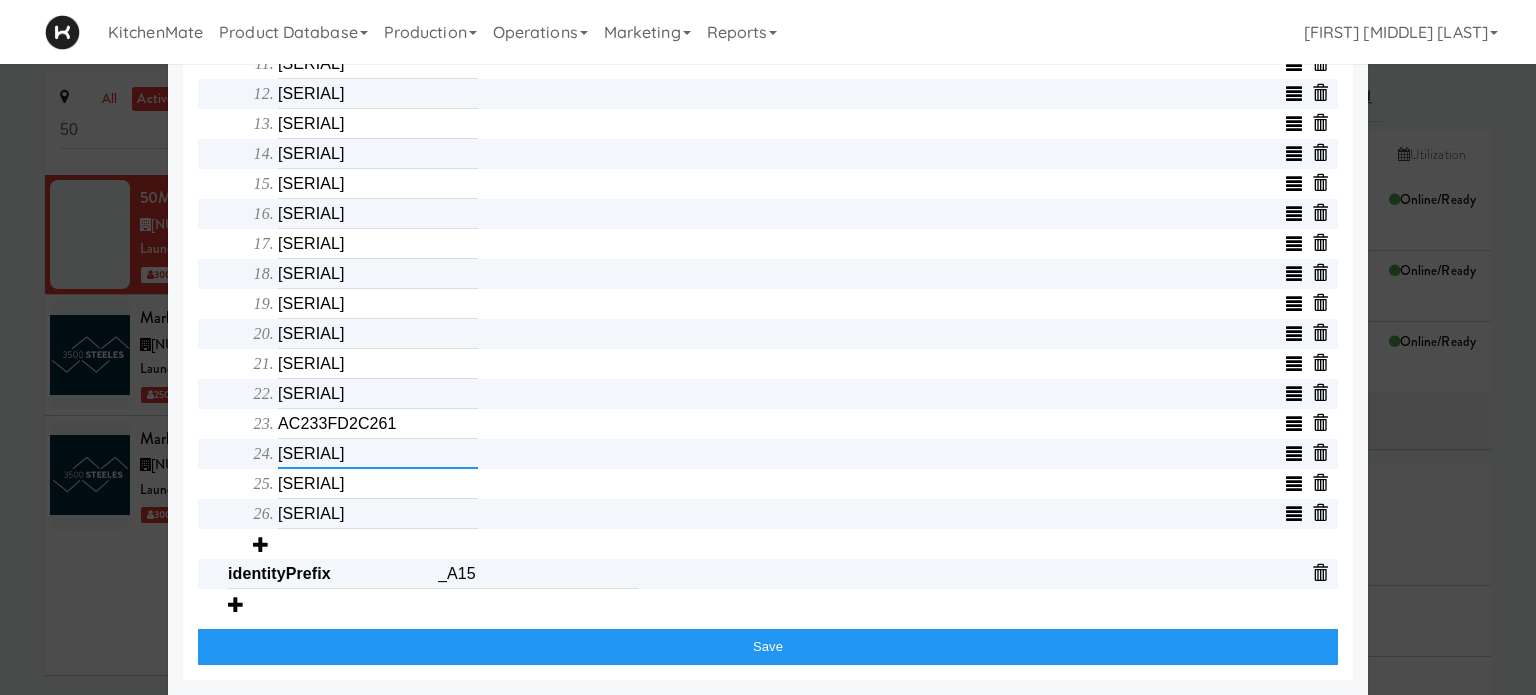 click on "[SERIAL]" at bounding box center [378, 454] 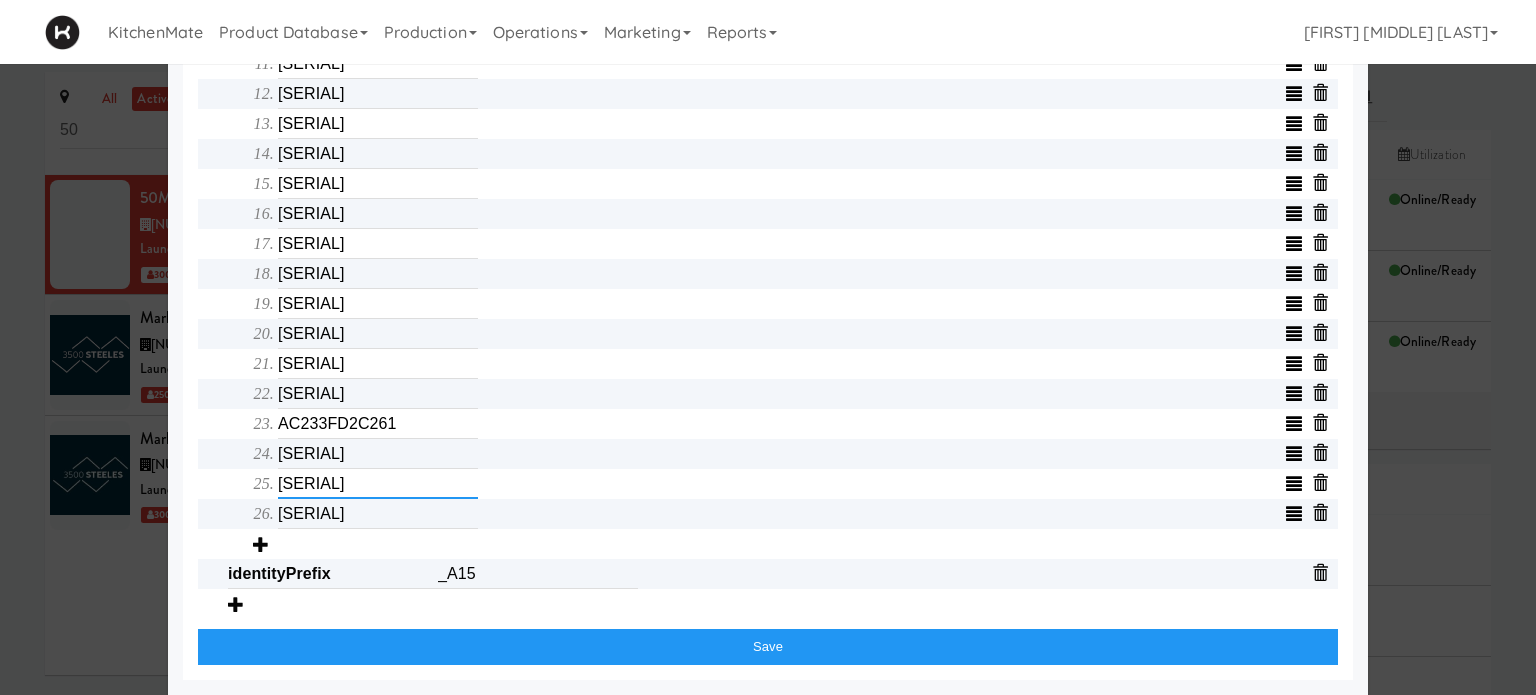 click on "[SERIAL]" at bounding box center (378, 484) 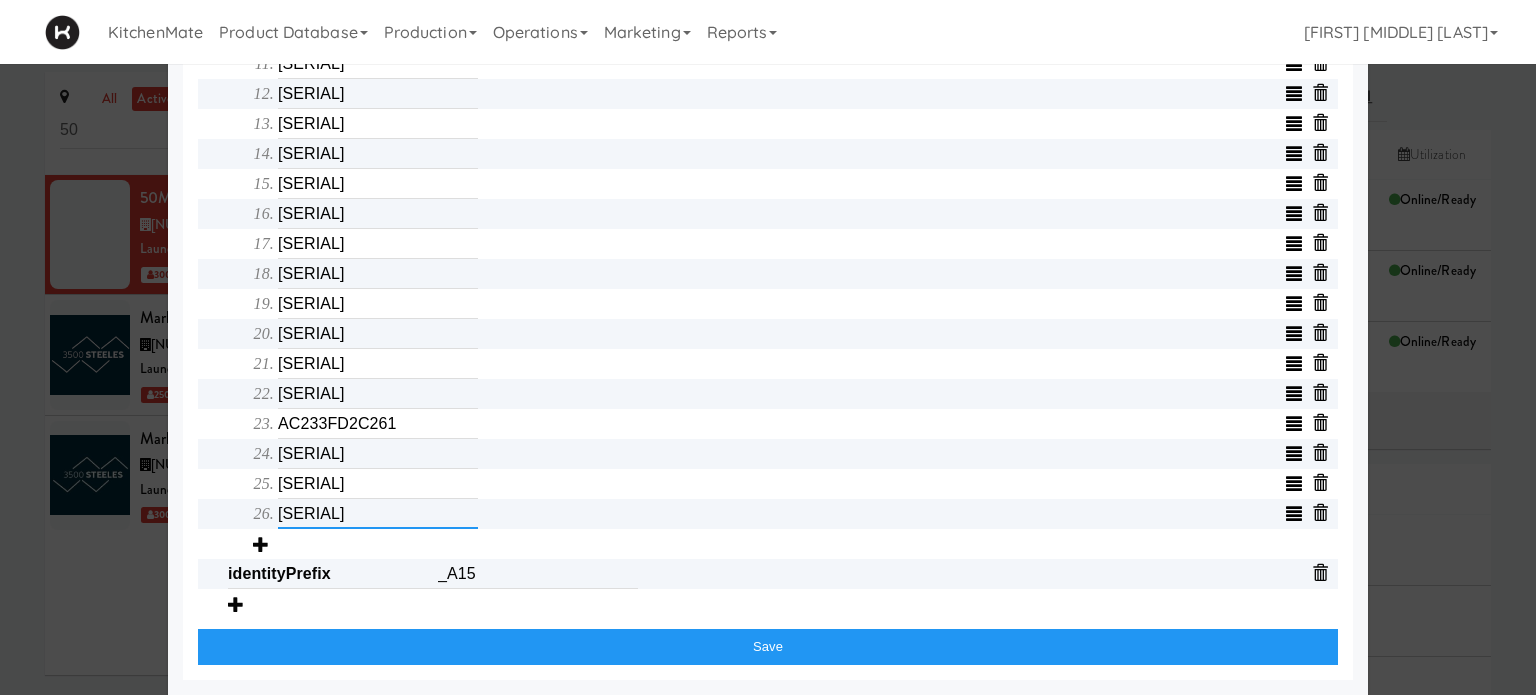click on "[SERIAL]" at bounding box center [378, 514] 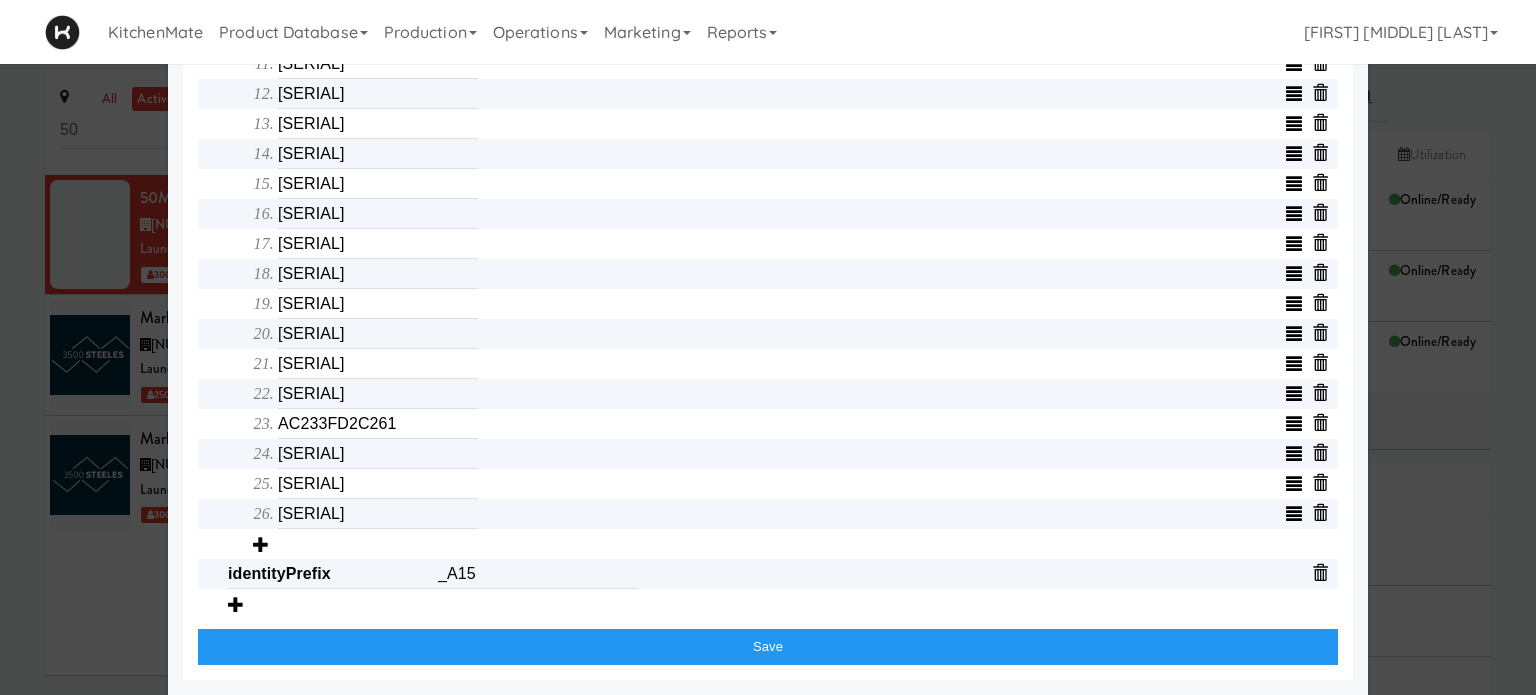click on "Object serialNumber [SERIAL] identity templateId [TEMPLATE] minew_api_version _local_ip [IP_ADDRESS] _api layout [LAYOUT] removedCells splitTemplateId _mac [MAC_ADDRESS] emptyTemplateIds IP Address [IP_ADDRESS] AP PASSWORD Ap Password storeId [STORE_ID] _cells_updated_with_discounts Array qrCodeRootUrl promoTemplateId cellCount [CELL_COUNT] _wifi_version Gateway password wordBreak [WORD_BREAK] showPrices cells Array [CELL_IDS] identityPrefix _A15 Save" at bounding box center [768, -98] 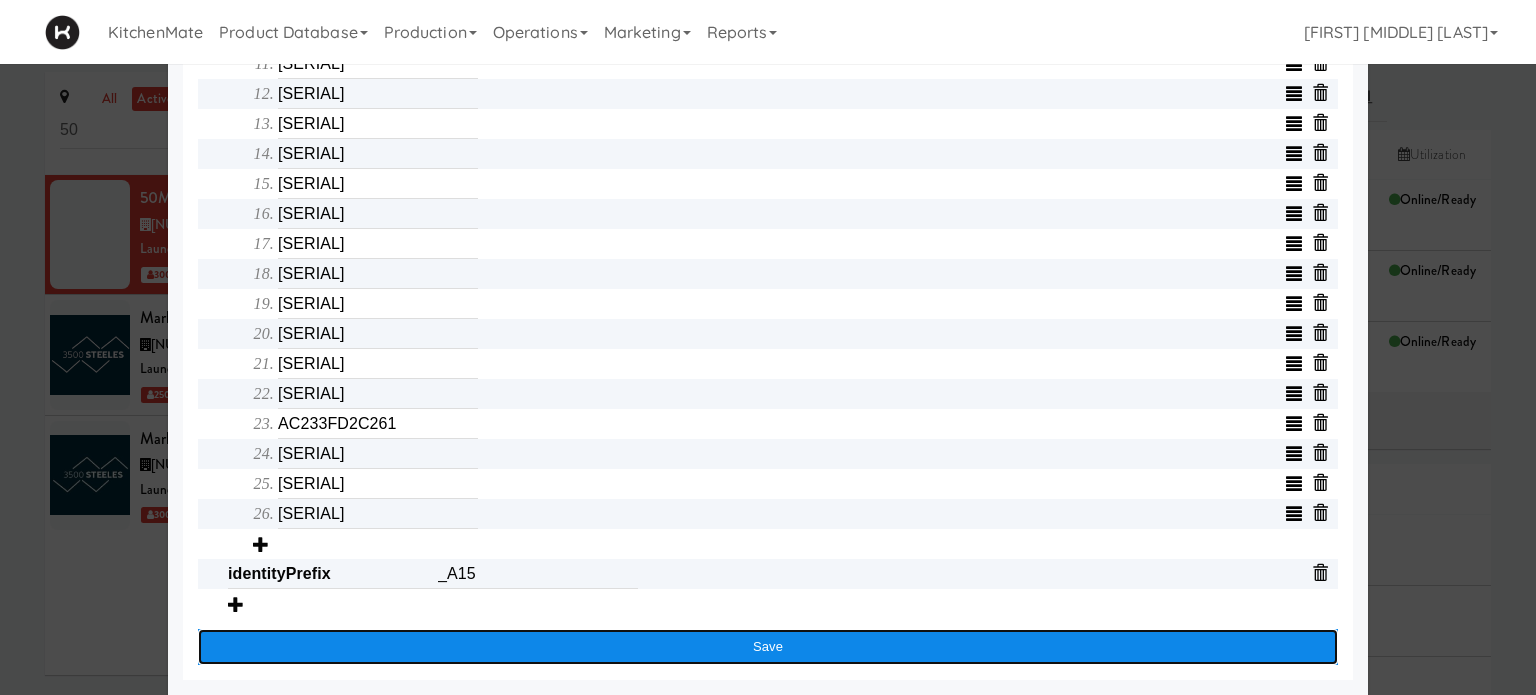 click on "Save" at bounding box center [768, 647] 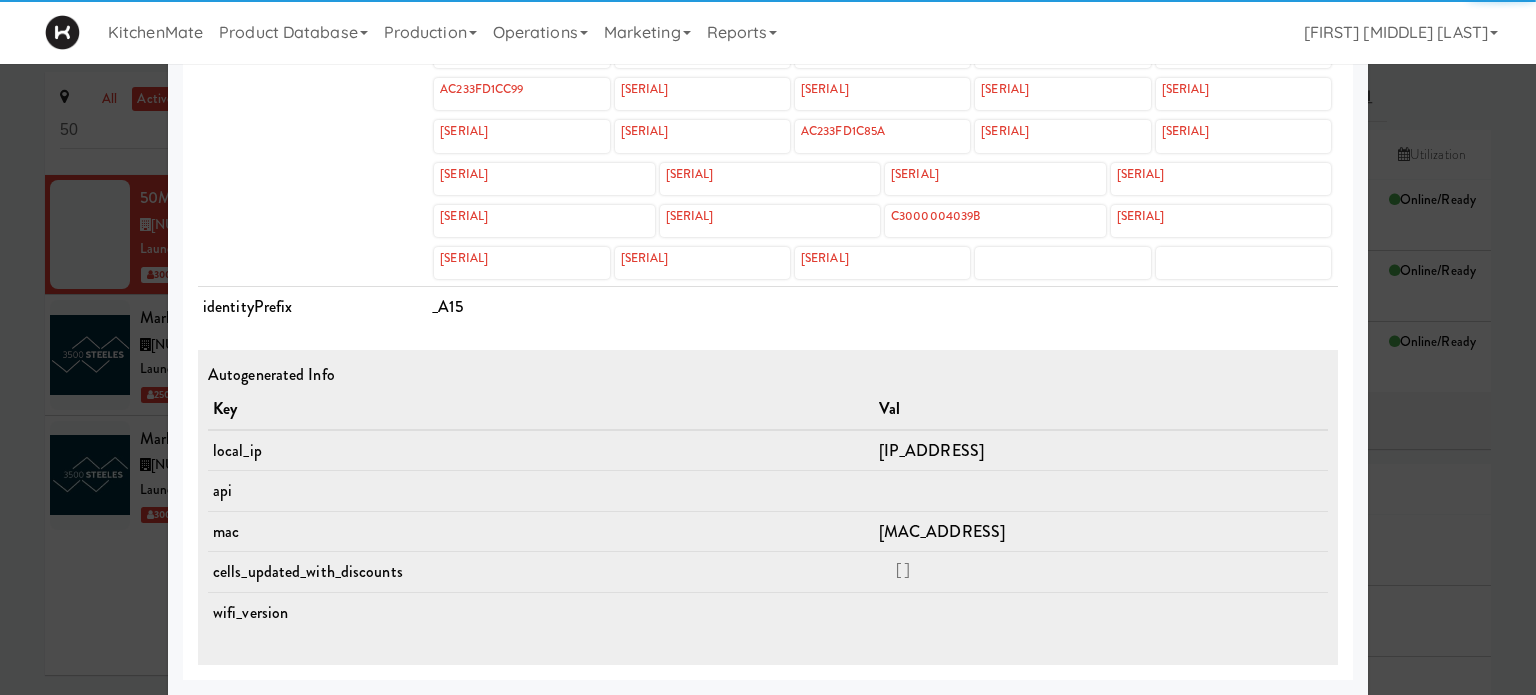 scroll, scrollTop: 954, scrollLeft: 0, axis: vertical 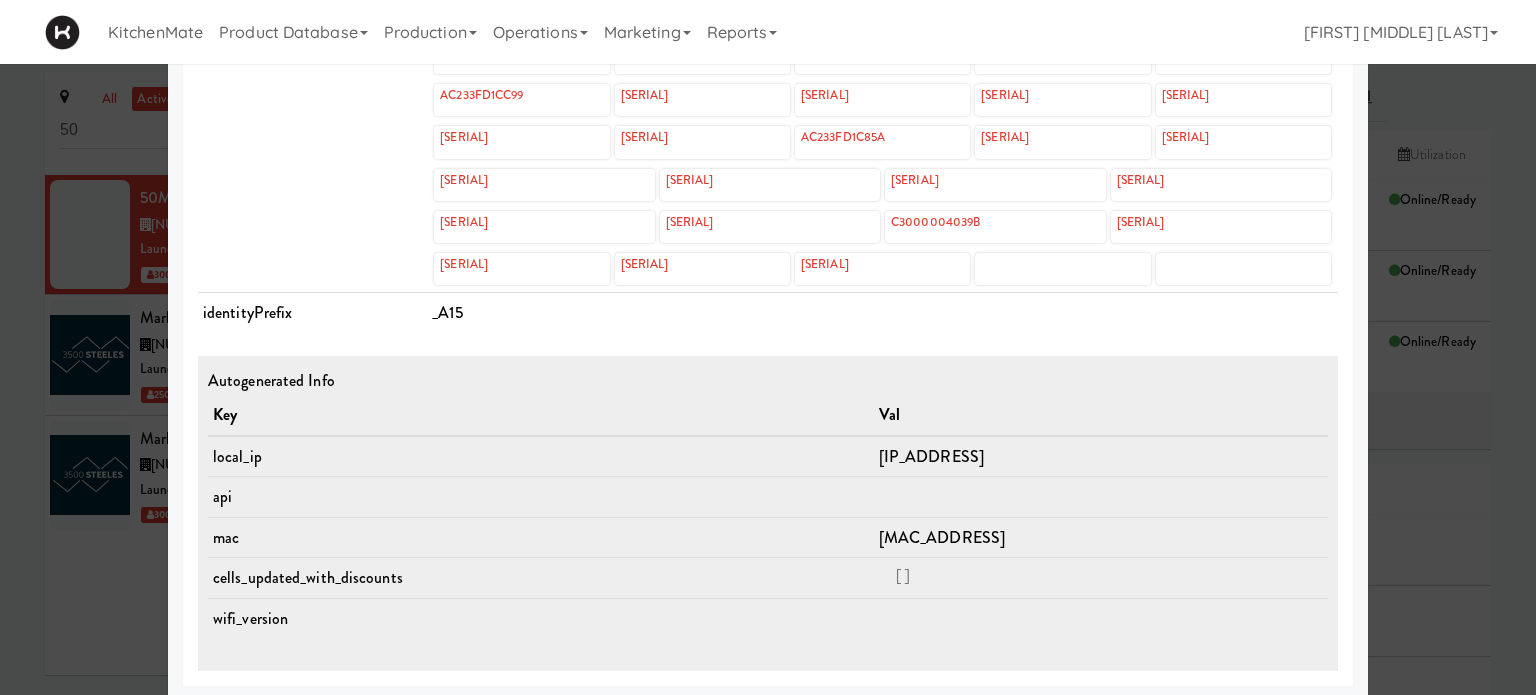 click on "_A15" at bounding box center [882, 313] 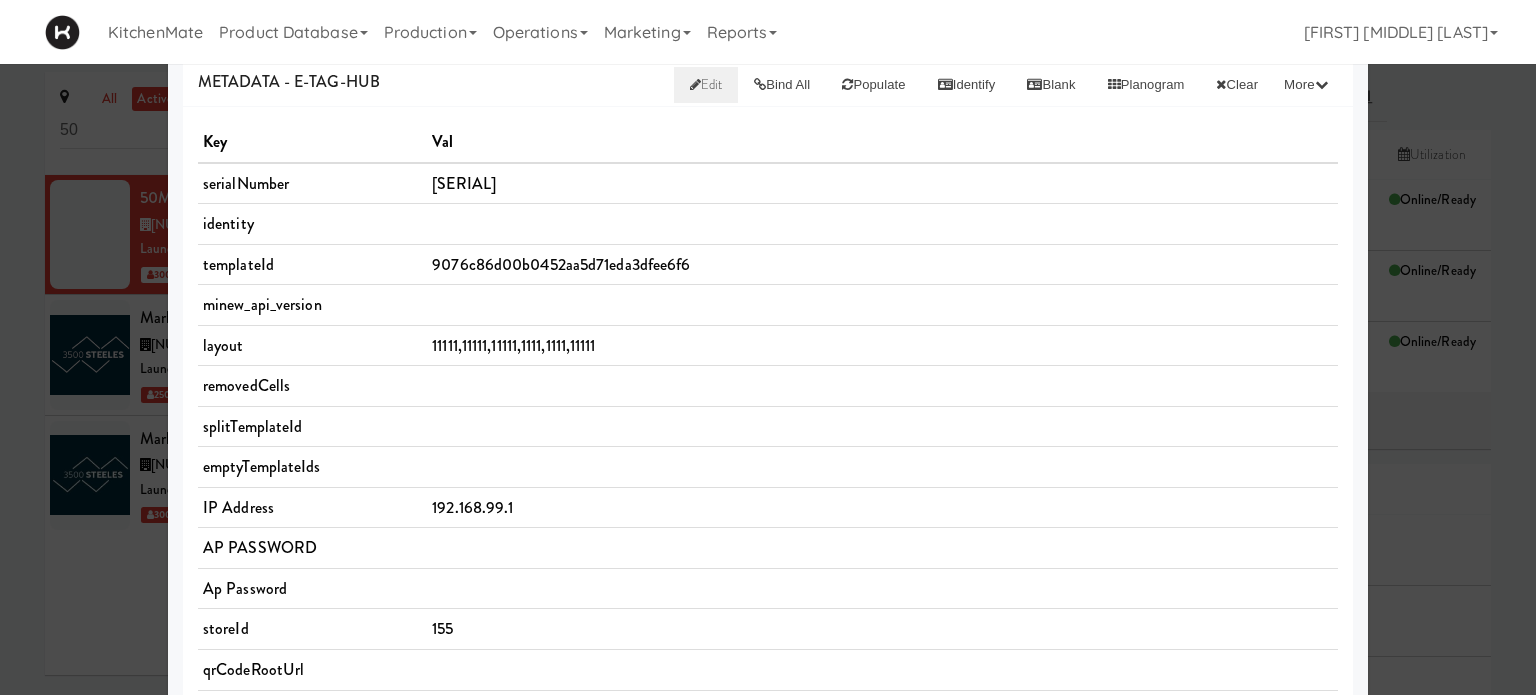 scroll, scrollTop: 0, scrollLeft: 0, axis: both 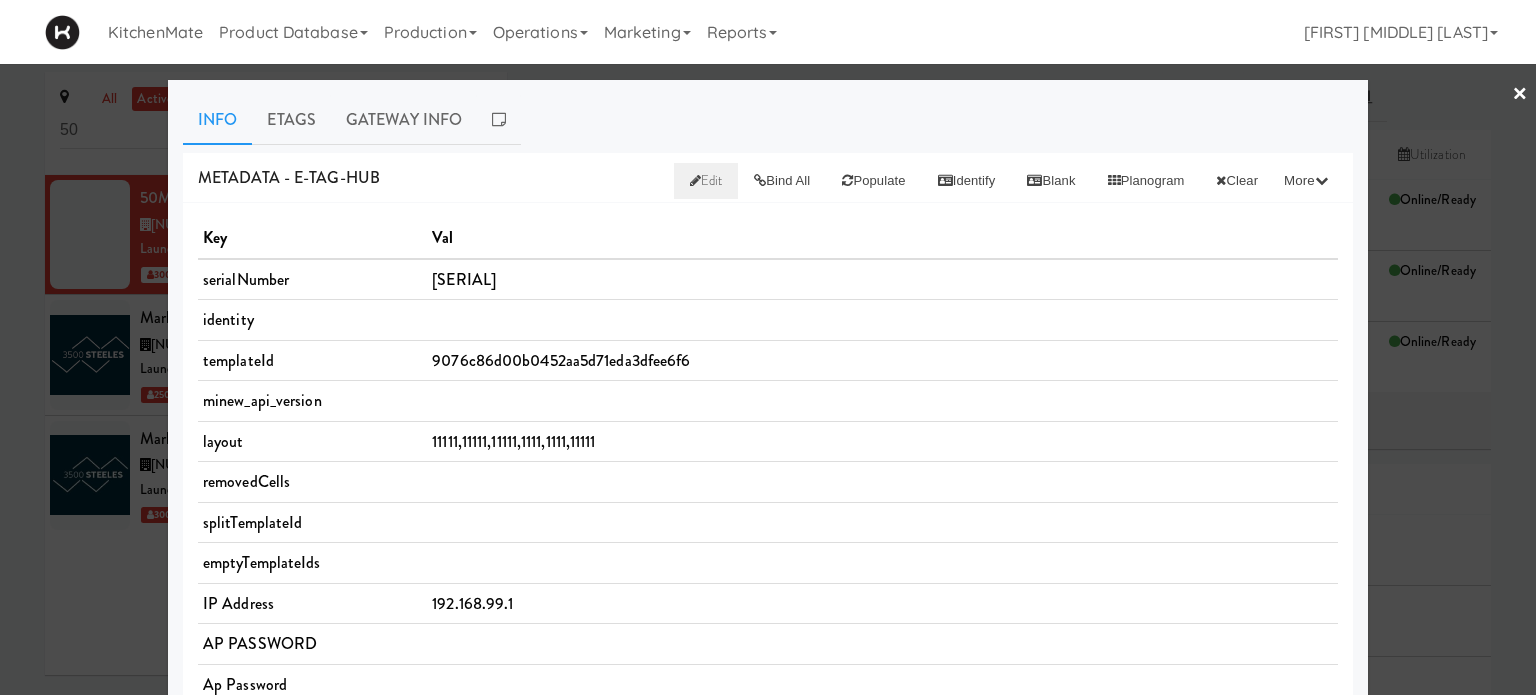 click on "×" at bounding box center (1520, 95) 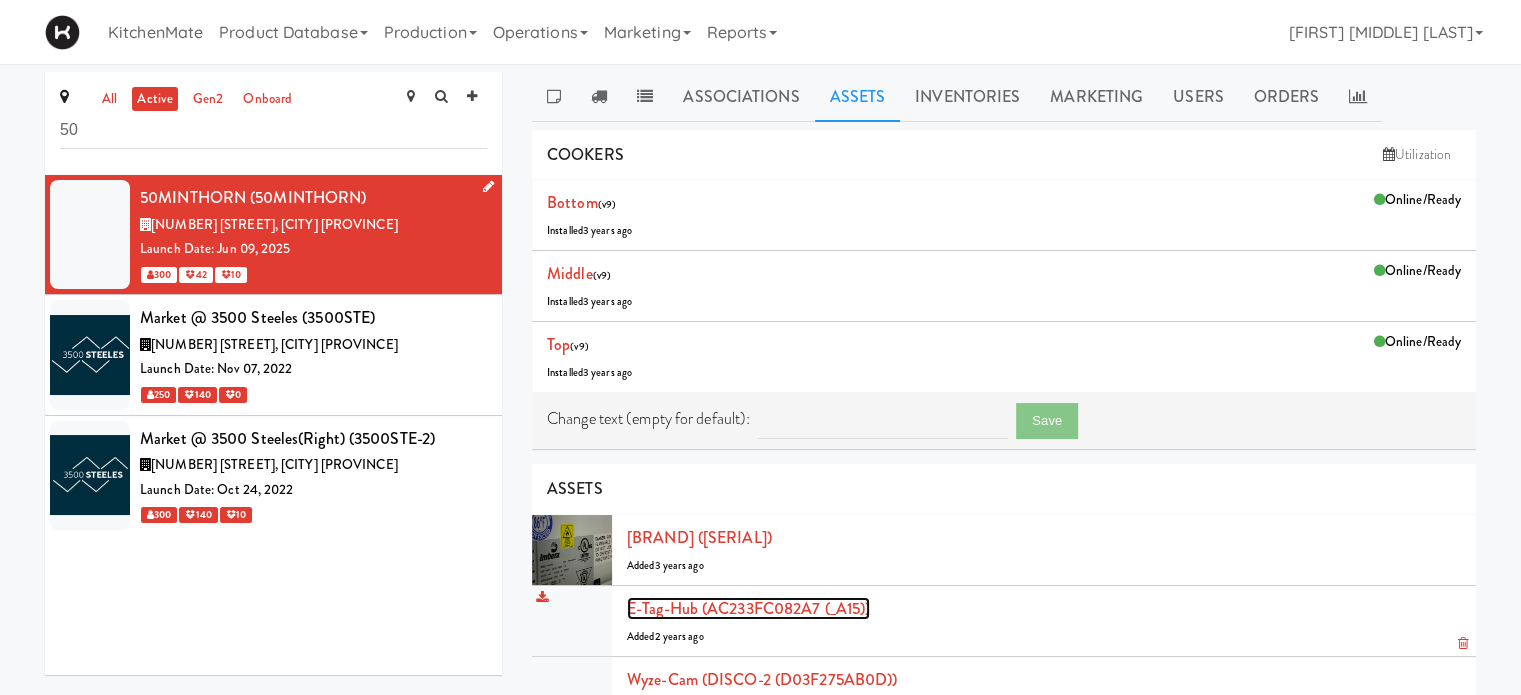 click on "E-tag-hub (AC233FC082A7 (_A15))" at bounding box center [748, 608] 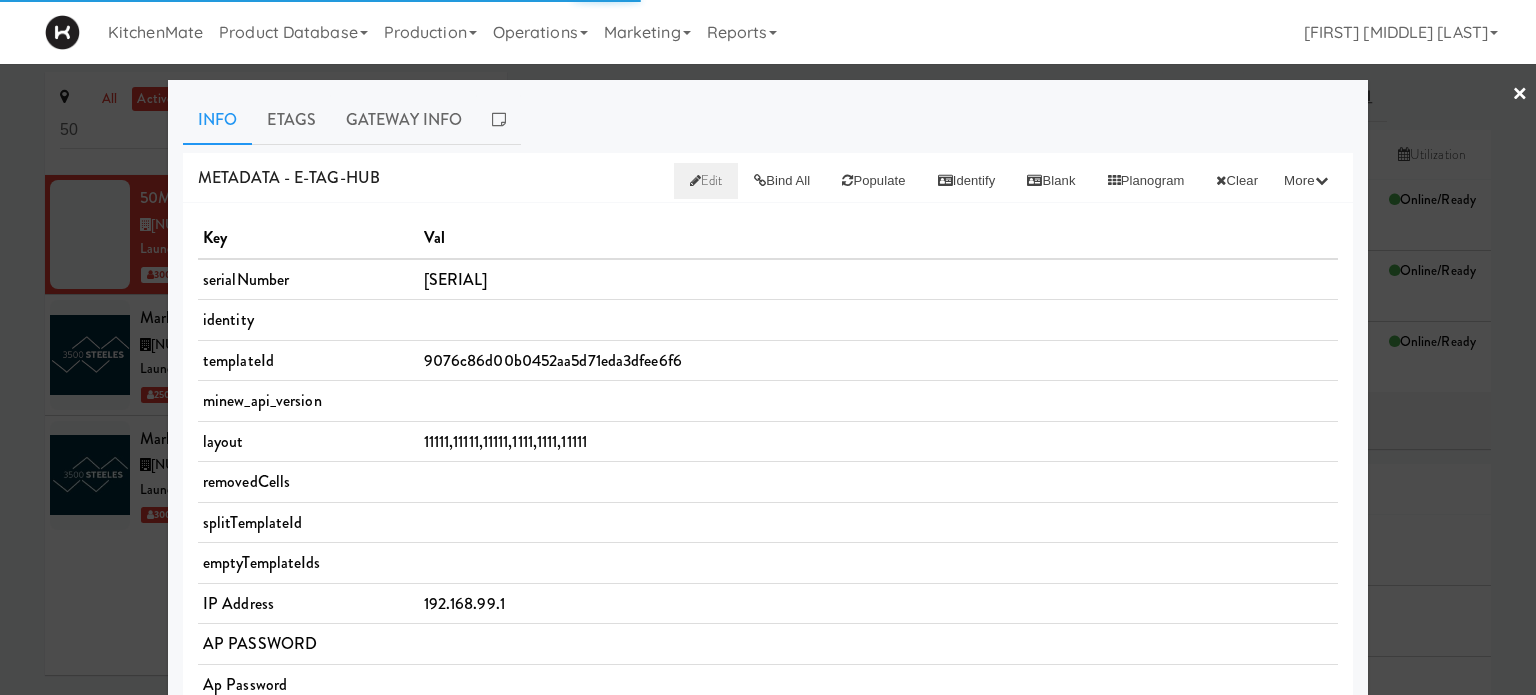 click on "Edit" at bounding box center [706, 180] 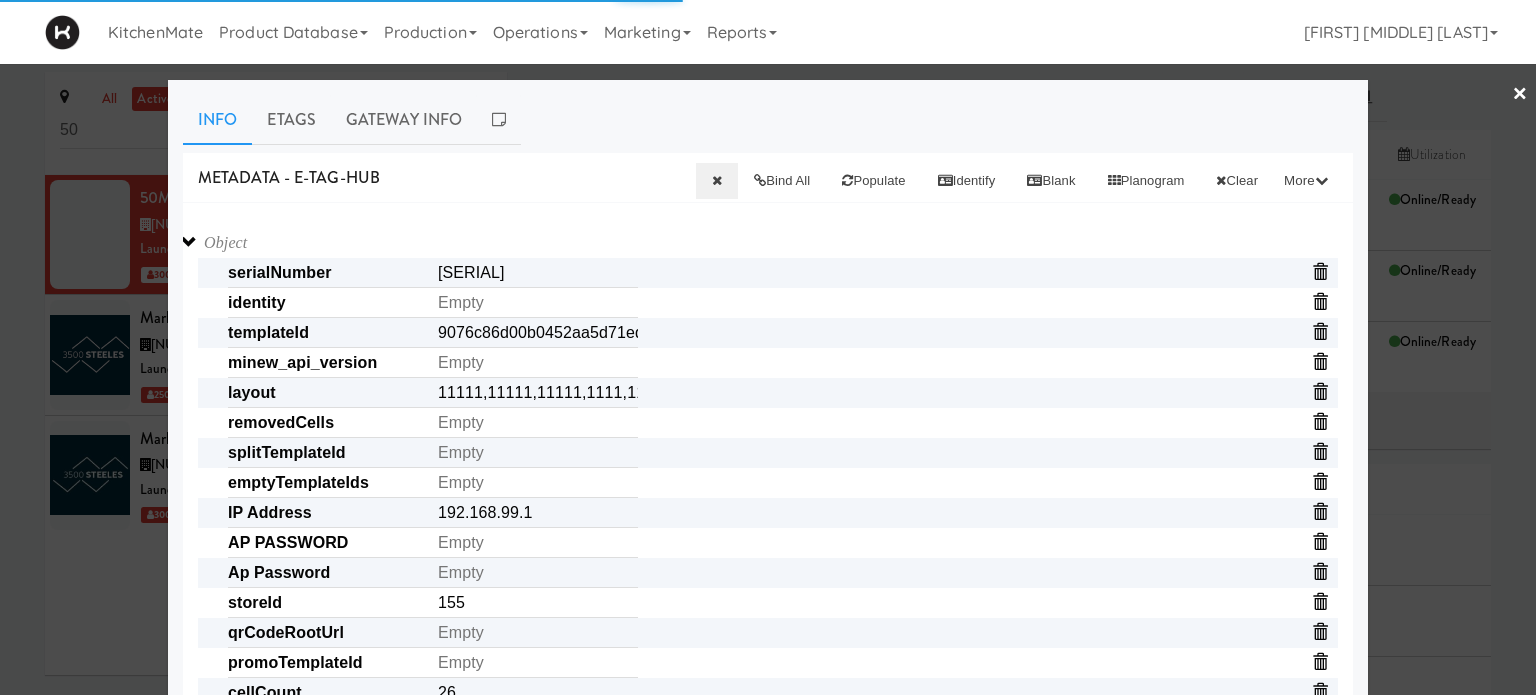 click on "Object serialNumber [SERIAL] identity templateId [TEMPLATE] minew_api_version _local_ip [IP_ADDRESS] _api layout [LAYOUT] removedCells splitTemplateId _mac [MAC_ADDRESS] emptyTemplateIds IP Address [IP_ADDRESS] AP PASSWORD Ap Password storeId [STORE_ID] _cells_updated_with_discounts Array qrCodeRootUrl promoTemplateId cellCount [CELL_COUNT] _wifi_version Gateway password wordBreak [WORD_BREAK] showPrices cells Array [CELL_IDS] identityPrefix _A15 Save" at bounding box center (768, 1011) 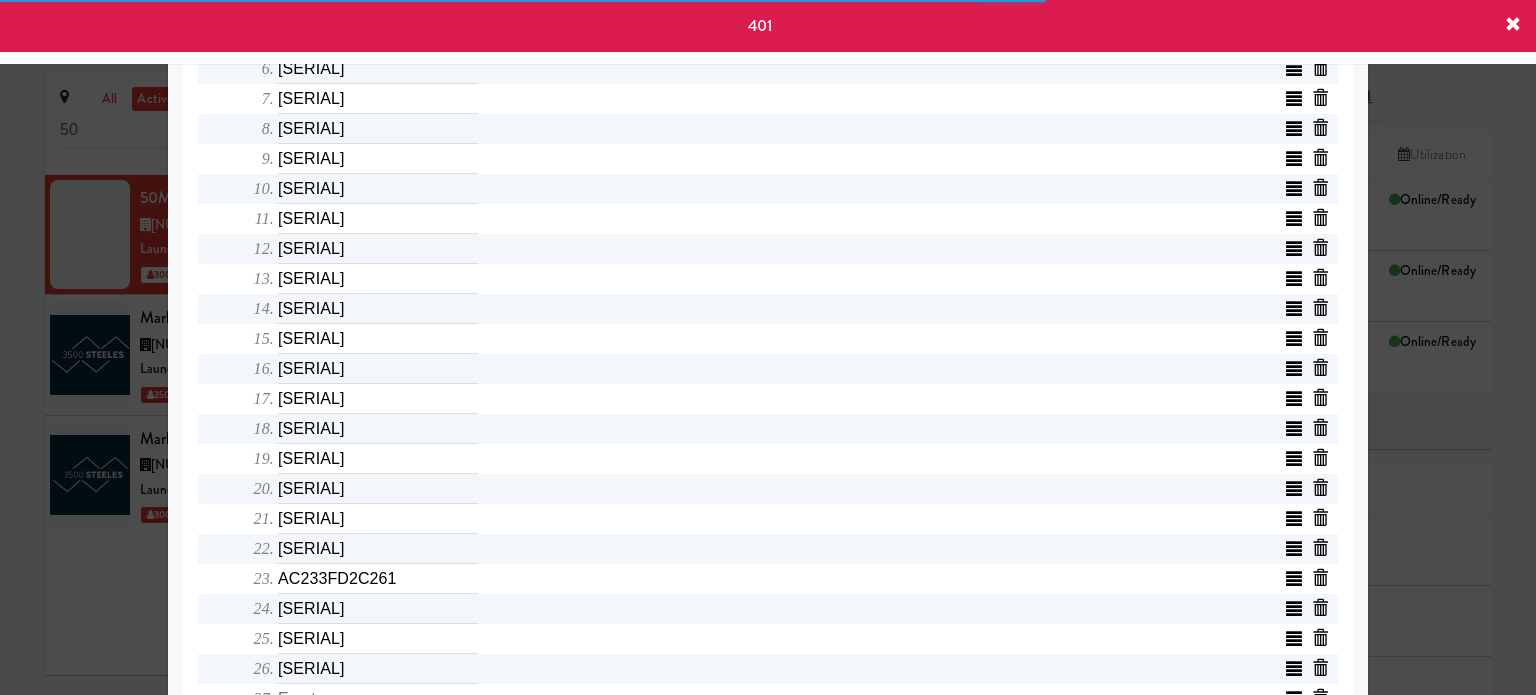 scroll, scrollTop: 1149, scrollLeft: 0, axis: vertical 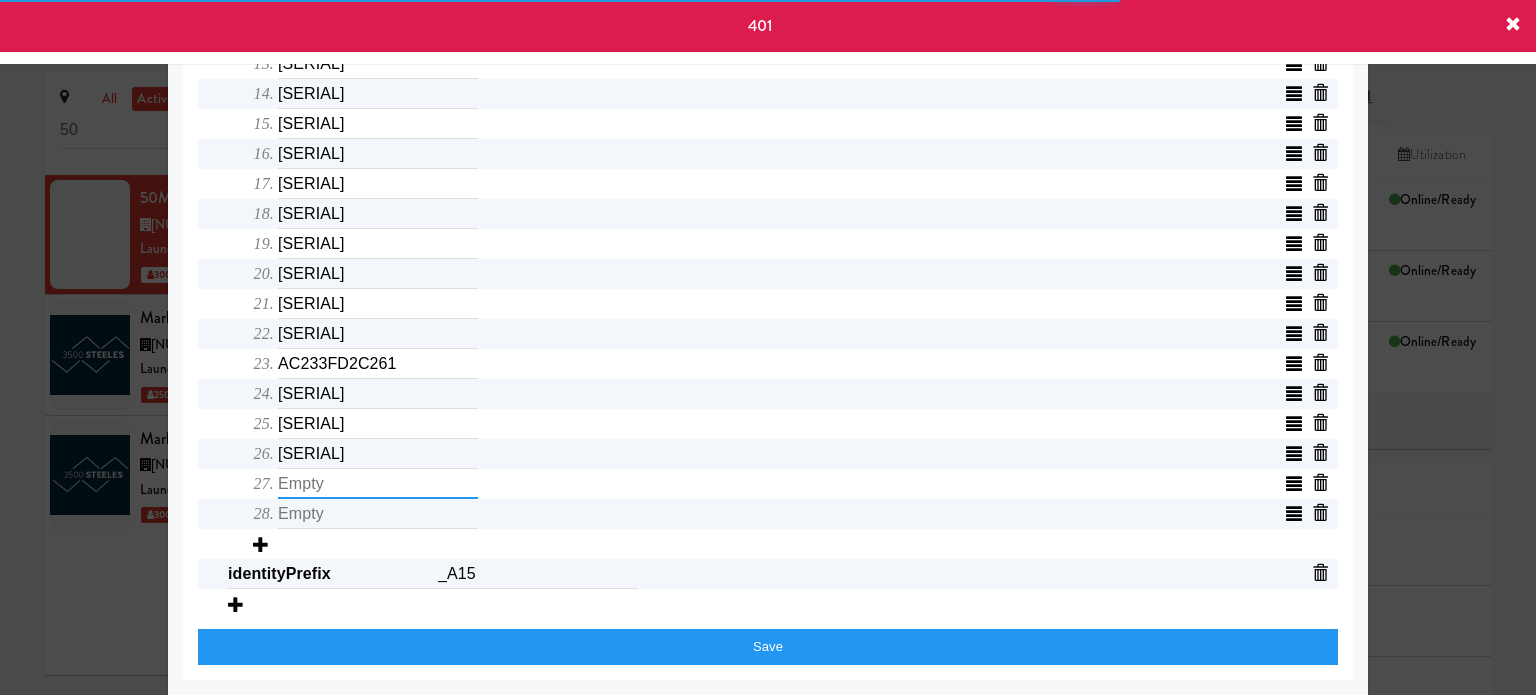 click at bounding box center [378, 484] 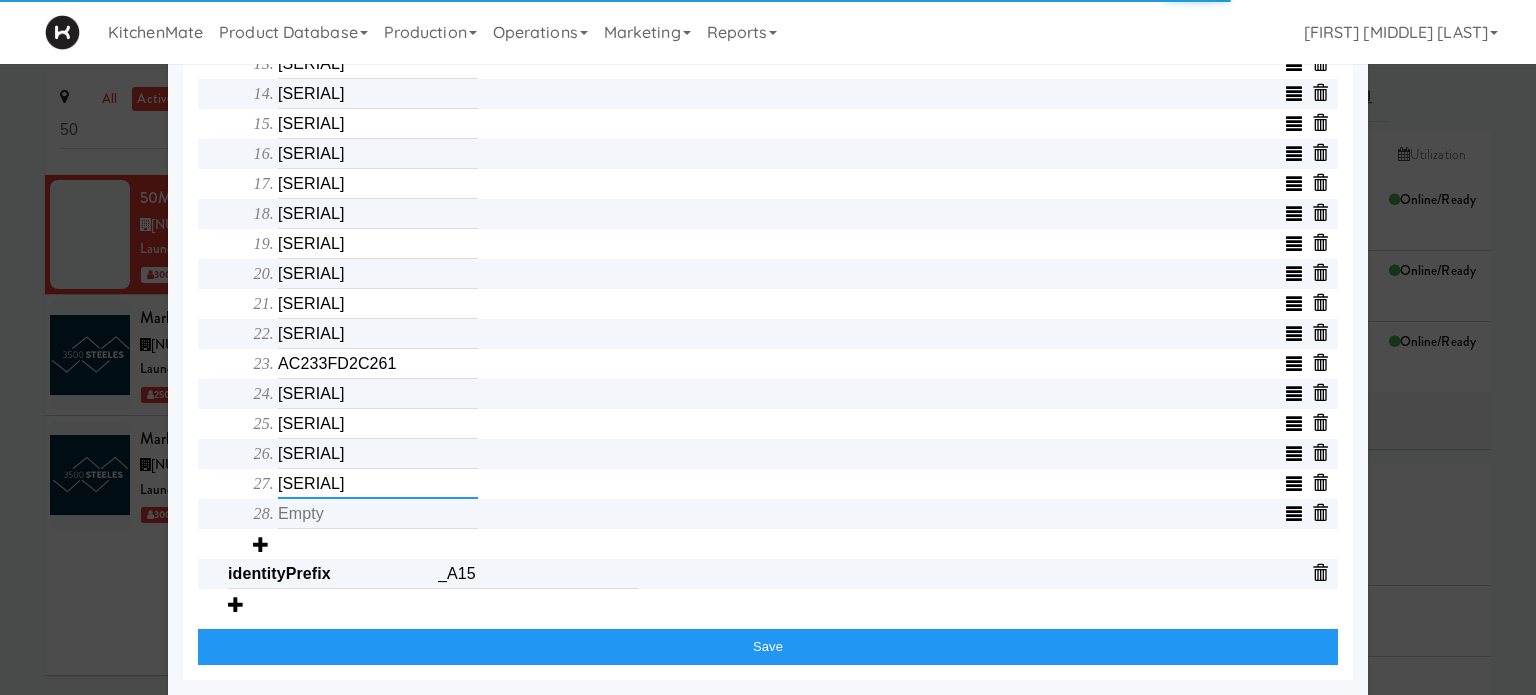 type on "[SERIAL]" 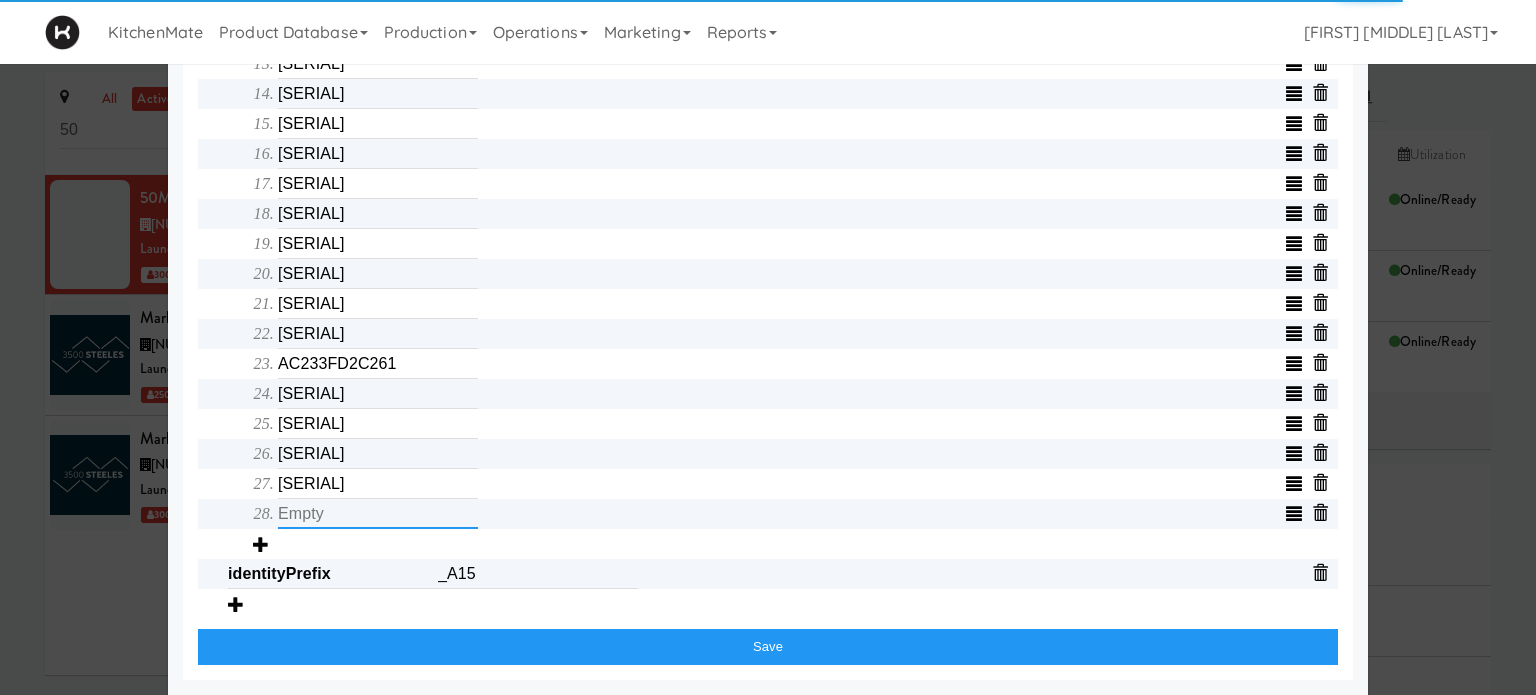 click at bounding box center [378, 514] 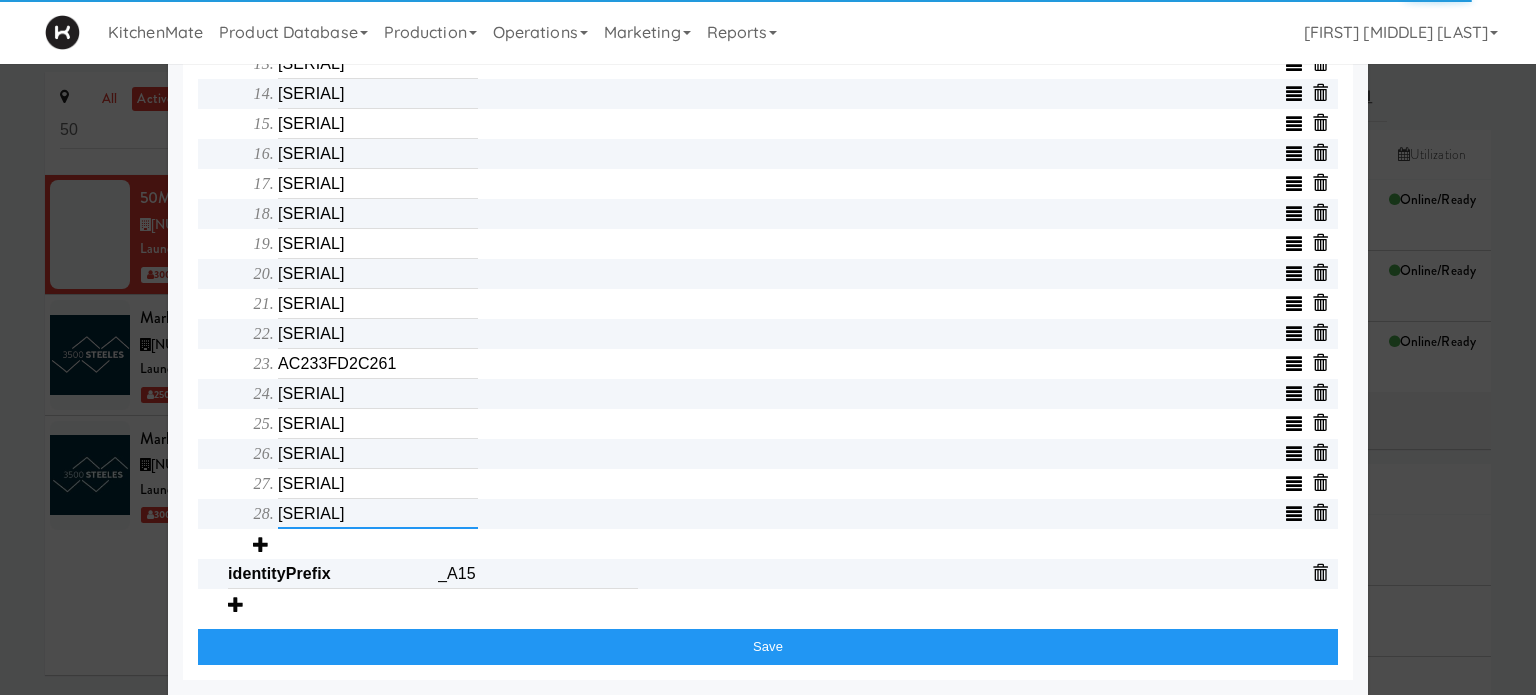 type on "[SERIAL]" 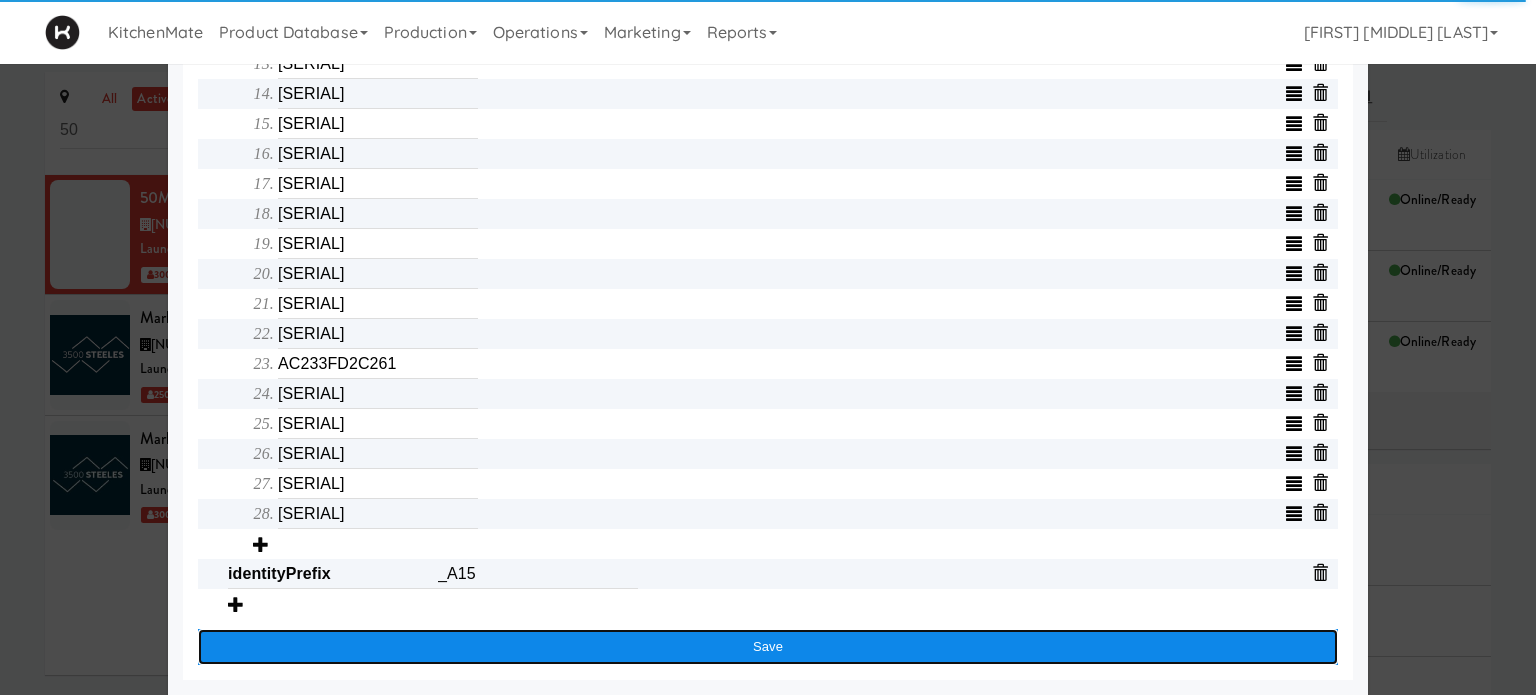 click on "Save" at bounding box center [768, 647] 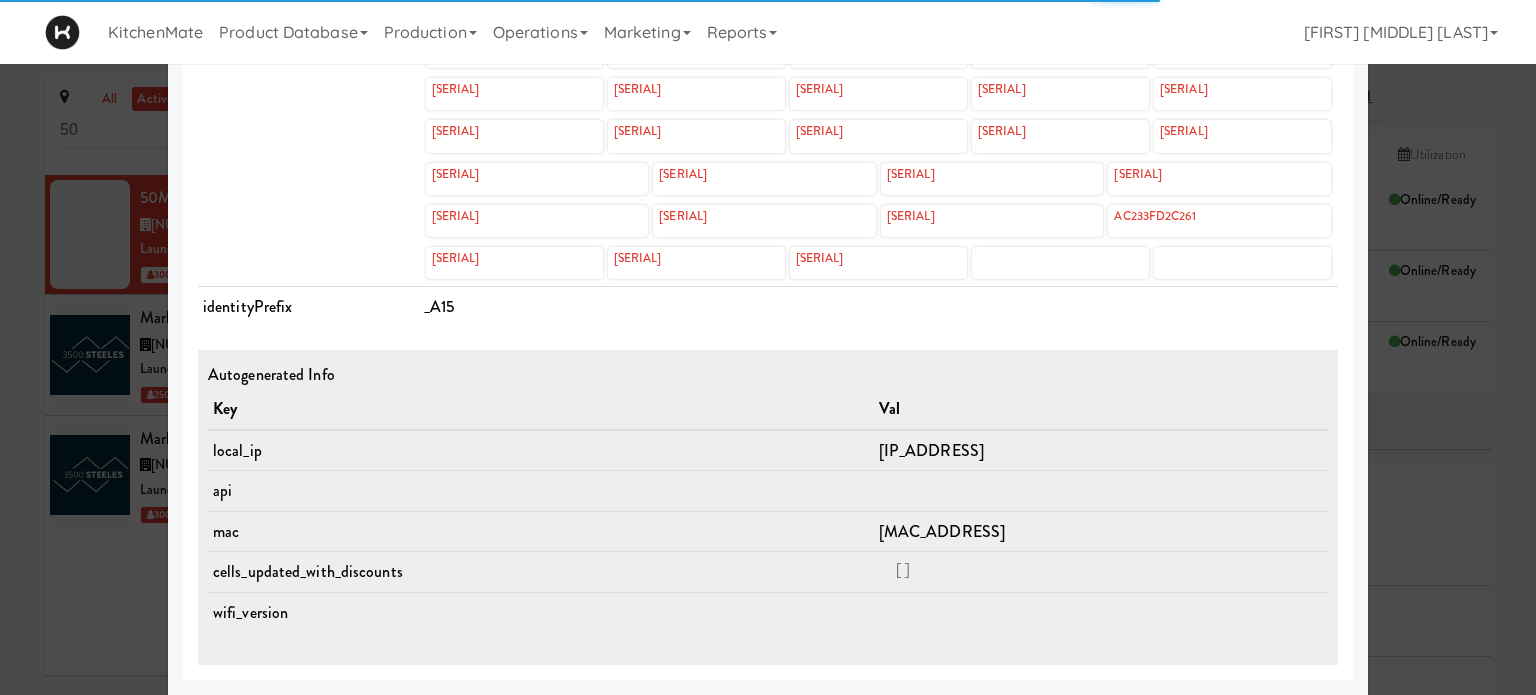 scroll, scrollTop: 954, scrollLeft: 0, axis: vertical 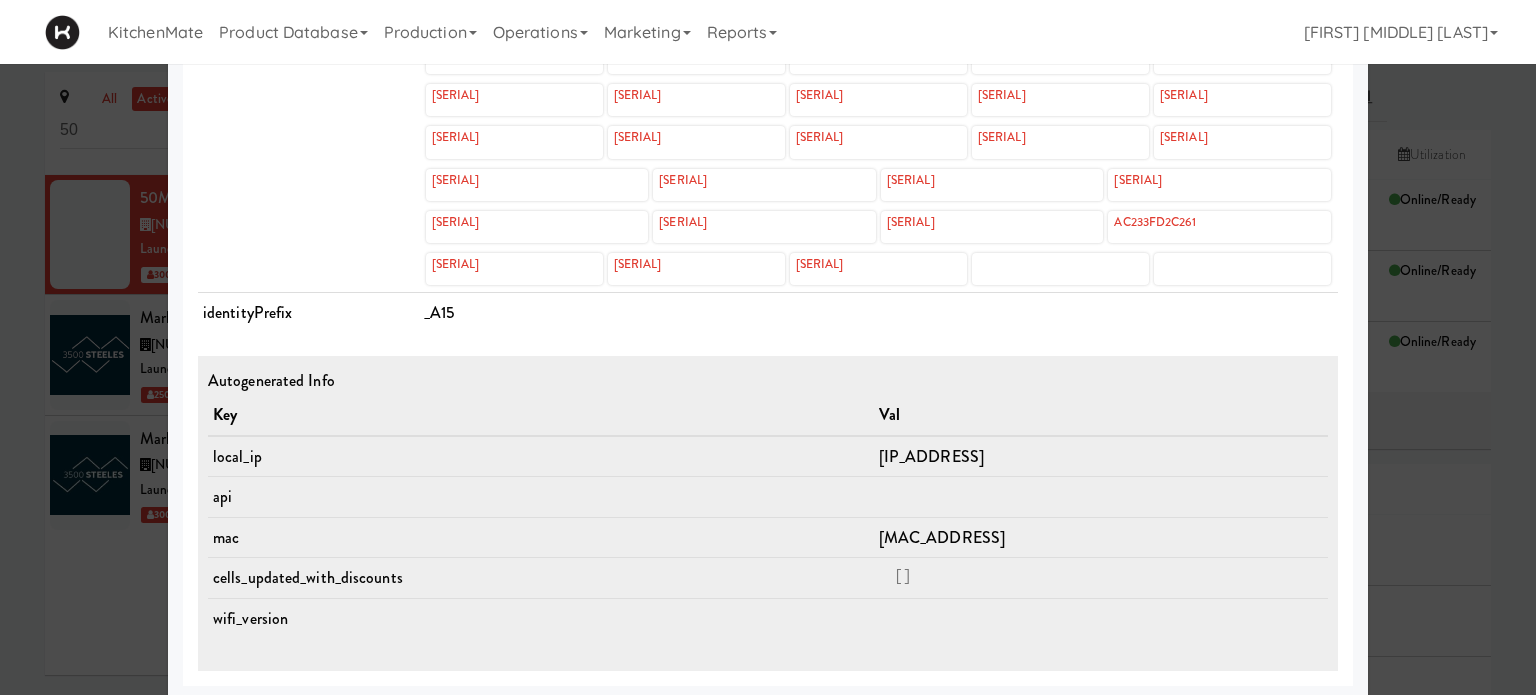 click on "_A15" at bounding box center (878, 313) 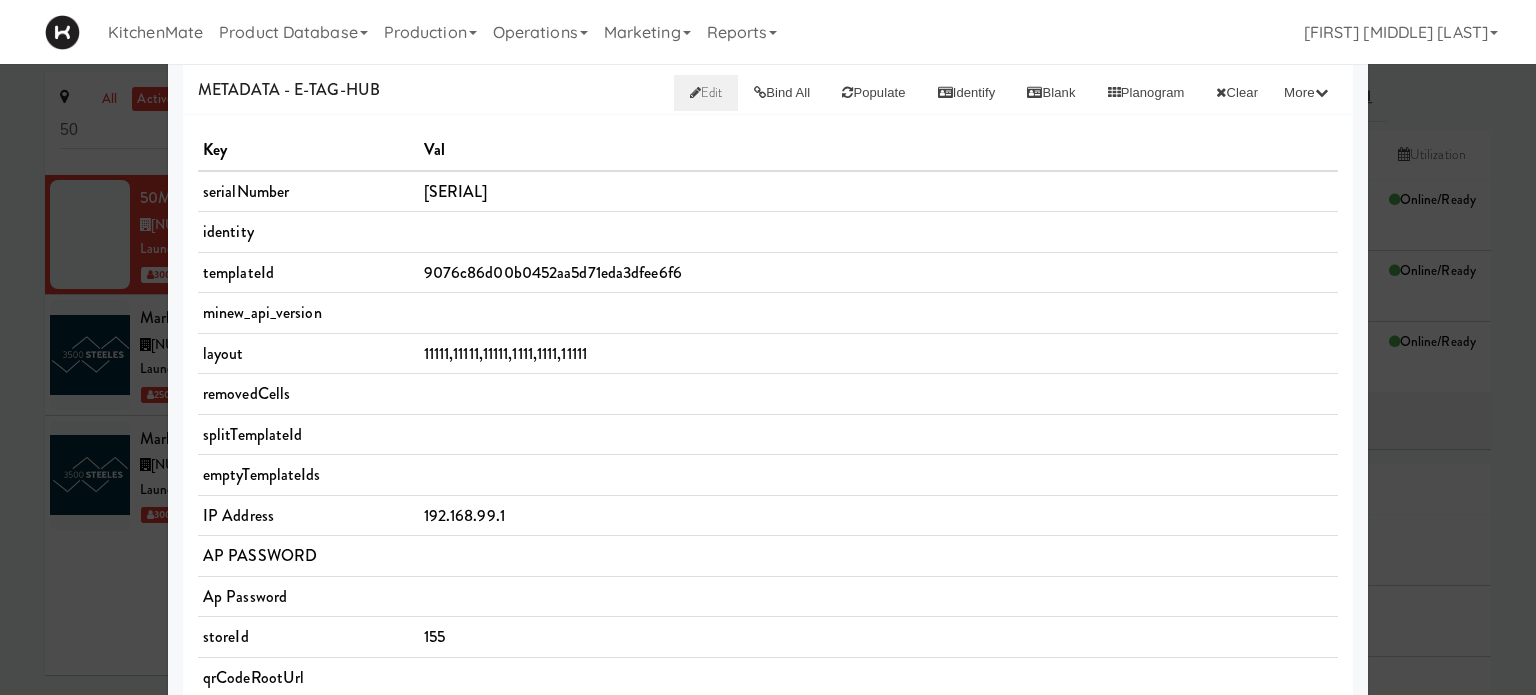 scroll, scrollTop: 0, scrollLeft: 0, axis: both 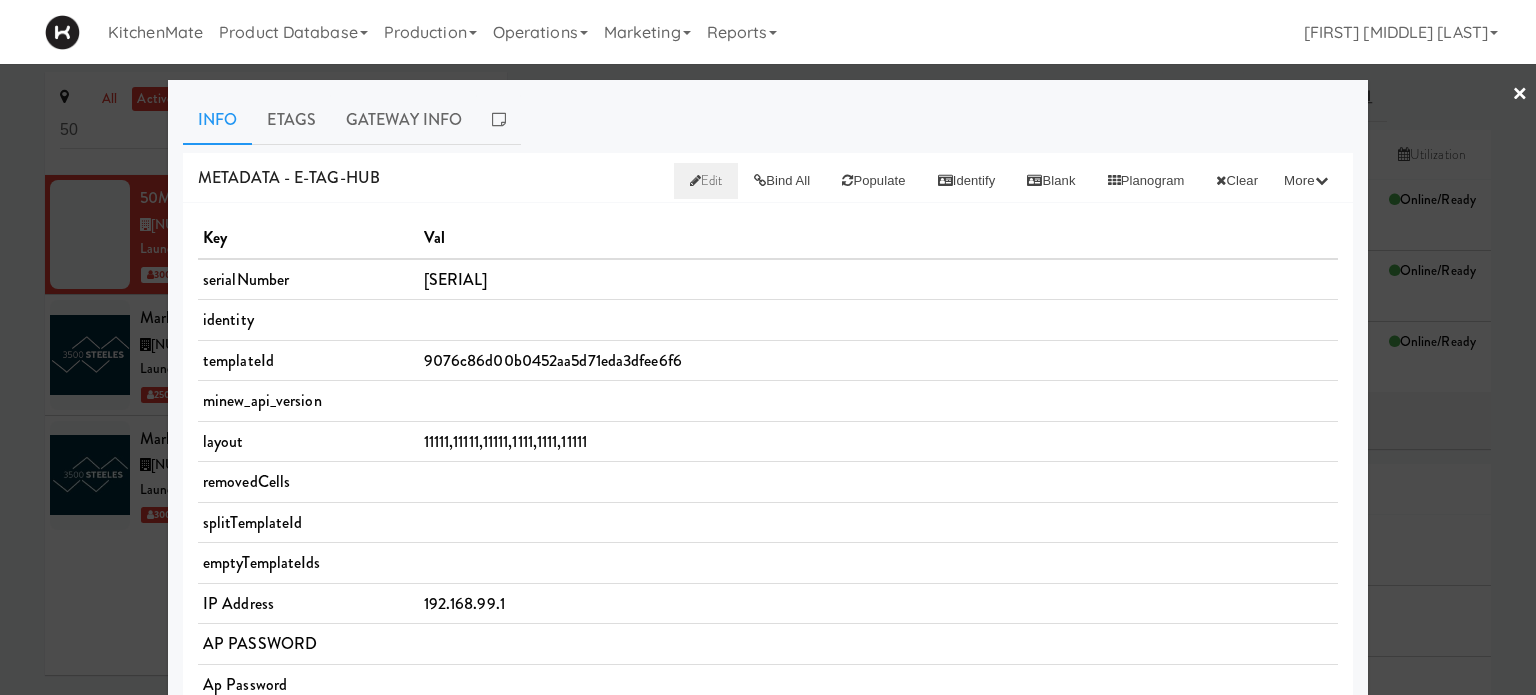 click on "Edit" at bounding box center [706, 180] 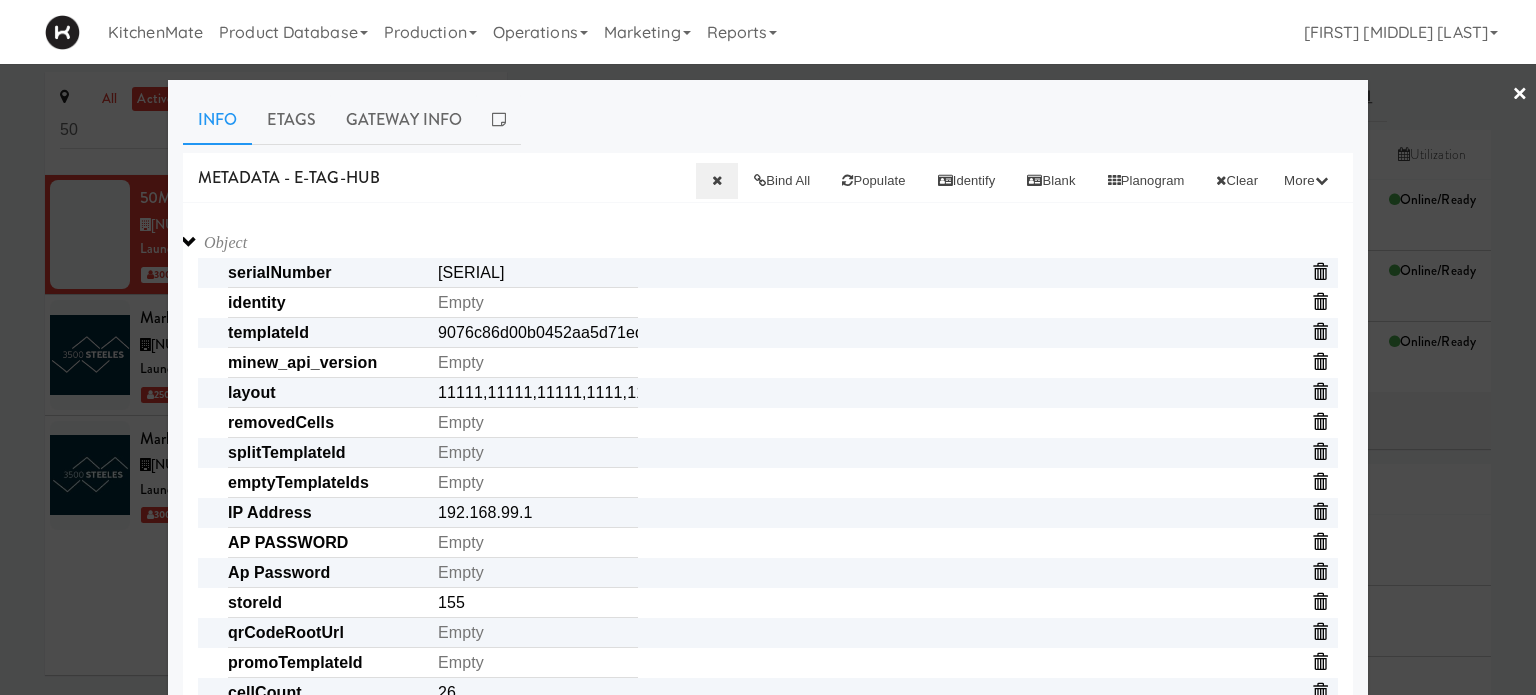 click on "Object serialNumber [SERIAL] identity templateId [SERIAL] minew_api_version _local_ip [IP_ADDRESS] _api layout [LAYOUT] removedCells splitTemplateId _mac [MAC_ADDRESS] emptyTemplateIds IP Address [IP_ADDRESS] AP PASSWORD Ap Password storeId [NUMBER] _cells_updated_with_discounts Array qrCodeRootUrl promoTemplateId cellCount [NUMBER] _wifi_version Gateway password wordBreak [NUMBER] showPrices cells Array [SERIAL] [SERIAL] [SERIAL] [SERIAL] [SERIAL] [SERIAL] [SERIAL] [SERIAL] [SERIAL] [SERIAL] [SERIAL] [SERIAL] [SERIAL] [SERIAL] [SERIAL] [SERIAL] [SERIAL] [SERIAL] [SERIAL] [SERIAL] [SERIAL] [SERIAL] [SERIAL] [SERIAL] [SERIAL] [SERIAL] [SERIAL] identityPrefix _A15" at bounding box center (768, 993) 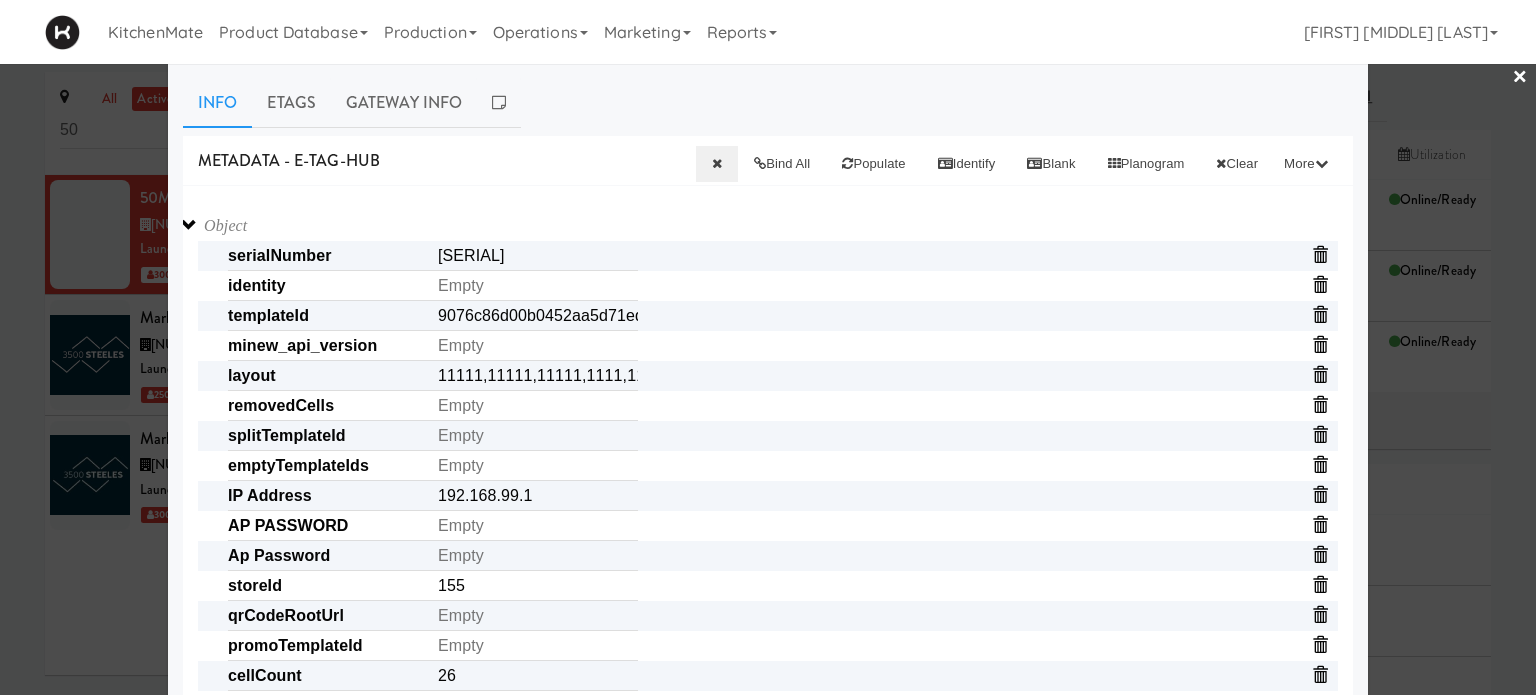 scroll, scrollTop: 0, scrollLeft: 0, axis: both 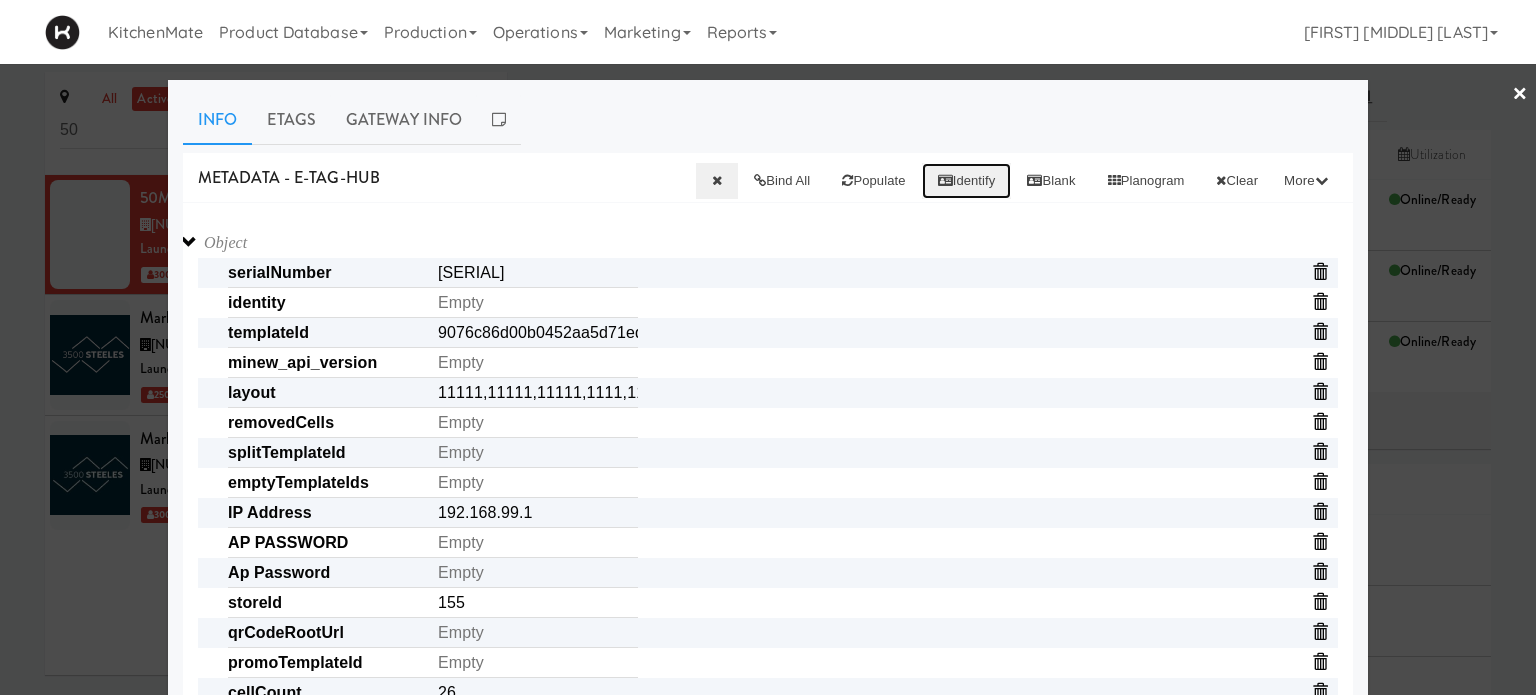 click on "Identify" at bounding box center [967, 181] 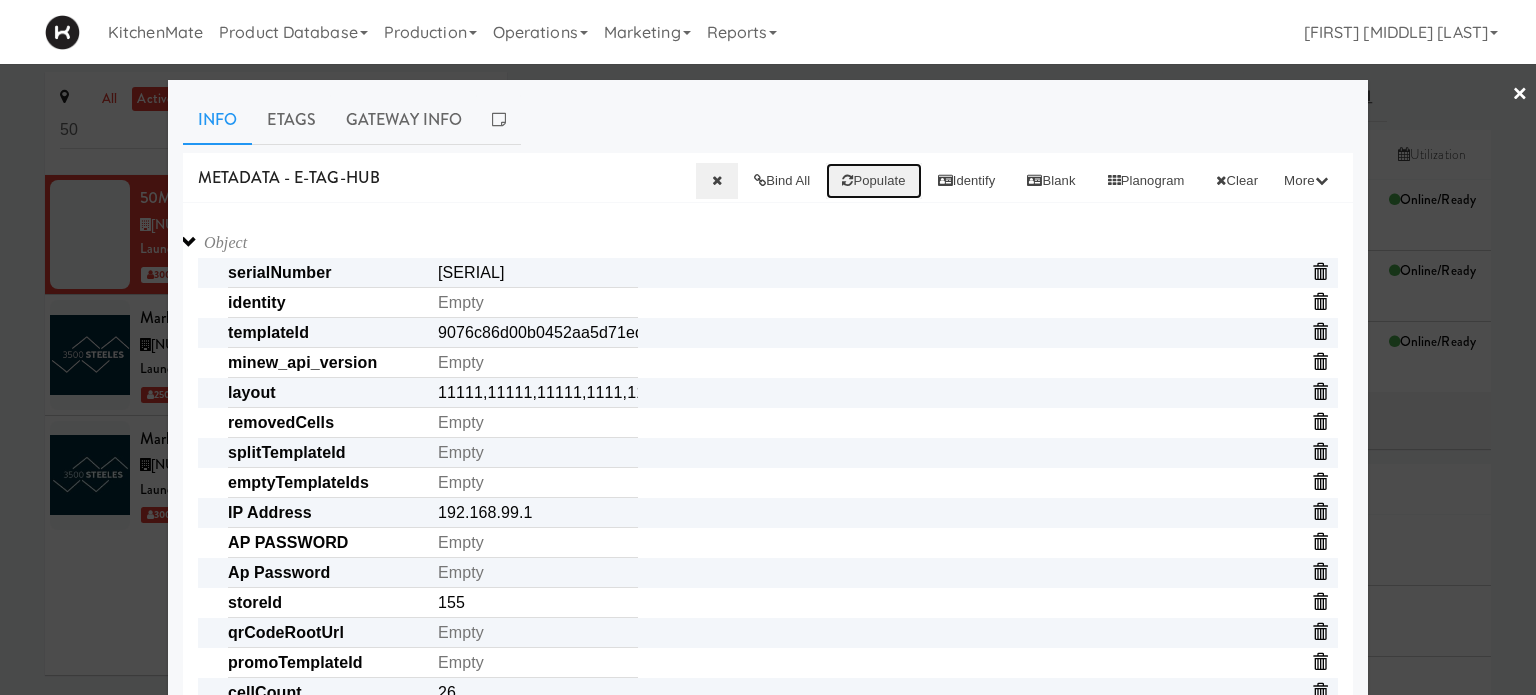 click on "Populate" at bounding box center [873, 181] 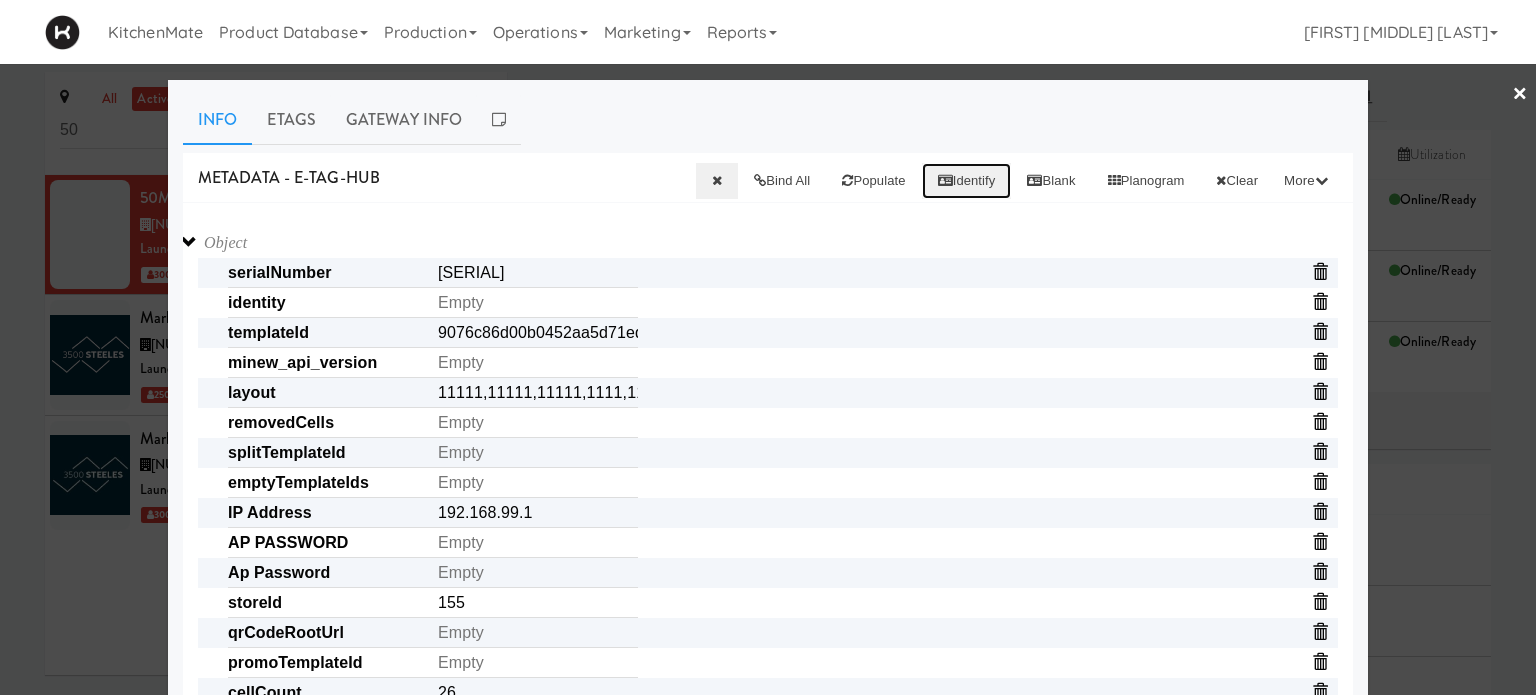 click on "Identify" at bounding box center (967, 181) 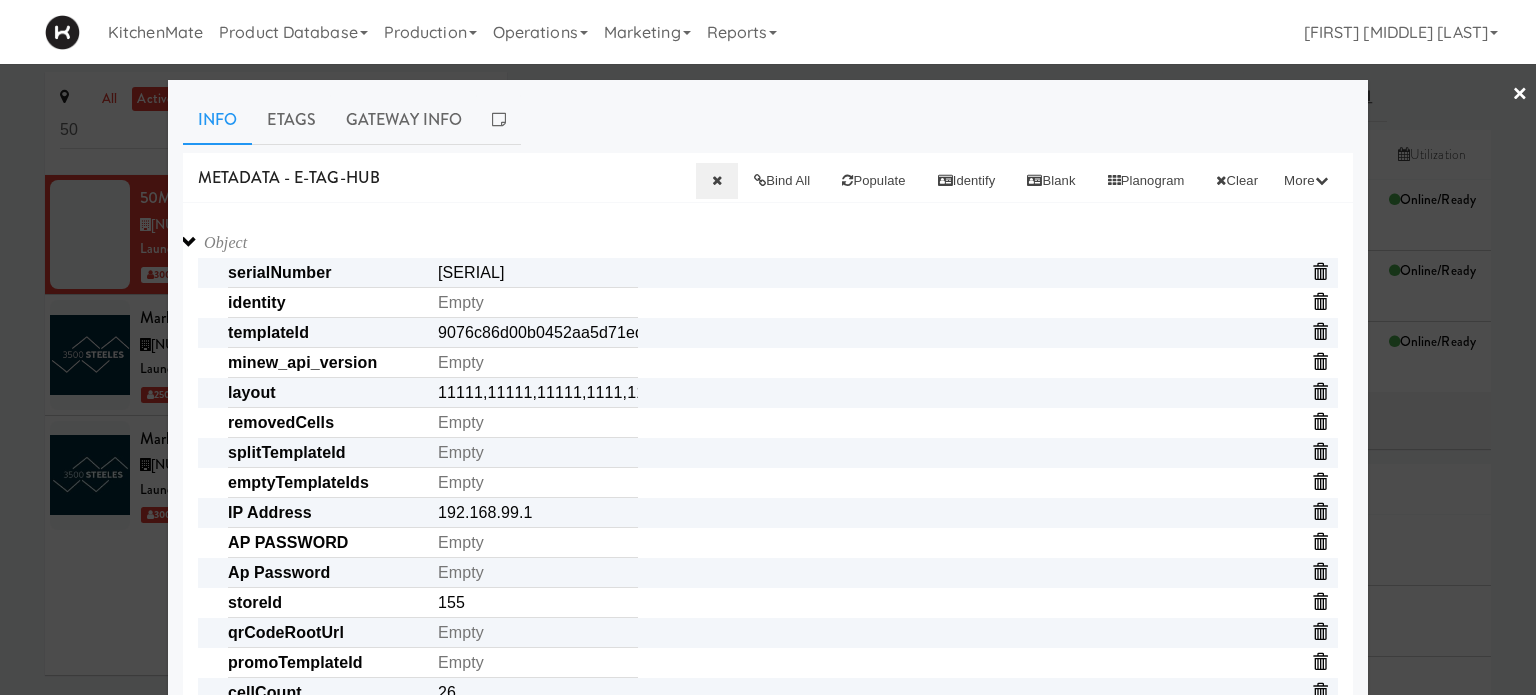 click on "Object serialNumber [SERIAL] identity templateId [SERIAL] minew_api_version _local_ip [IP_ADDRESS] _api layout [LAYOUT] removedCells splitTemplateId _mac [MAC_ADDRESS] emptyTemplateIds IP Address [IP_ADDRESS] AP PASSWORD Ap Password storeId [NUMBER] _cells_updated_with_discounts Array qrCodeRootUrl promoTemplateId cellCount [NUMBER] _wifi_version Gateway password wordBreak [NUMBER] showPrices cells Array [SERIAL] [SERIAL] [SERIAL] [SERIAL] [SERIAL] [SERIAL] [SERIAL] [SERIAL] [SERIAL] [SERIAL] [SERIAL] [SERIAL] [SERIAL] [SERIAL] [SERIAL] [SERIAL] [SERIAL] [SERIAL] [SERIAL] [SERIAL] [SERIAL] [SERIAL] [SERIAL] [SERIAL] [SERIAL] [SERIAL] [SERIAL] identityPrefix _A15 Save" at bounding box center [768, 1011] 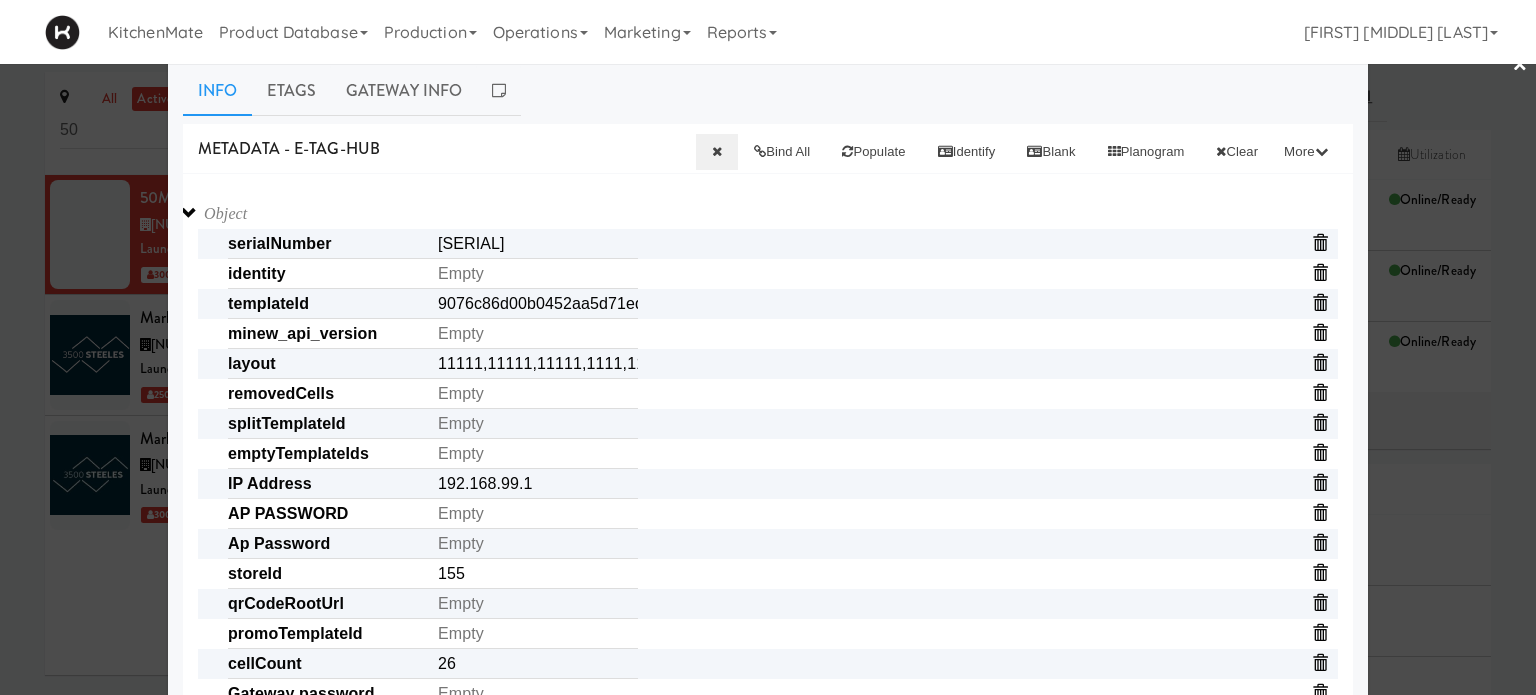 scroll, scrollTop: 0, scrollLeft: 0, axis: both 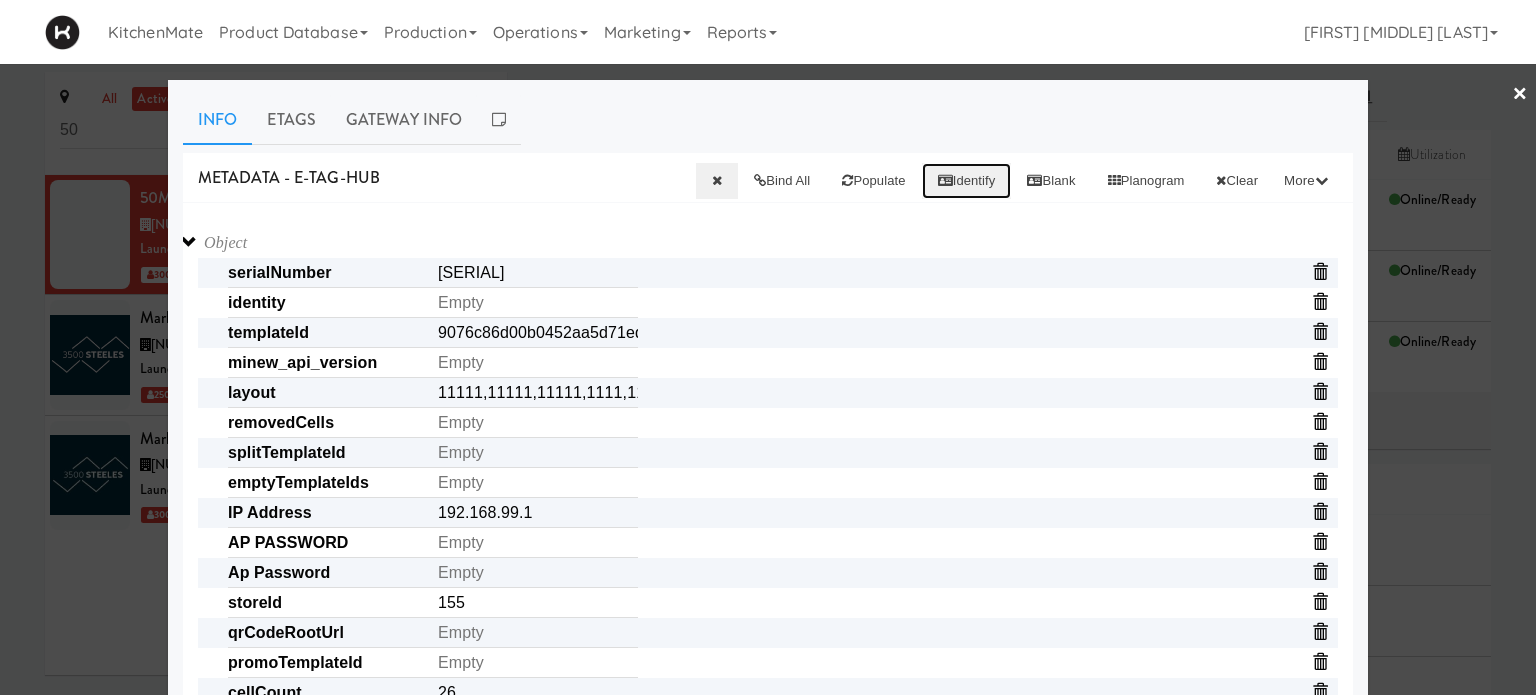 click on "Identify" at bounding box center (967, 181) 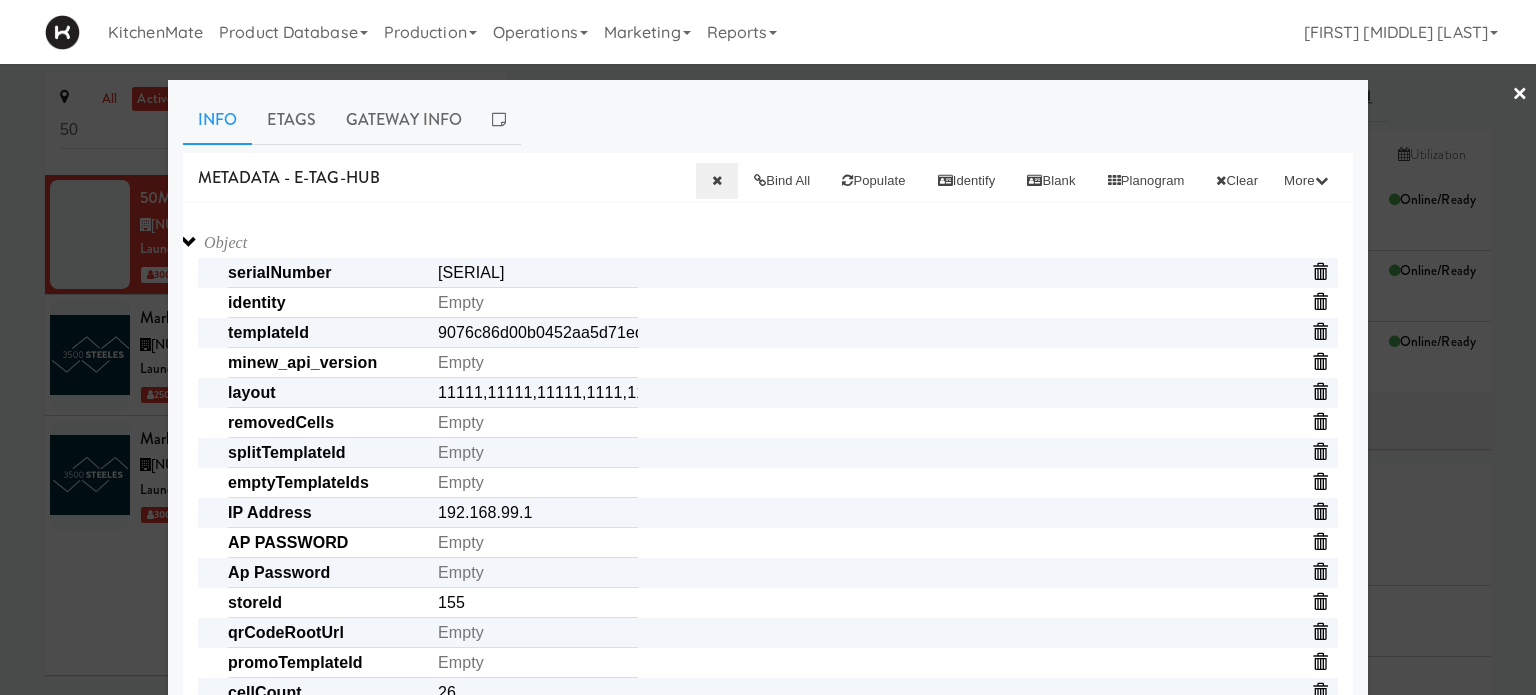 click on "Object serialNumber [SERIAL] identity templateId [SERIAL] minew_api_version _local_ip [IP_ADDRESS] _api layout [LAYOUT] removedCells splitTemplateId _mac [MAC_ADDRESS] emptyTemplateIds IP Address [IP_ADDRESS] AP PASSWORD Ap Password storeId [NUMBER] _cells_updated_with_discounts Array qrCodeRootUrl promoTemplateId cellCount [NUMBER] _wifi_version Gateway password wordBreak [NUMBER] showPrices cells Array [SERIAL] [SERIAL] [SERIAL] [SERIAL] [SERIAL] [SERIAL] [SERIAL] [SERIAL] [SERIAL] [SERIAL] [SERIAL] [SERIAL] [SERIAL] [SERIAL] [SERIAL] [SERIAL] [SERIAL] [SERIAL] [SERIAL] [SERIAL] [SERIAL] [SERIAL] [SERIAL] [SERIAL] [SERIAL] [SERIAL] [SERIAL] identityPrefix _A15" at bounding box center (768, 993) 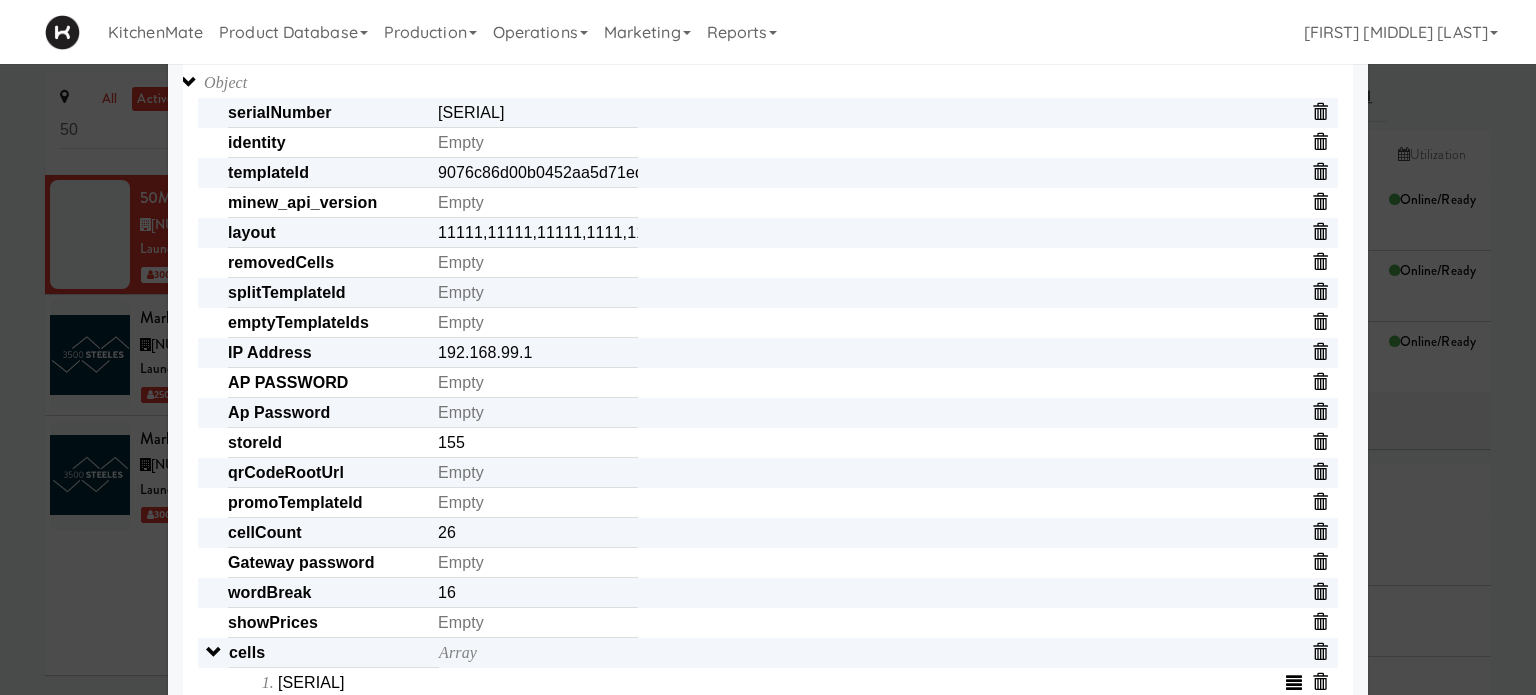 scroll, scrollTop: 200, scrollLeft: 0, axis: vertical 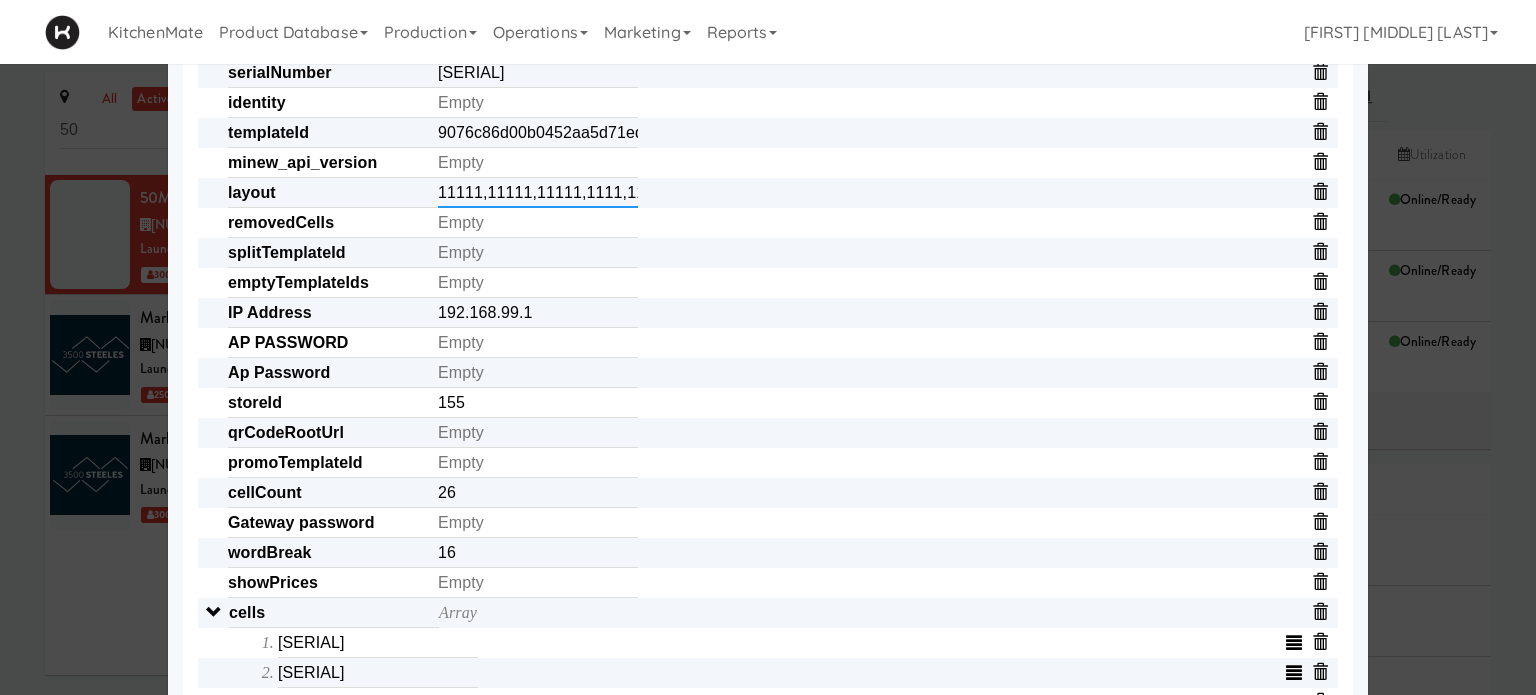 click on "11111,11111,11111,1111,1111,11111" at bounding box center [538, 193] 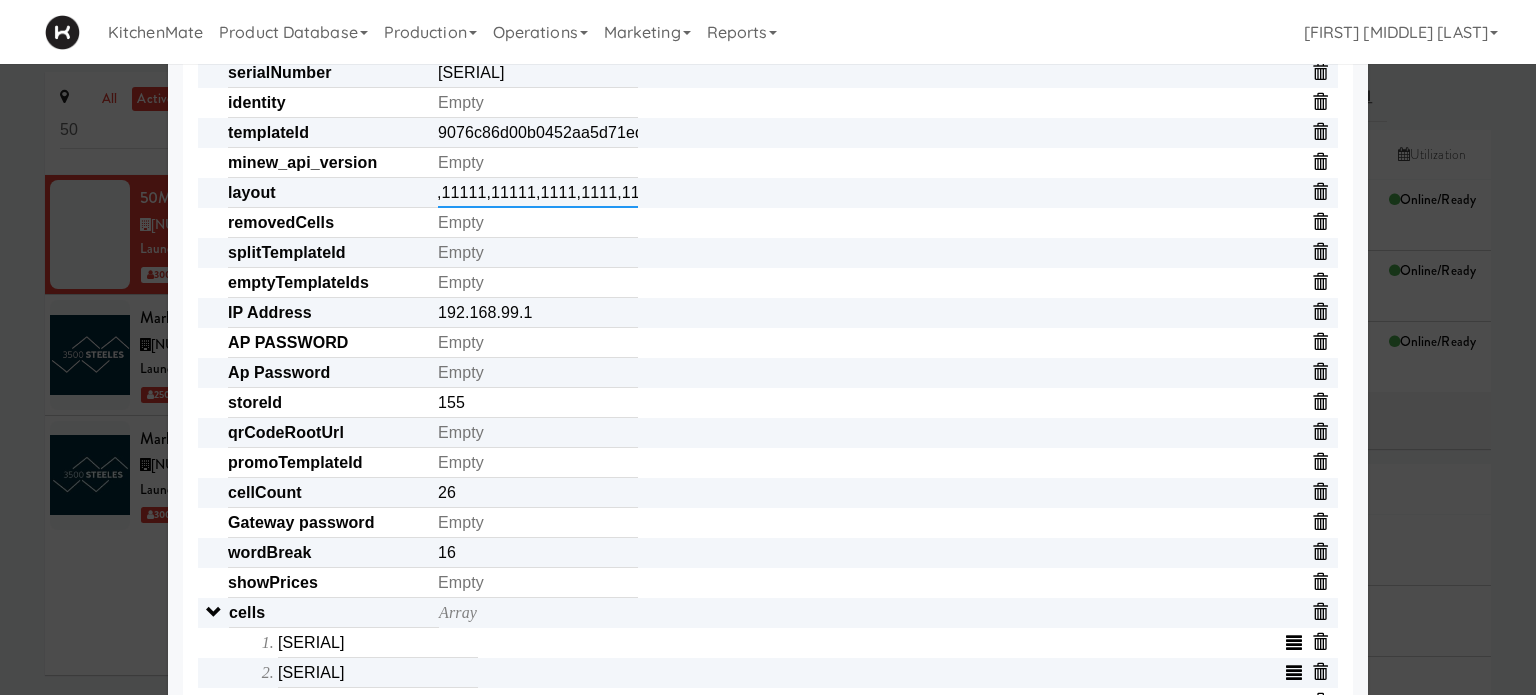 scroll, scrollTop: 0, scrollLeft: 54, axis: horizontal 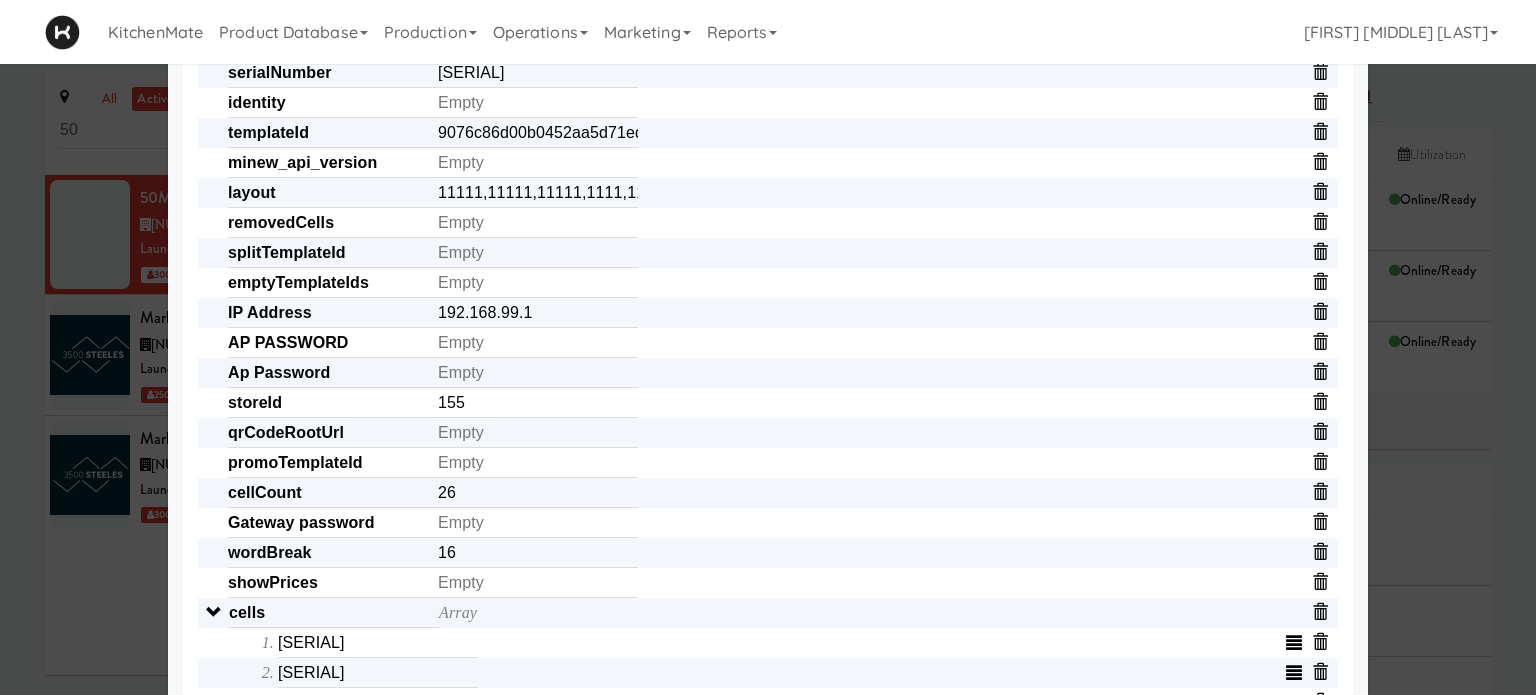 click on "Object serialNumber [SERIAL] identity templateId [SERIAL] minew_api_version _local_ip [IP_ADDRESS] _api layout [LAYOUT] removedCells splitTemplateId _mac [MAC_ADDRESS] emptyTemplateIds IP Address [IP_ADDRESS] AP PASSWORD Ap Password storeId [NUMBER] _cells_updated_with_discounts Array qrCodeRootUrl promoTemplateId cellCount [NUMBER] _wifi_version Gateway password wordBreak [NUMBER] showPrices cells Array [SERIAL] [SERIAL] [SERIAL] [SERIAL] [SERIAL] [SERIAL] [SERIAL] [SERIAL] [SERIAL] [SERIAL] [SERIAL] [SERIAL] [SERIAL] [SERIAL] [SERIAL] [SERIAL] [SERIAL] [SERIAL] [SERIAL] [SERIAL] [SERIAL] [SERIAL] [SERIAL] [SERIAL] [SERIAL] [SERIAL] [SERIAL] identityPrefix _A15" at bounding box center (768, 793) 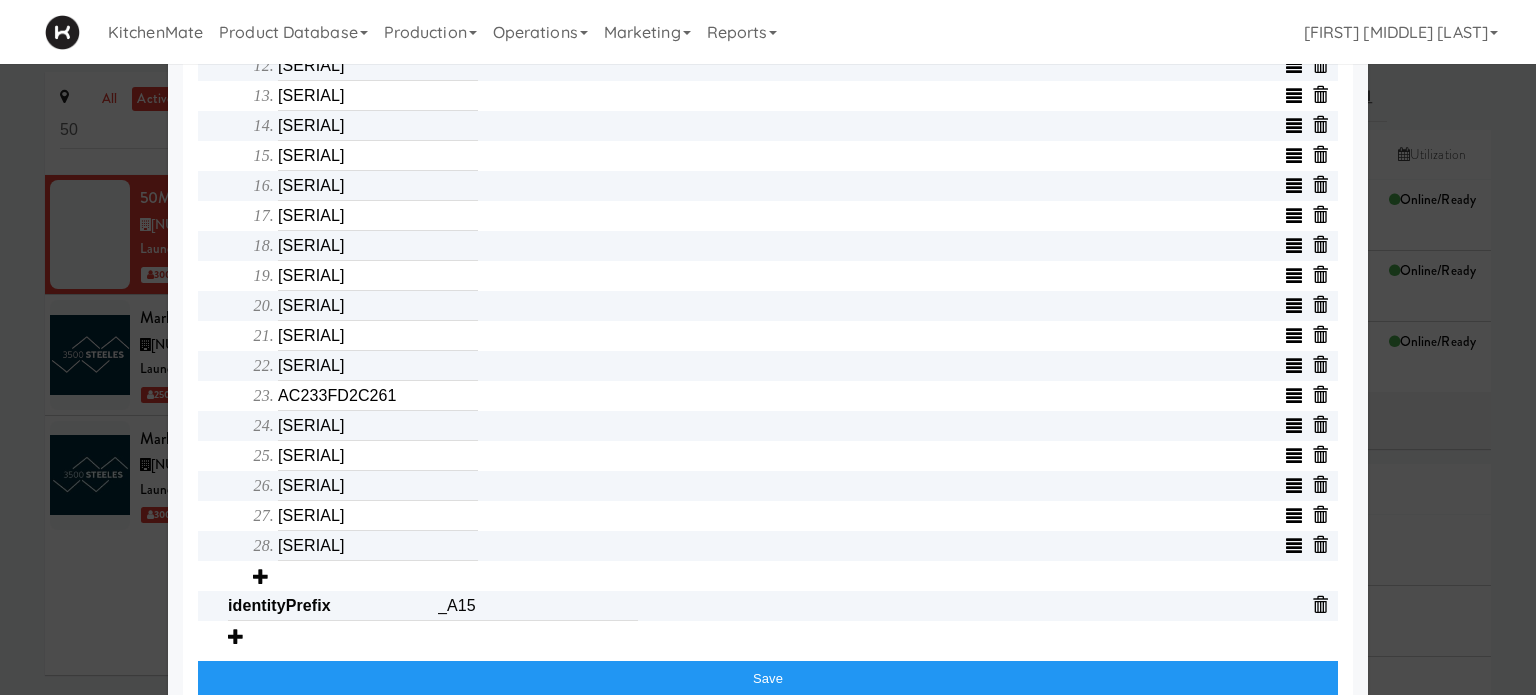 scroll, scrollTop: 1109, scrollLeft: 0, axis: vertical 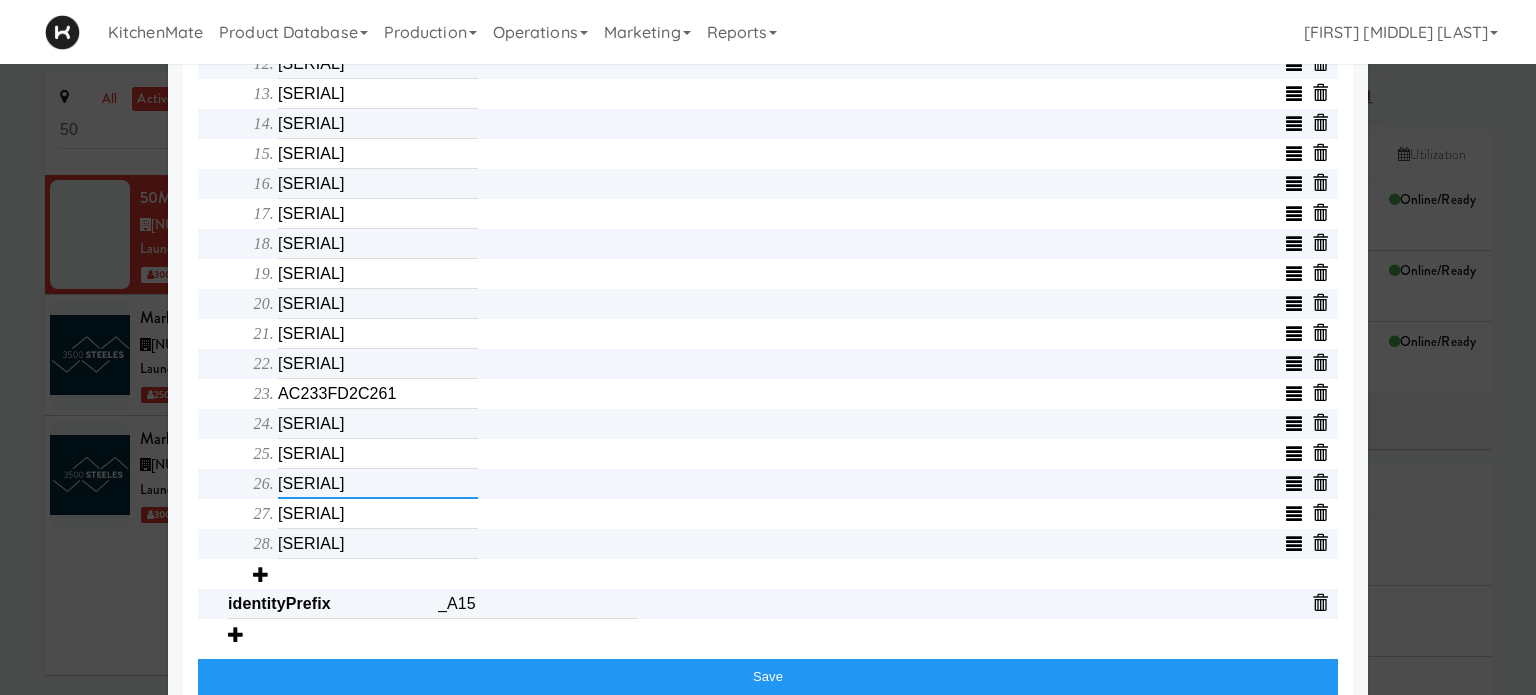 drag, startPoint x: 423, startPoint y: 493, endPoint x: 405, endPoint y: 395, distance: 99.63935 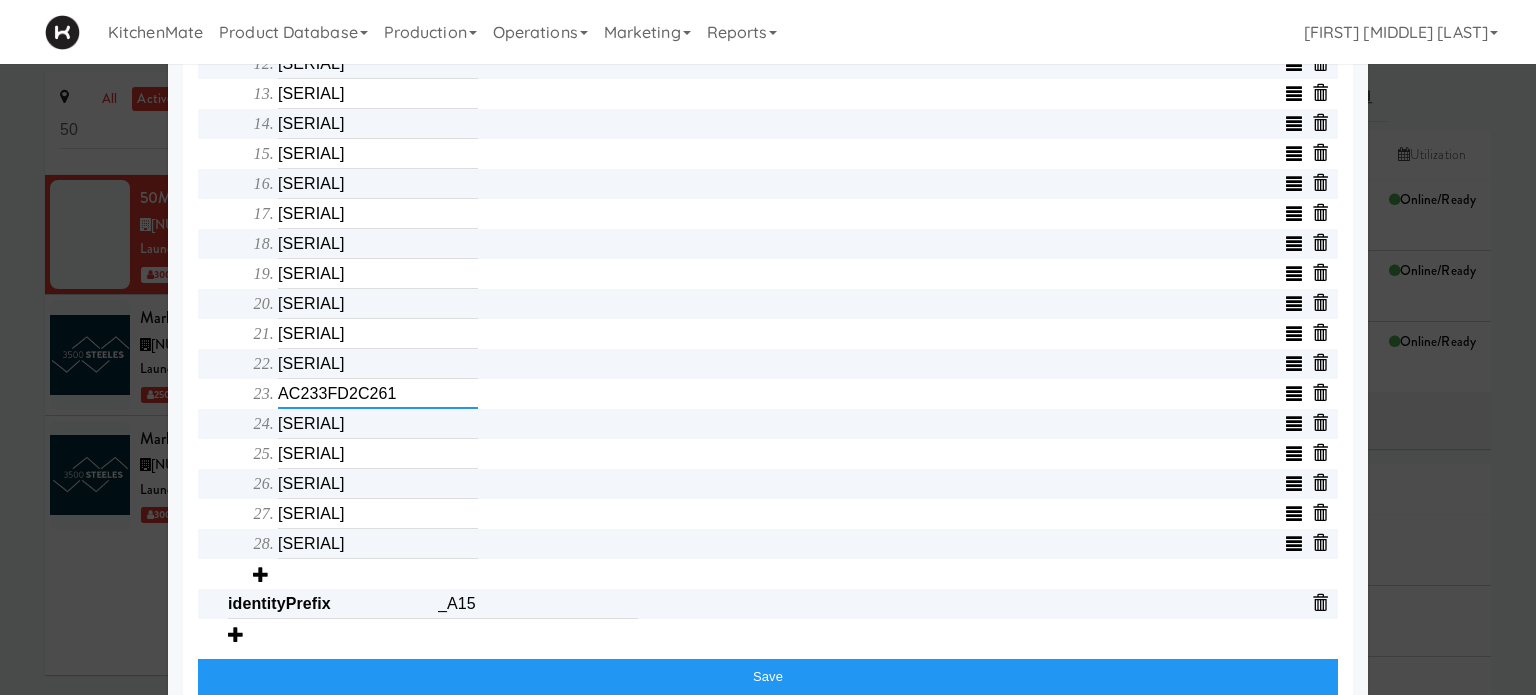 click on "AC233FD2C261" at bounding box center [378, 394] 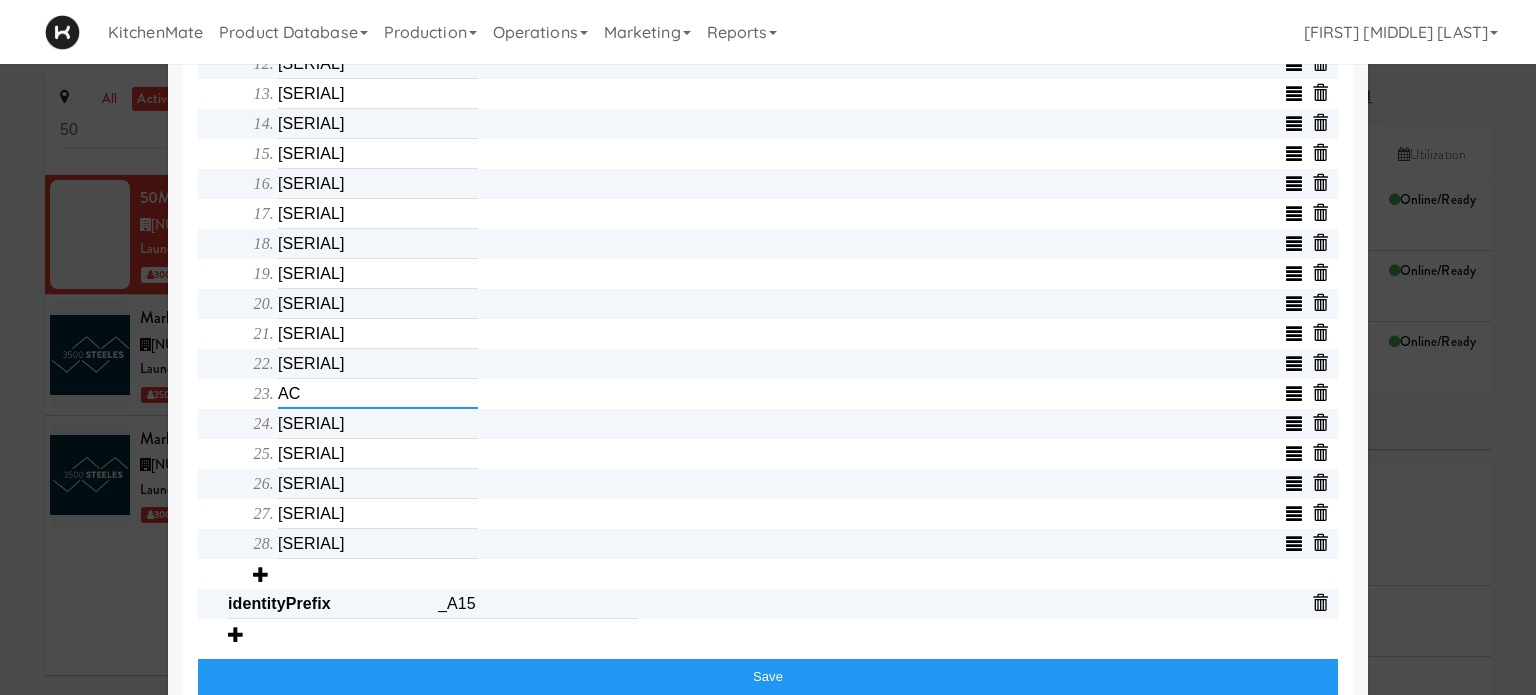 type on "A" 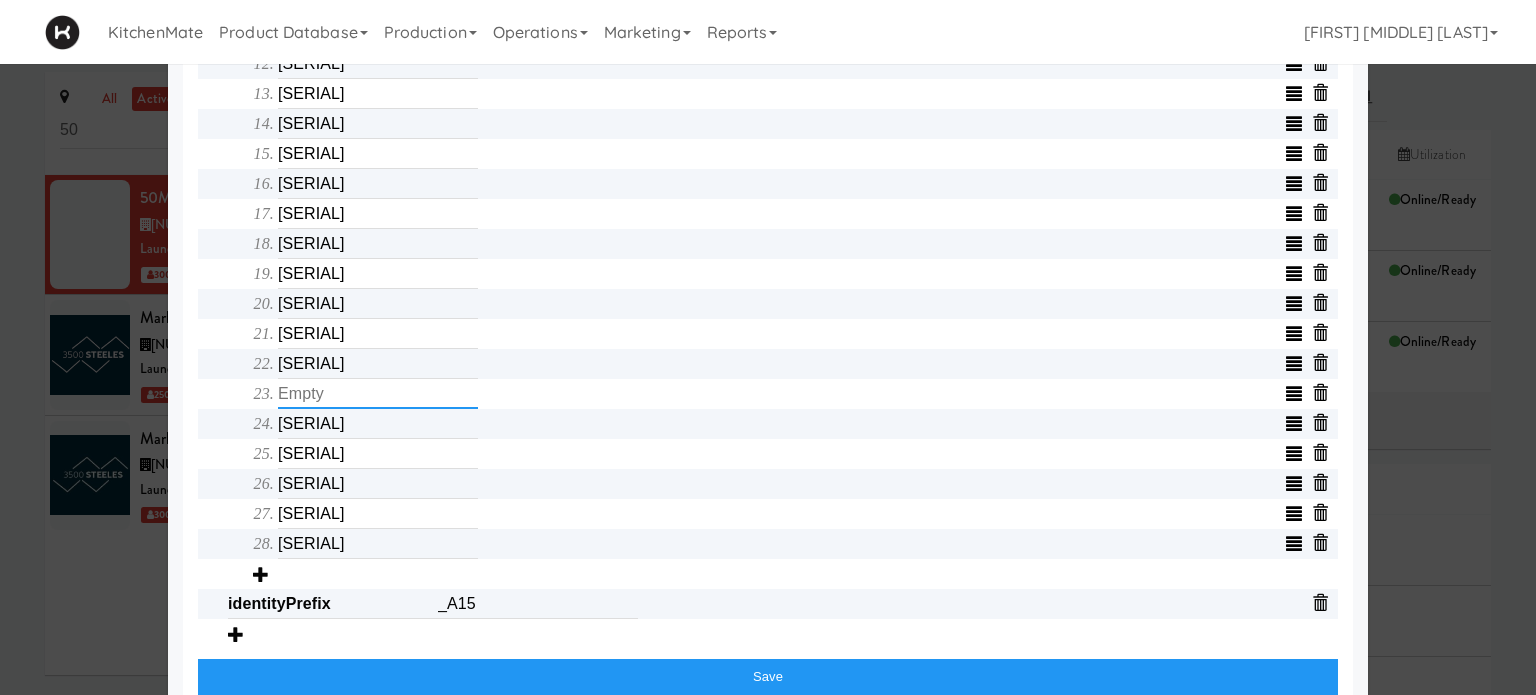 drag, startPoint x: 405, startPoint y: 395, endPoint x: 415, endPoint y: 363, distance: 33.526108 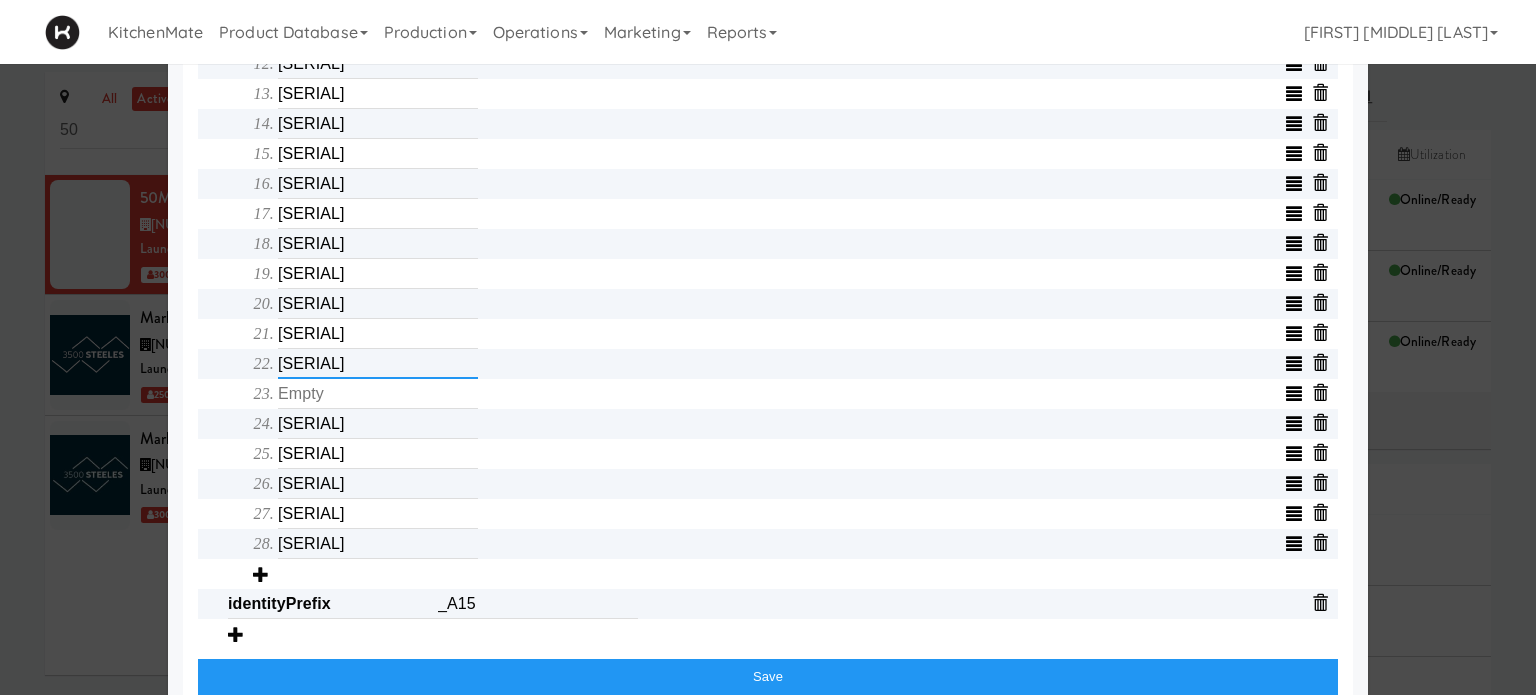 click on "[SERIAL]" at bounding box center (378, 364) 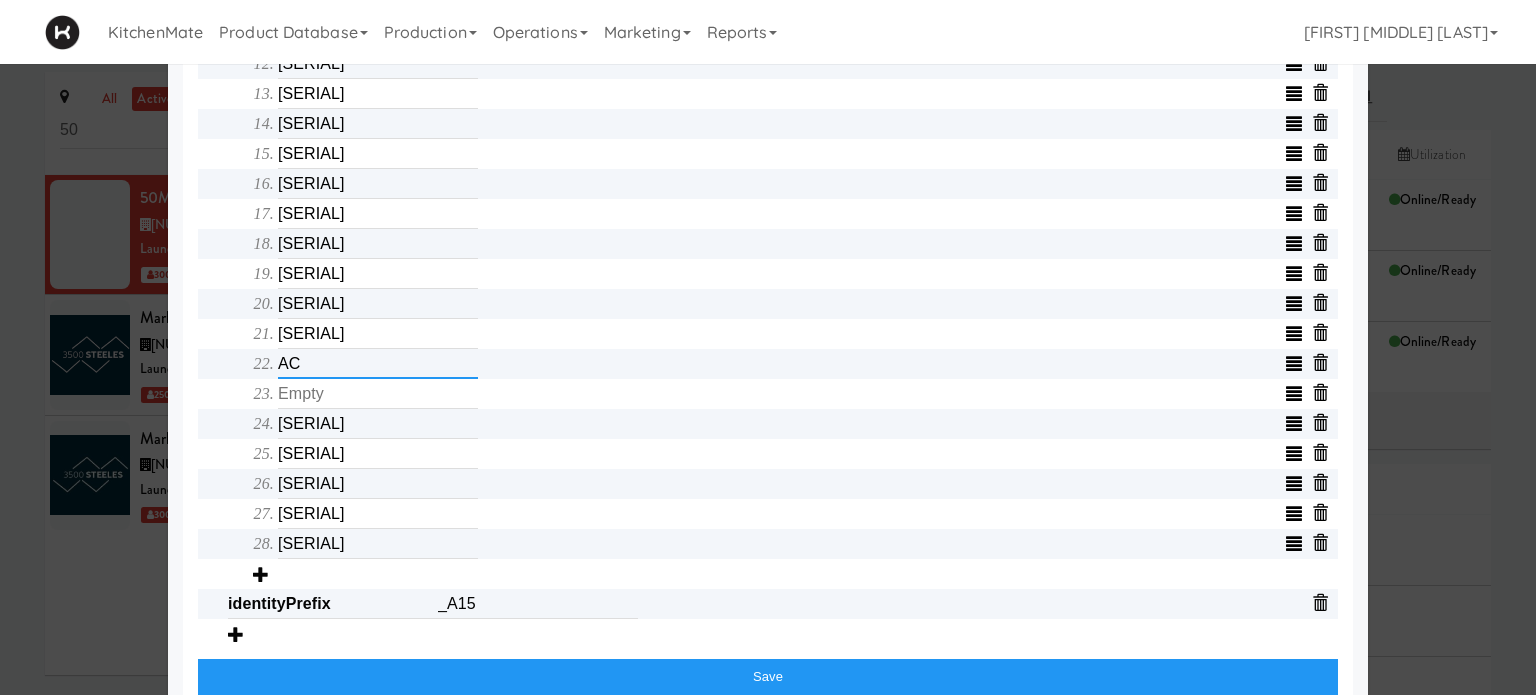 type on "A" 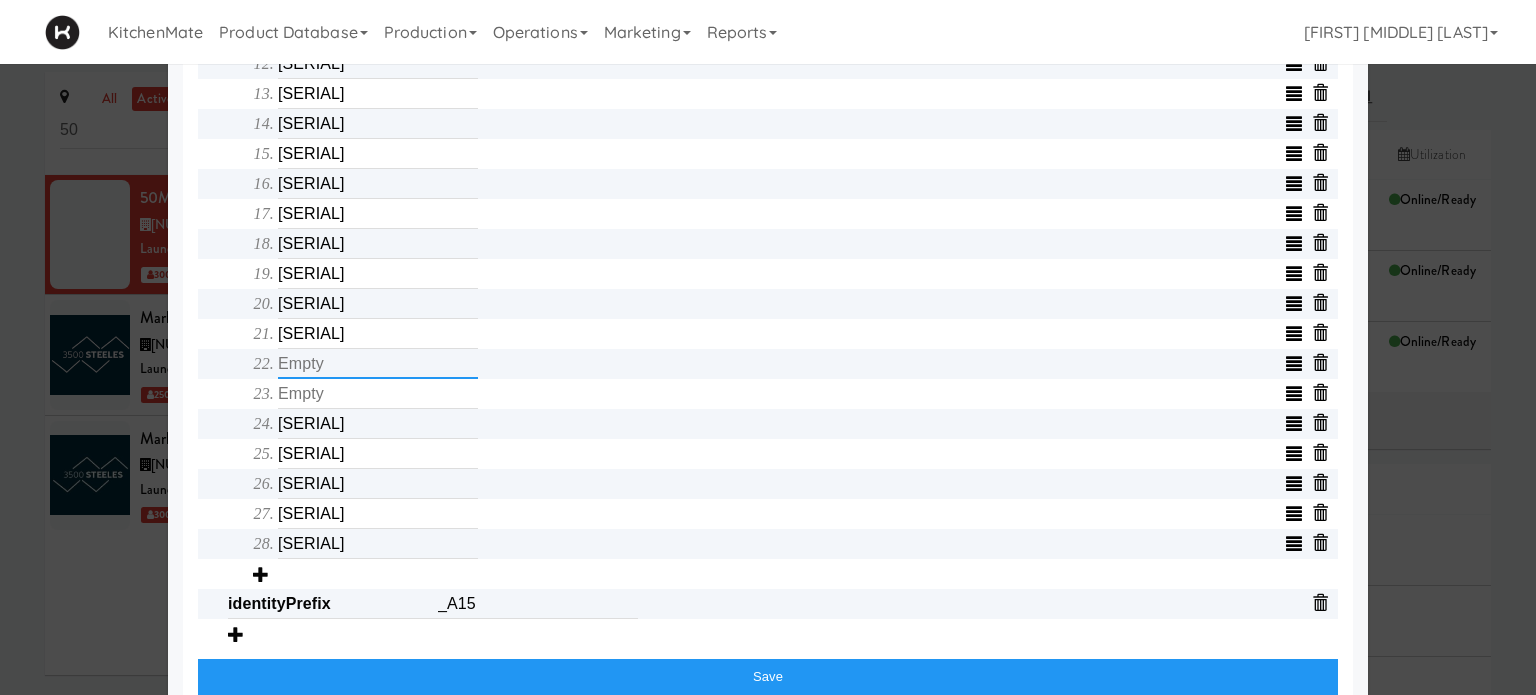 type 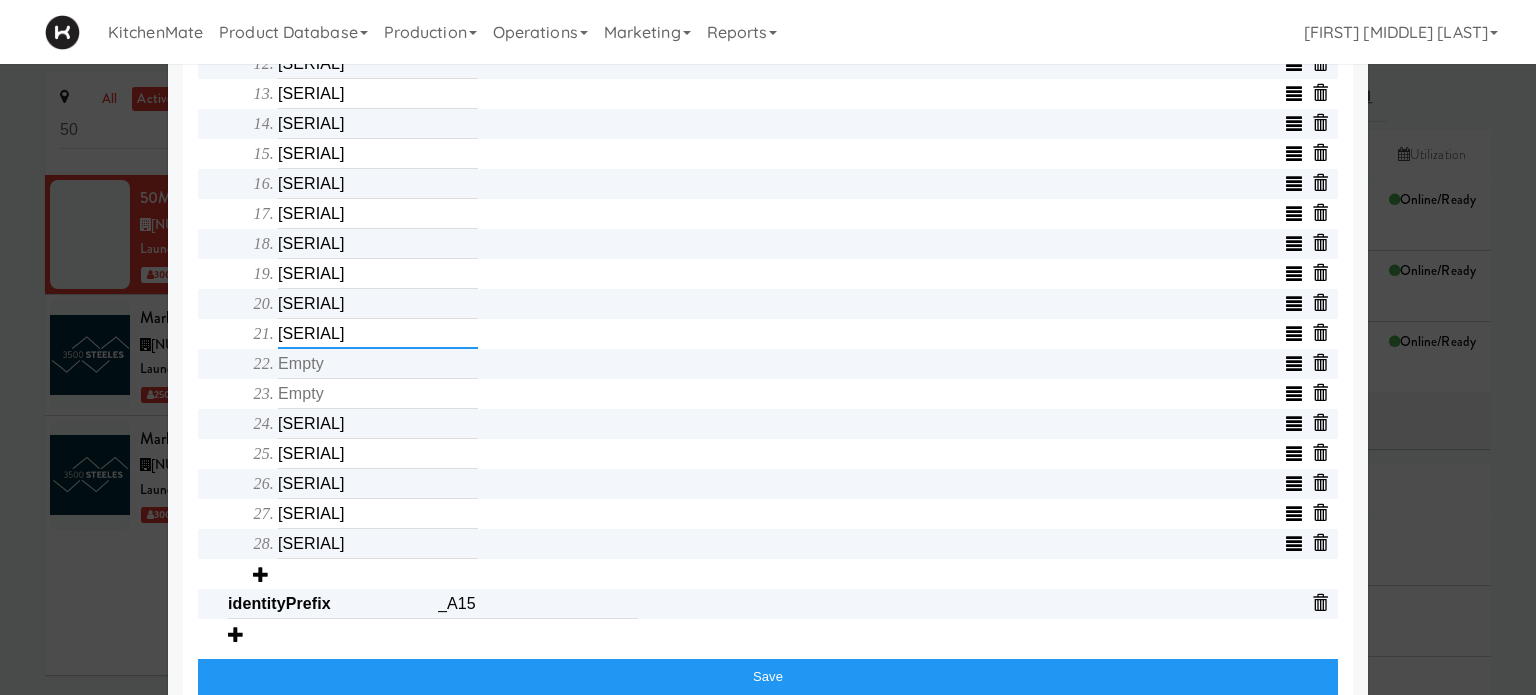 click on "[SERIAL]" at bounding box center [378, 334] 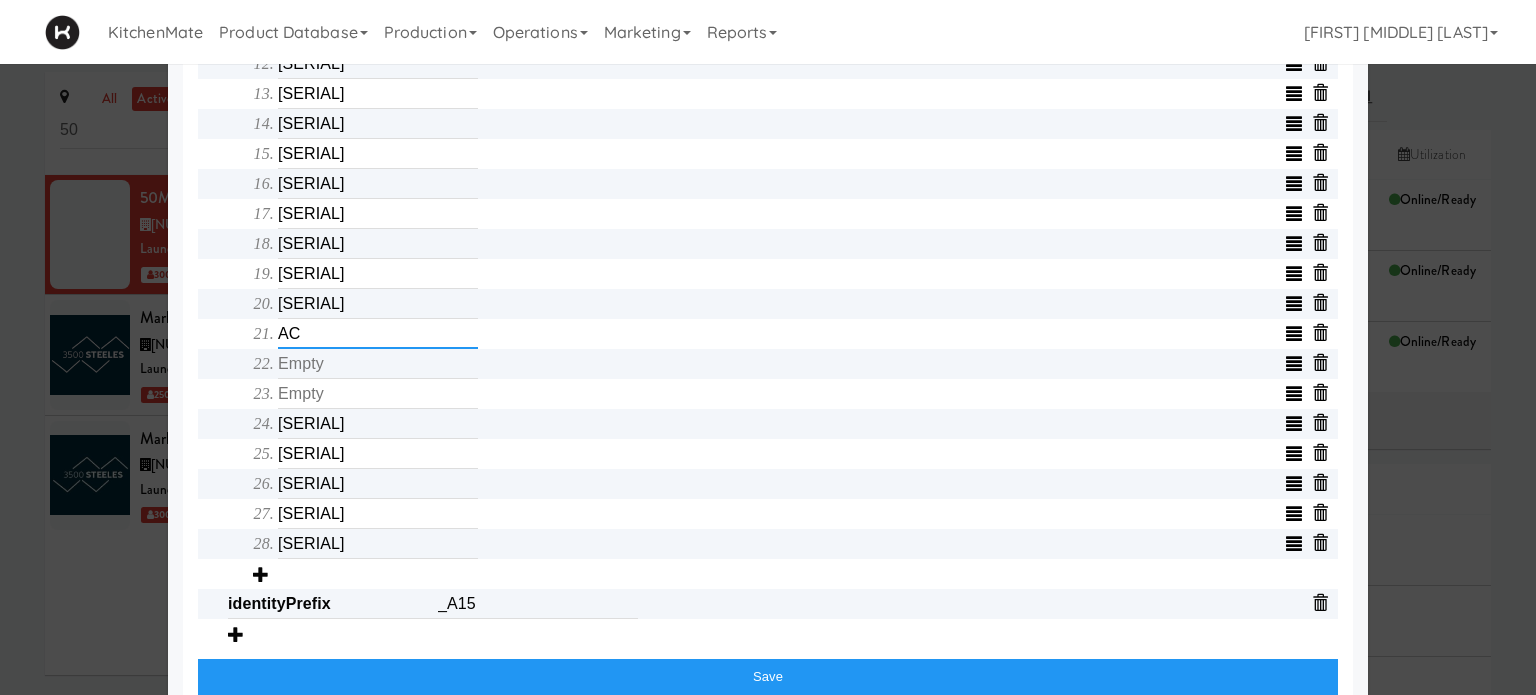 type on "A" 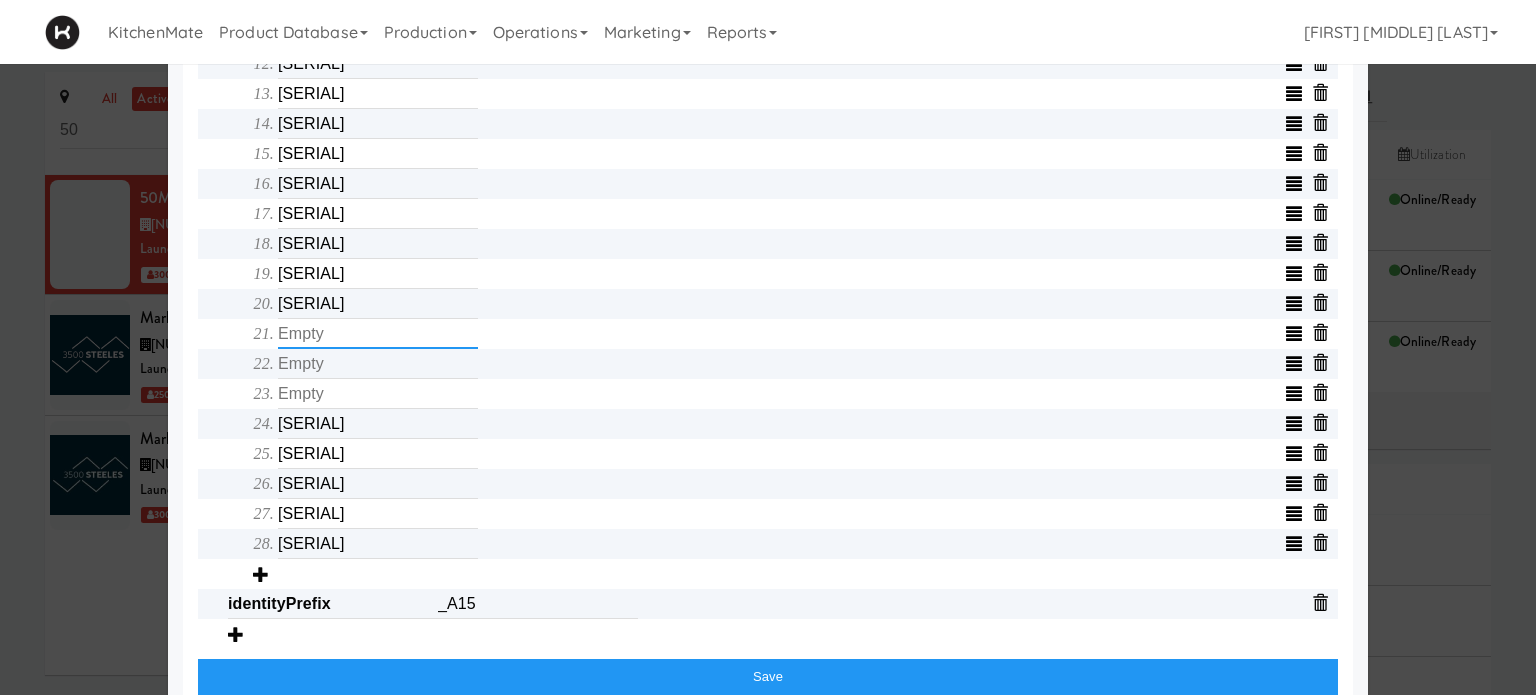 type 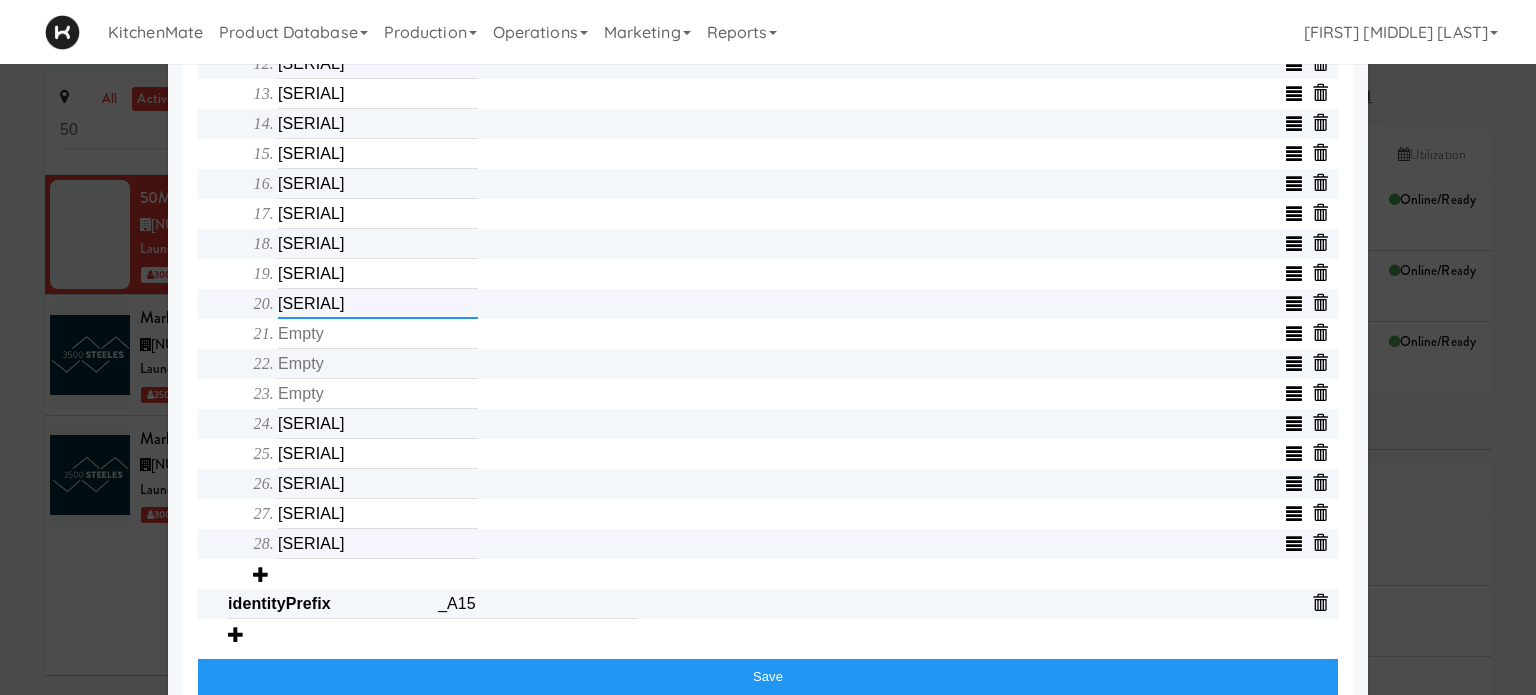 click on "[SERIAL]" at bounding box center [378, 304] 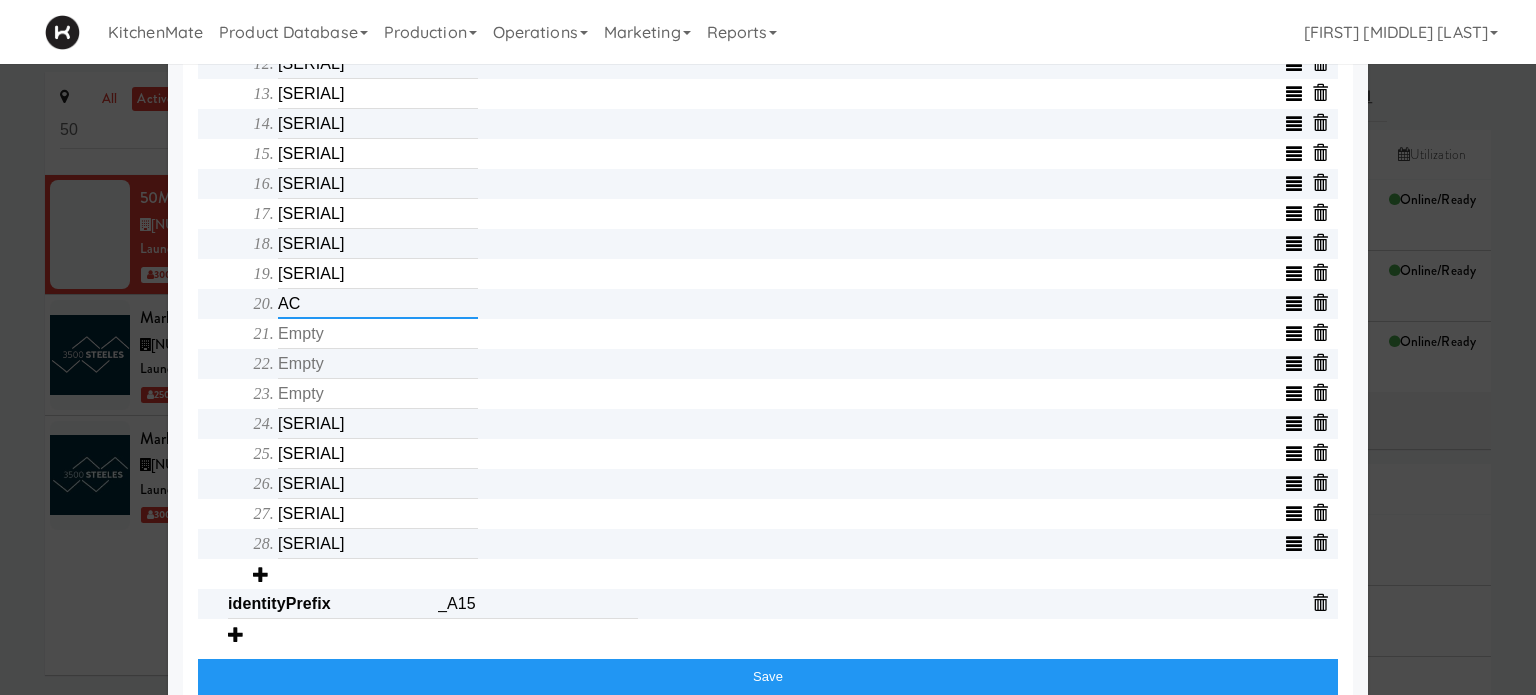 type on "A" 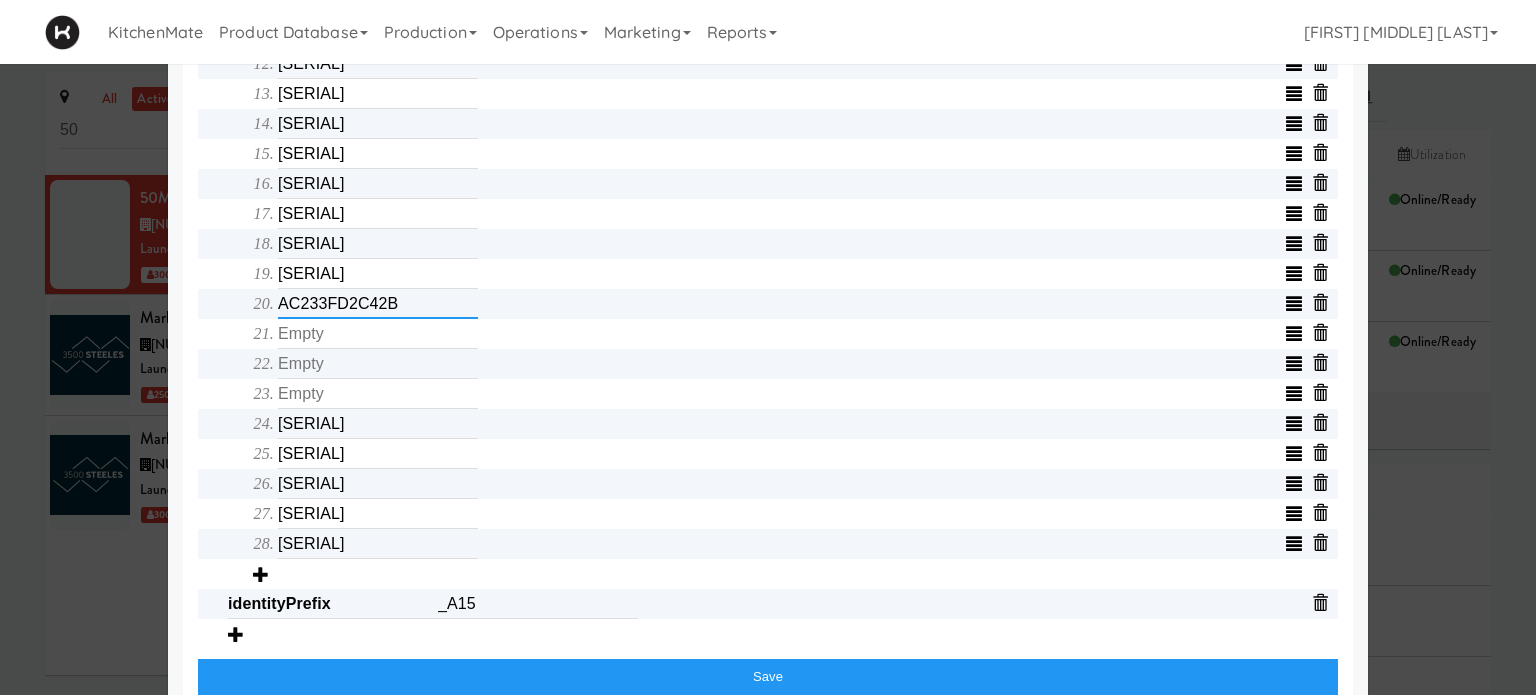 type on "AC233FD2C42B" 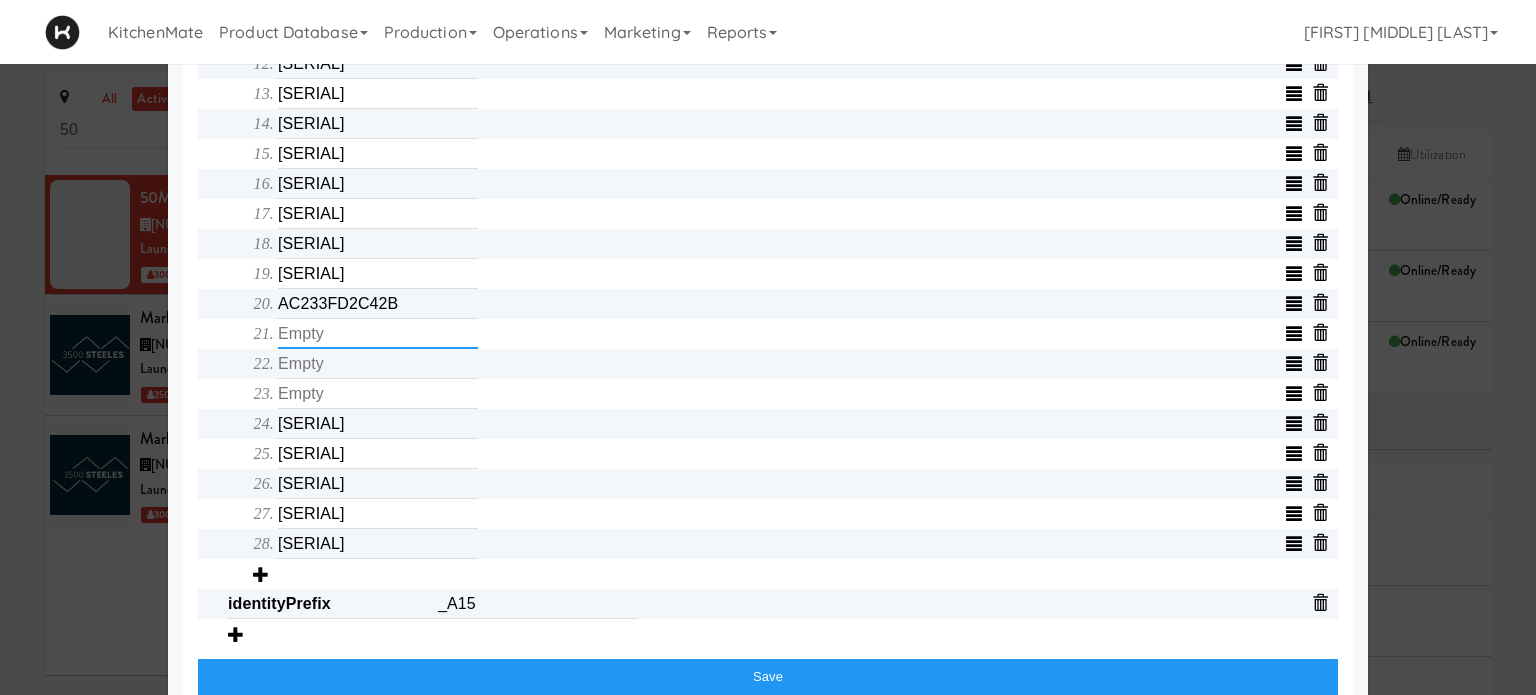 click at bounding box center [378, 334] 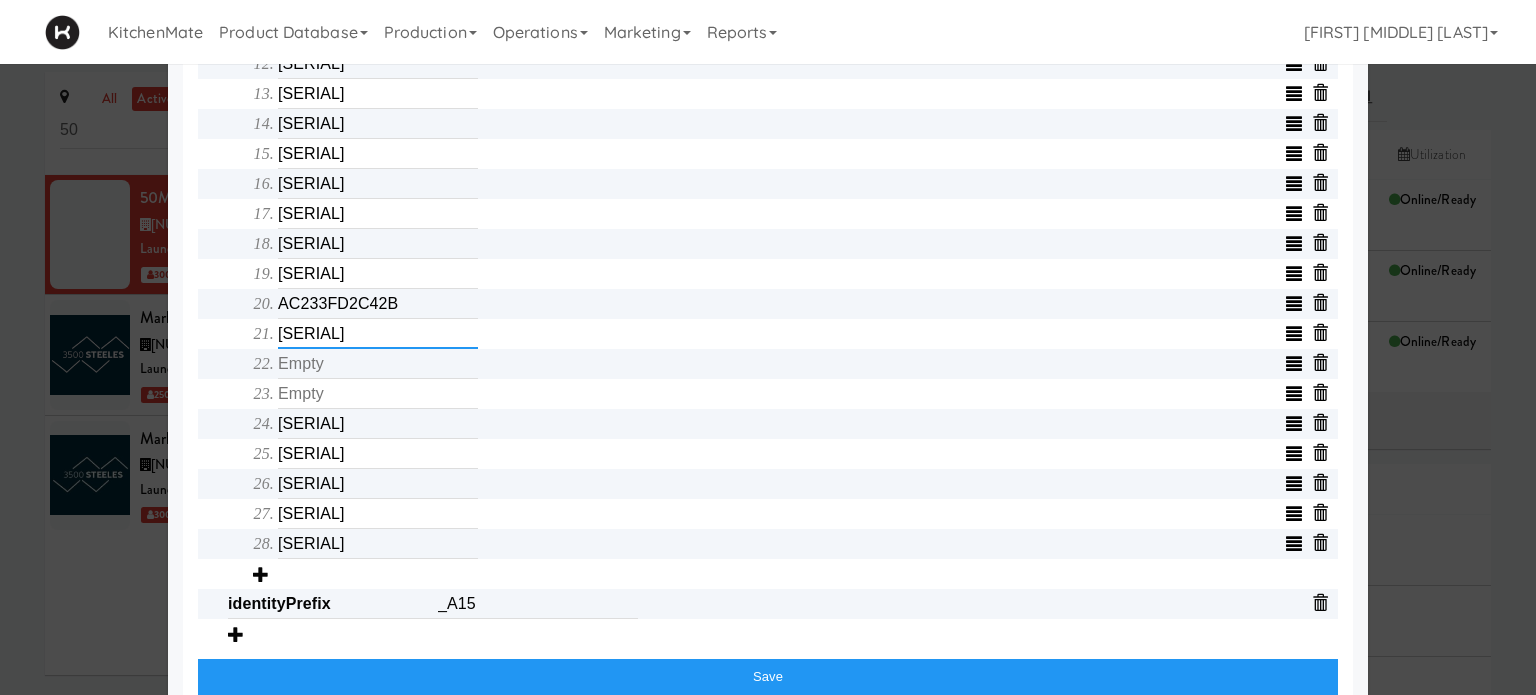 type on "[SERIAL]" 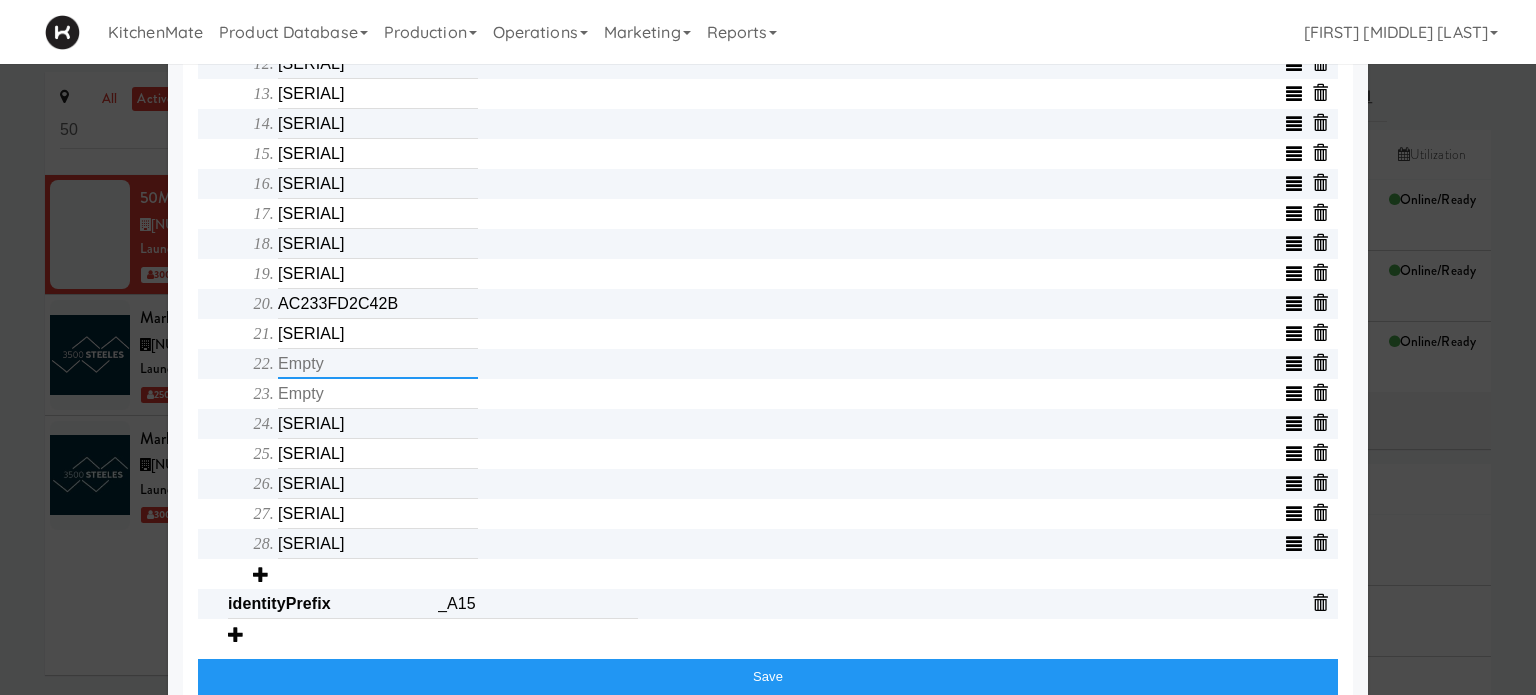 click at bounding box center (378, 364) 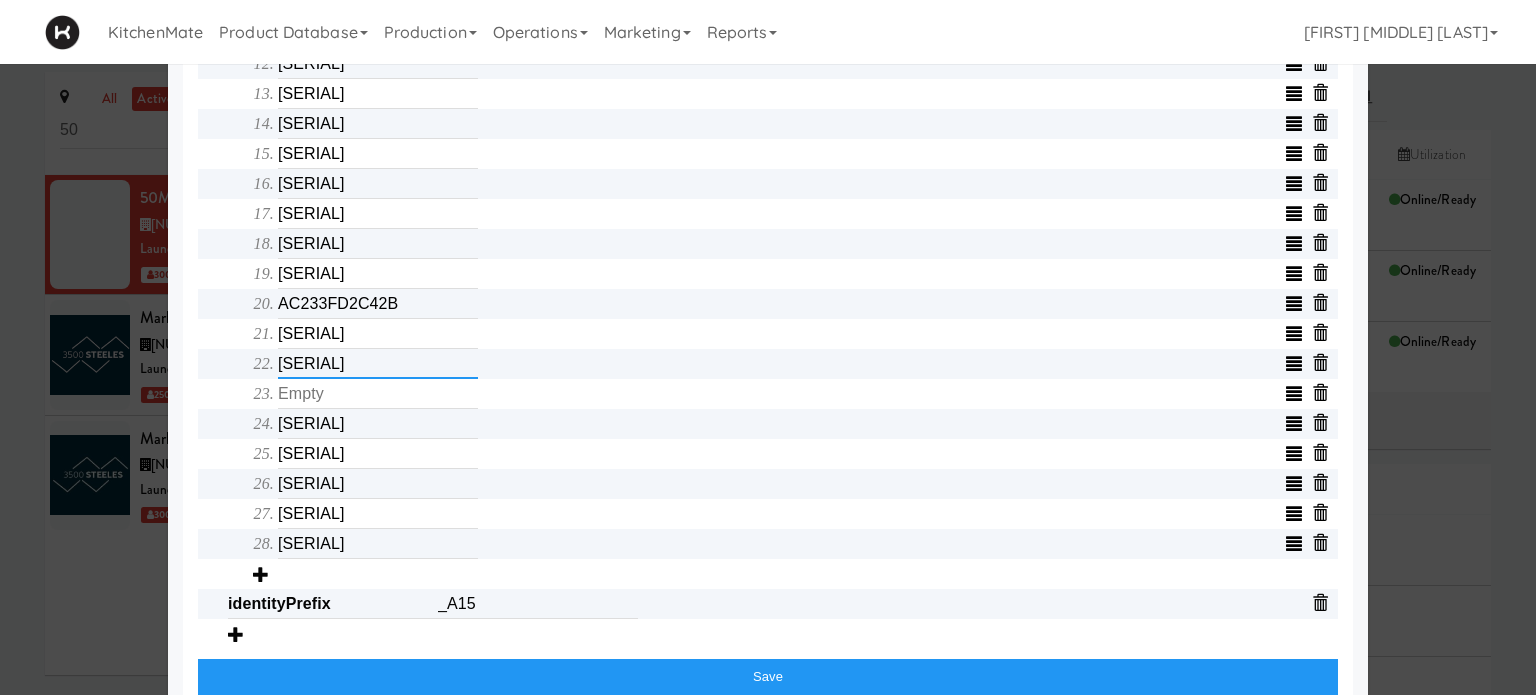 type on "[SERIAL]" 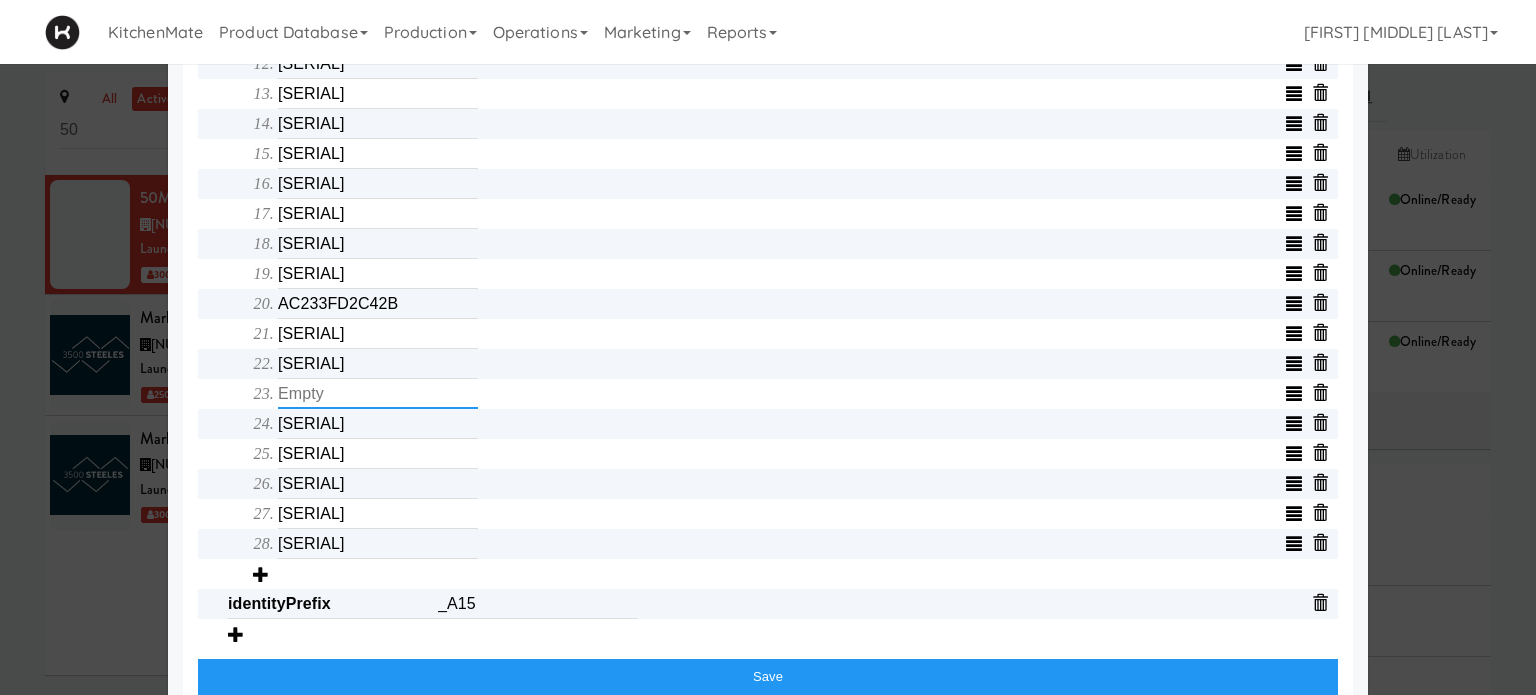 click at bounding box center (378, 394) 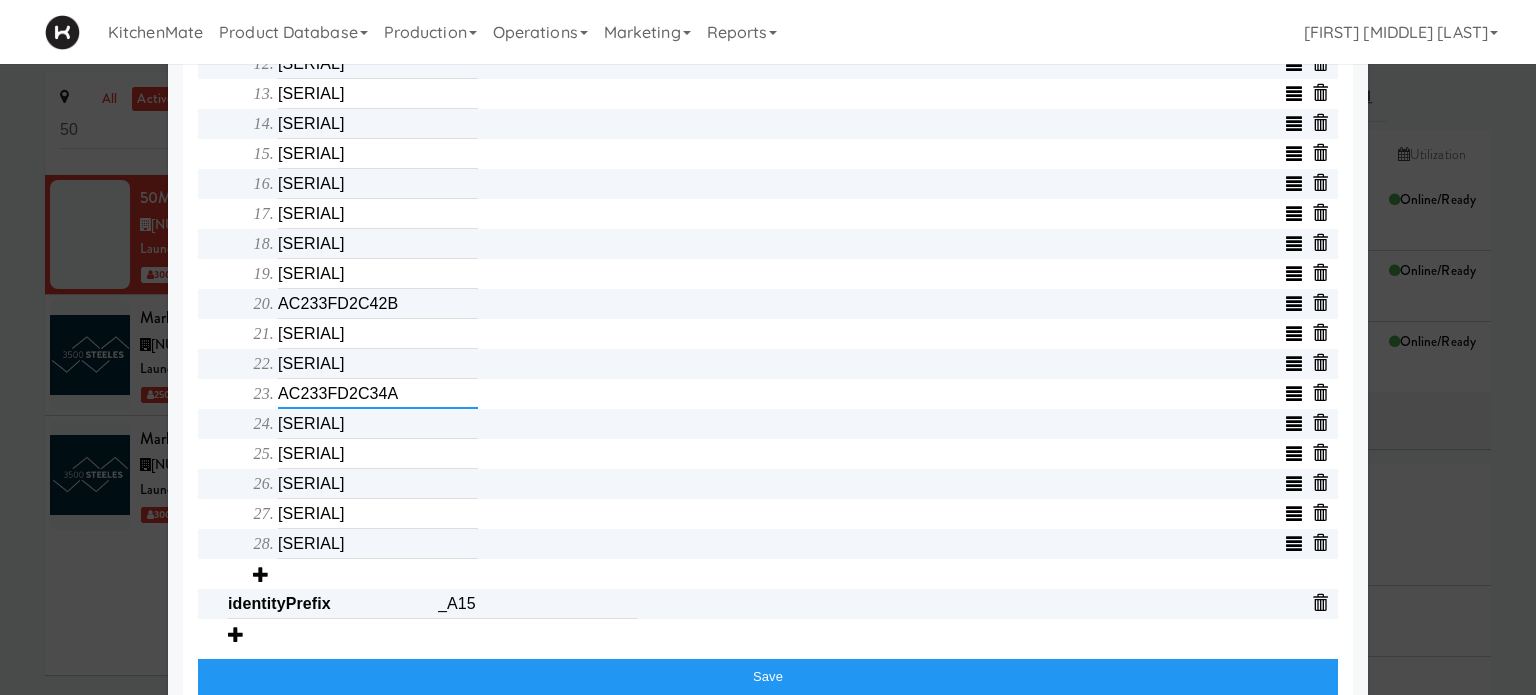 type on "AC233FD2C34A" 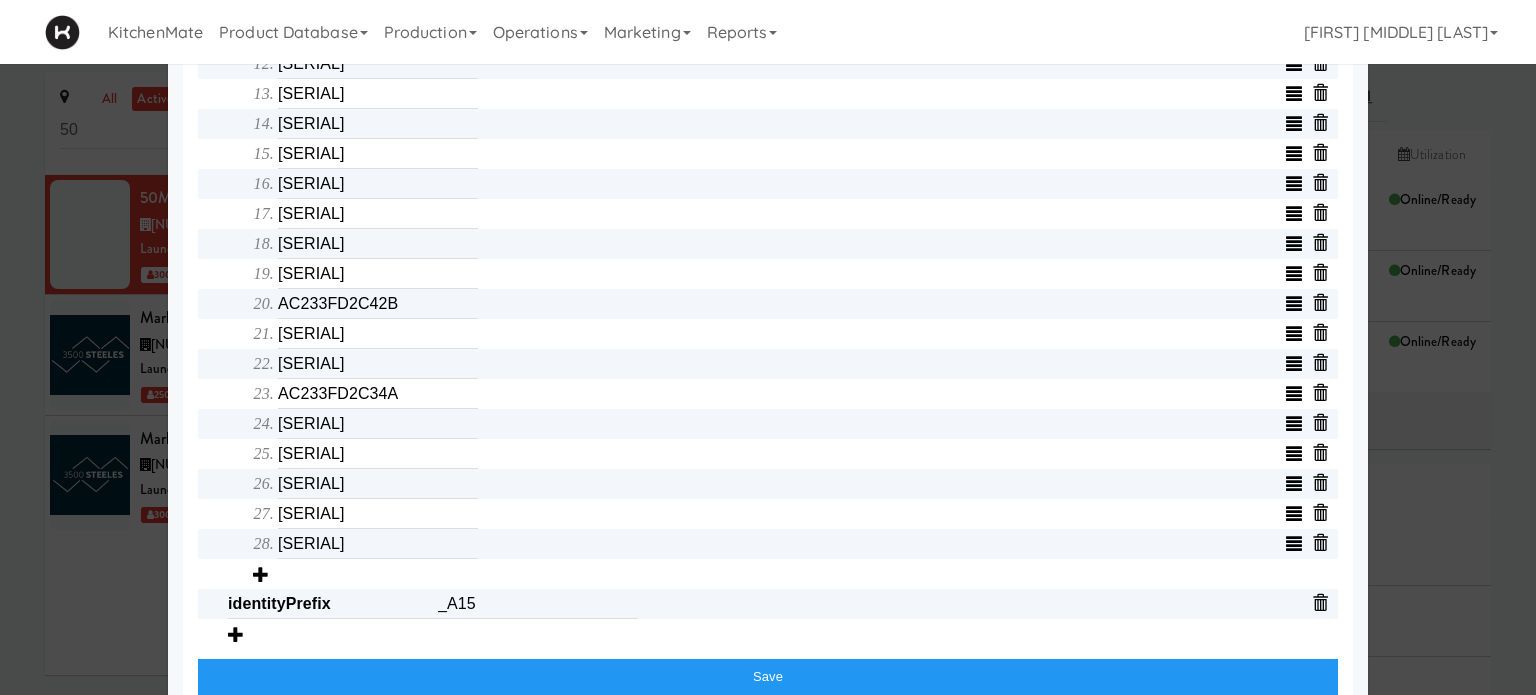 click on "Object serialNumber [SERIAL] identity templateId [TEMPLATE] minew_api_version _local_ip [IP_ADDRESS] _api layout [LAYOUT] removedCells splitTemplateId _mac [MAC_ADDRESS] emptyTemplateIds IP Address [IP_ADDRESS] AP PASSWORD Ap Password storeId [STORE_ID] _cells_updated_with_discounts Array qrCodeRootUrl promoTemplateId cellCount [CELL_COUNT] _wifi_version Gateway password wordBreak [WORD_BREAK] showPrices cells Array [CELL_IDS] identityPrefix _A15 Save" at bounding box center (768, -116) 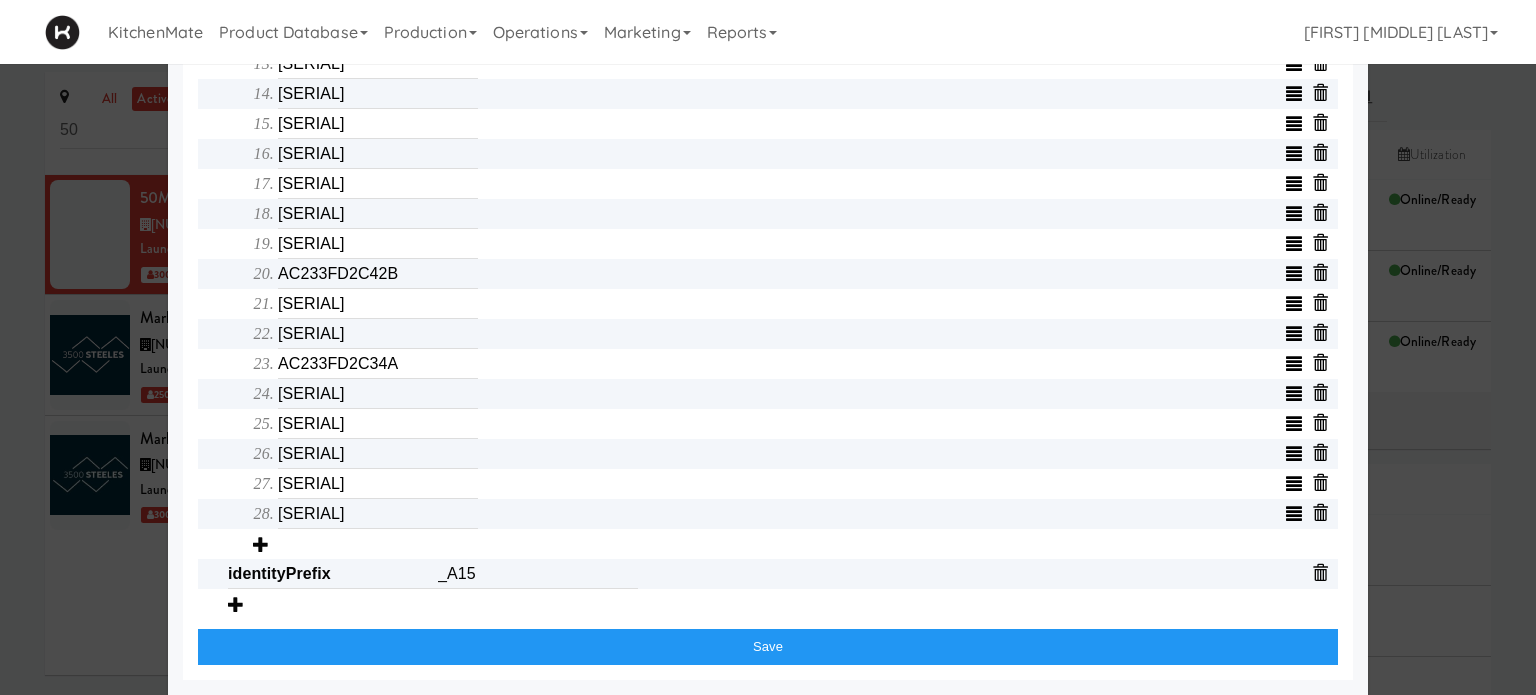 click on "Object serialNumber [SERIAL] identity templateId [TEMPLATE] minew_api_version _local_ip [IP_ADDRESS] _api layout [LAYOUT] removedCells splitTemplateId _mac [MAC_ADDRESS] emptyTemplateIds IP Address [IP_ADDRESS] AP PASSWORD Ap Password storeId [STORE_ID] _cells_updated_with_discounts Array qrCodeRootUrl promoTemplateId cellCount [CELL_COUNT] _wifi_version Gateway password wordBreak [WORD_BREAK] showPrices cells Array [CELL_IDS] identityPrefix _A15 Save" at bounding box center [768, -146] 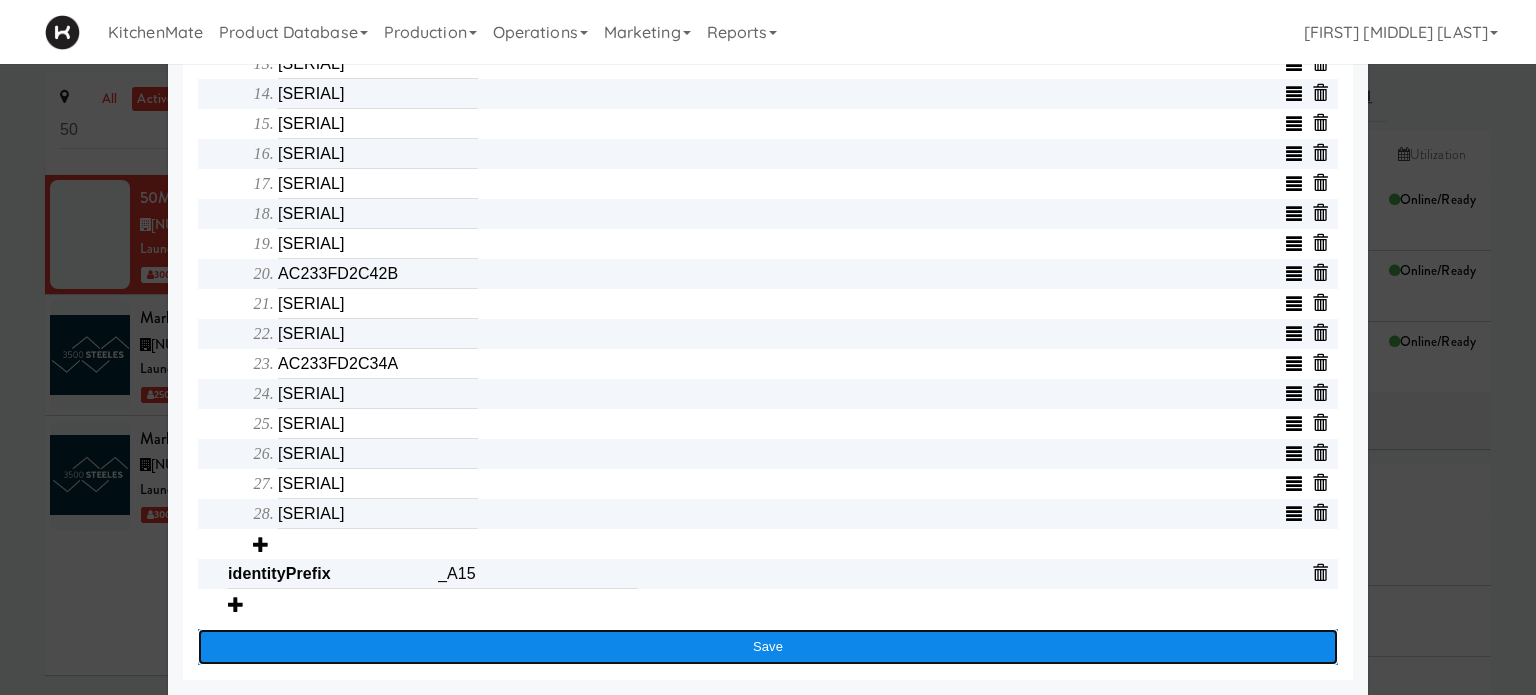 click on "Save" at bounding box center (768, 647) 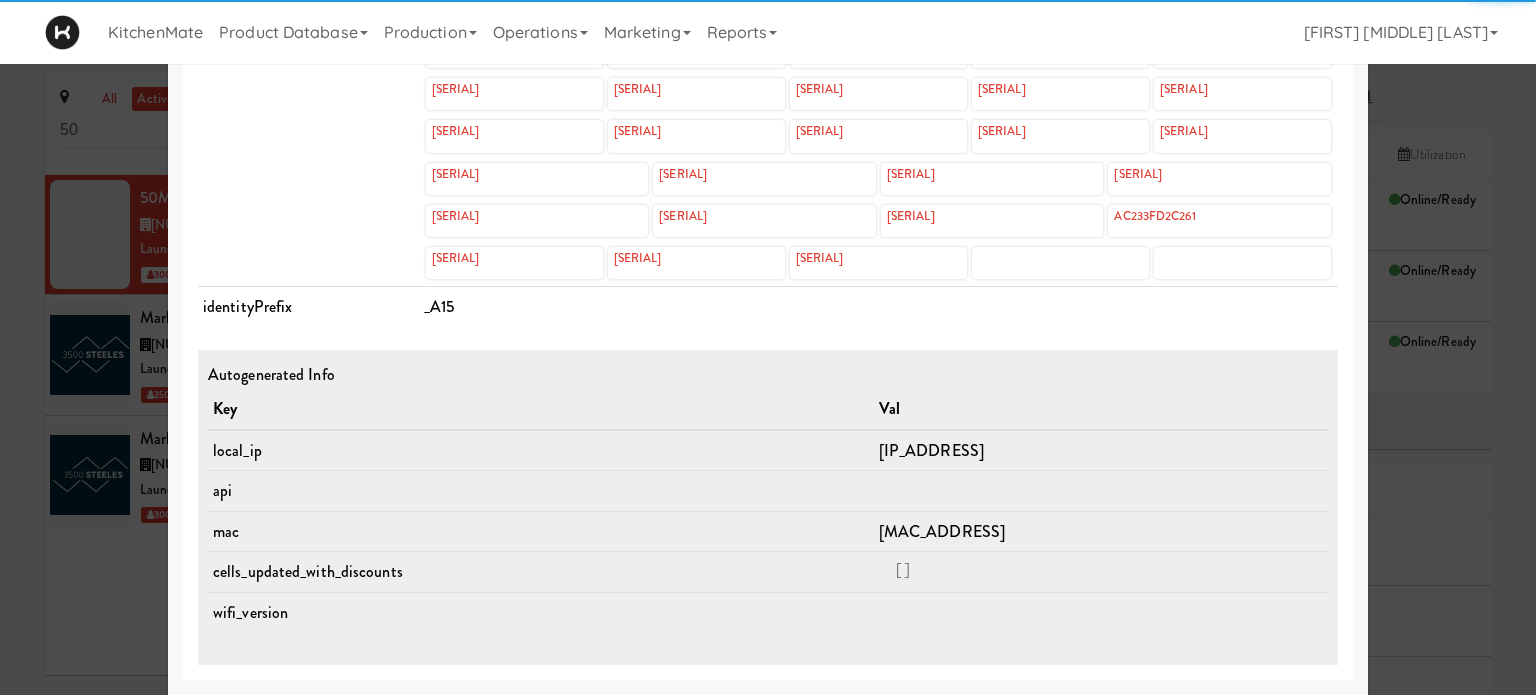 scroll, scrollTop: 954, scrollLeft: 0, axis: vertical 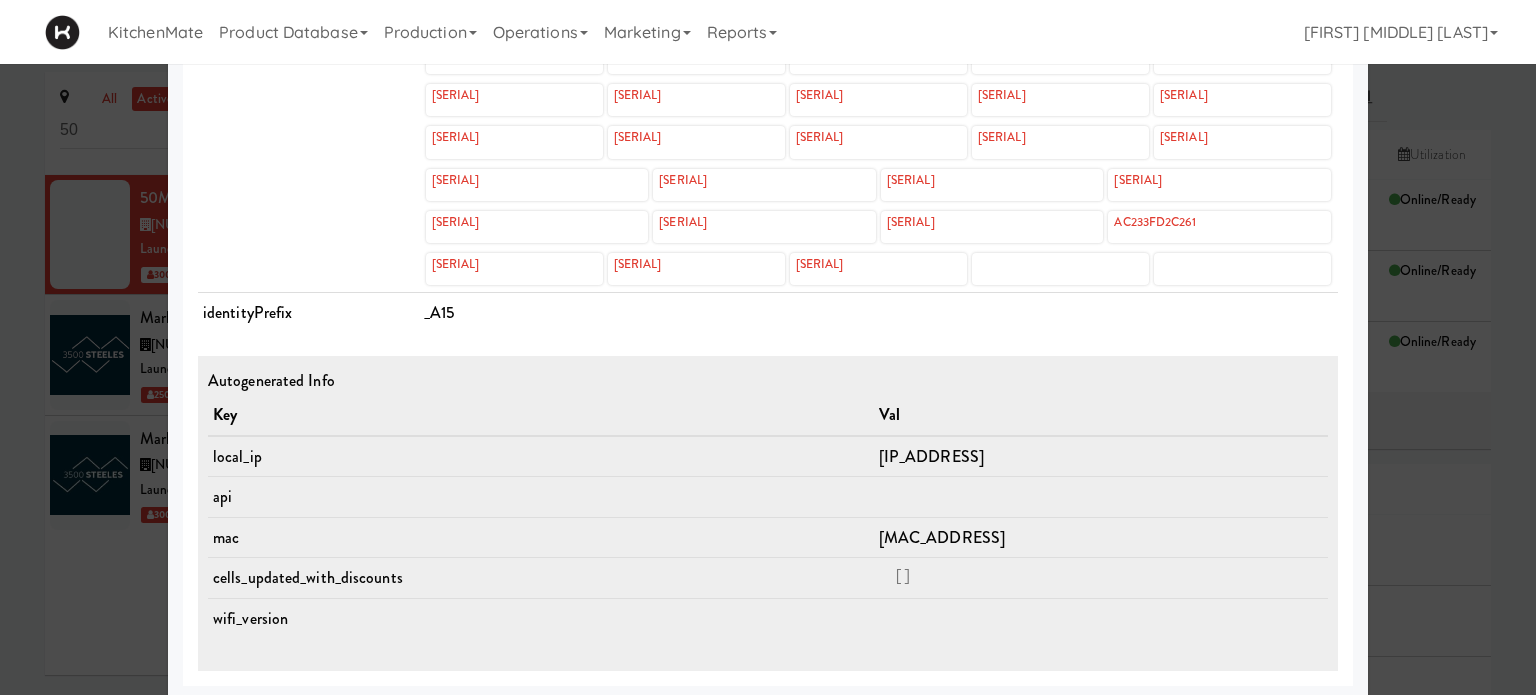 click at bounding box center (768, 347) 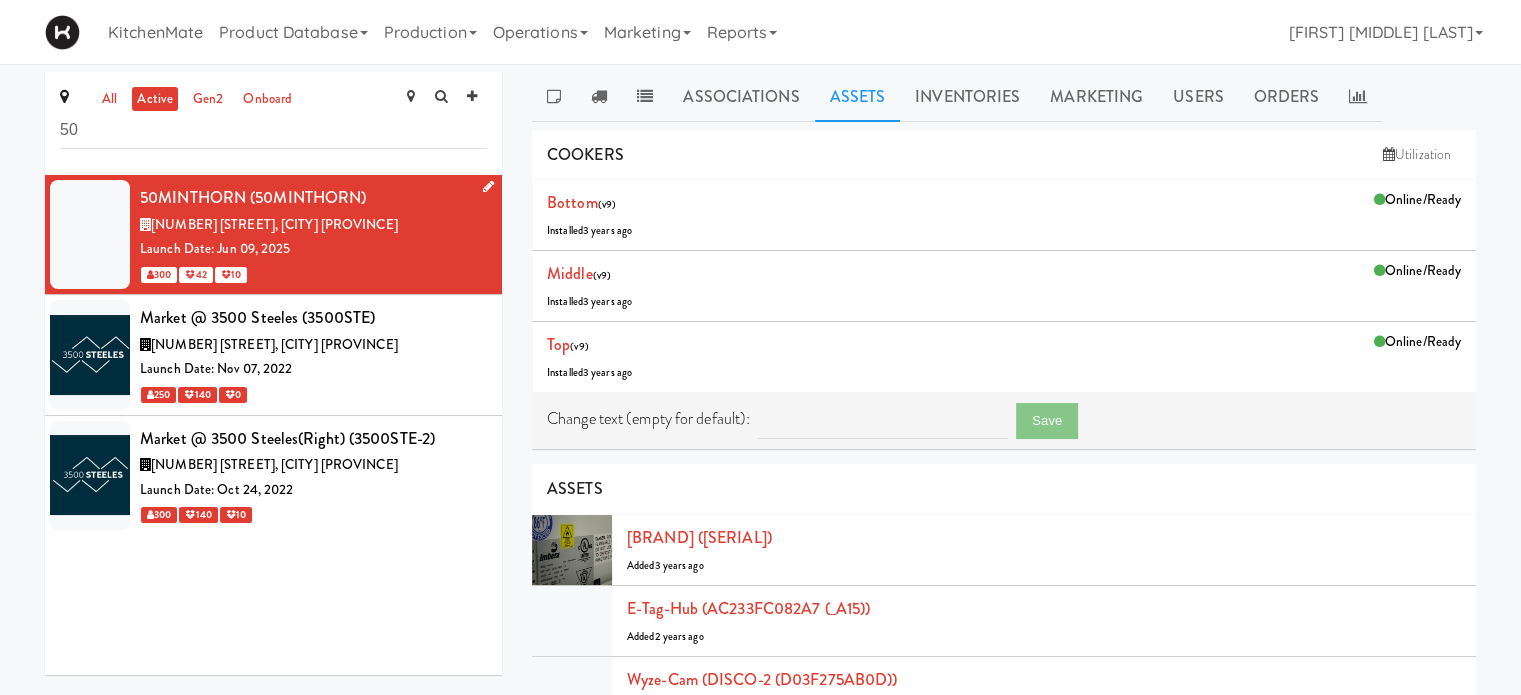click on "[NUMBER] [STREET], [CITY] [PROVINCE]" at bounding box center [274, 224] 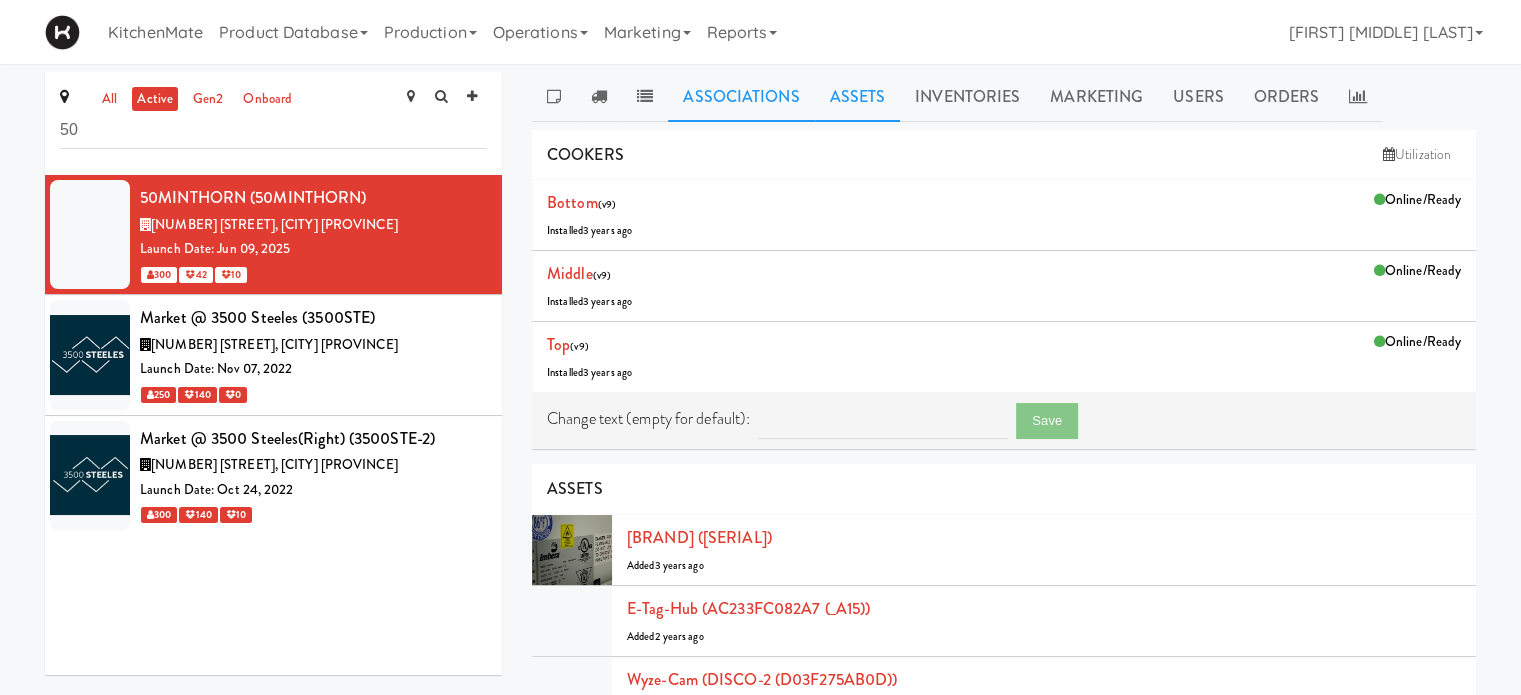click on "Associations" at bounding box center [741, 97] 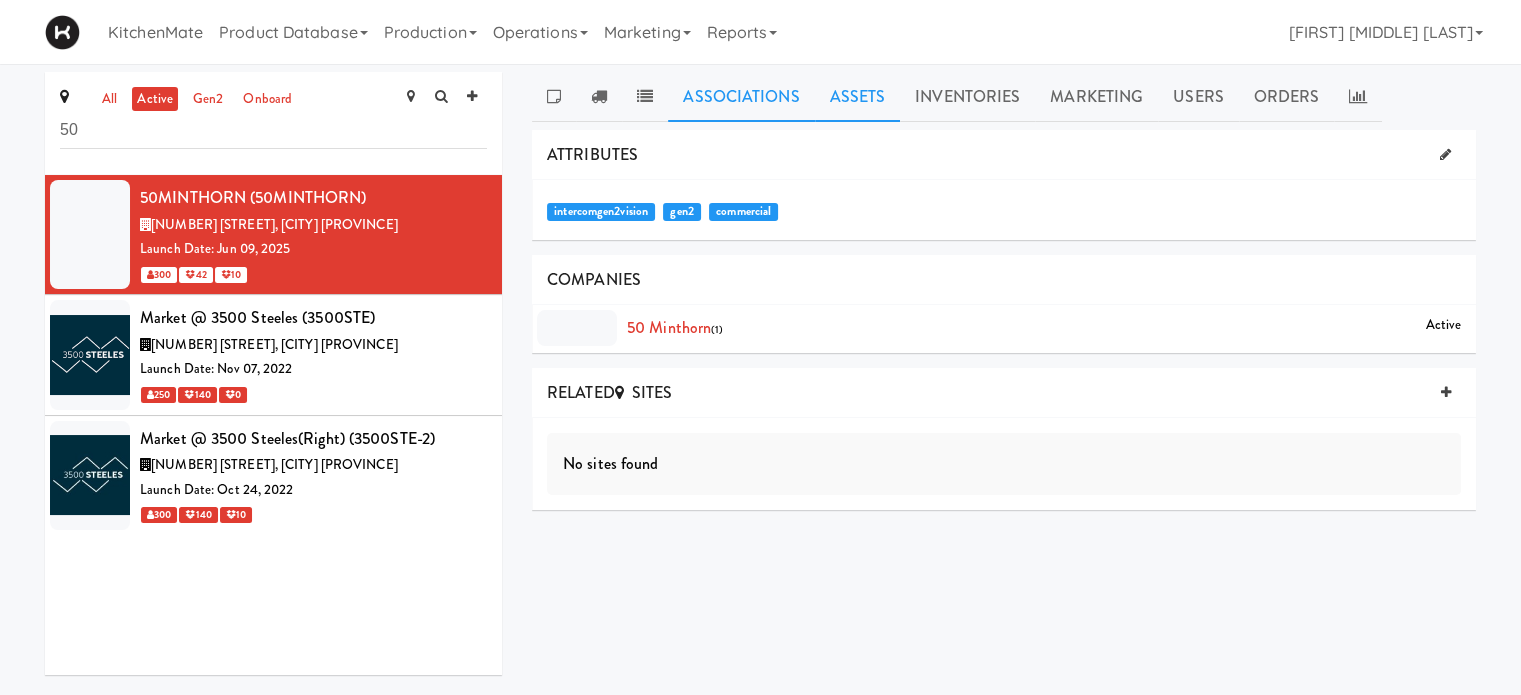 click on "Assets" at bounding box center (858, 97) 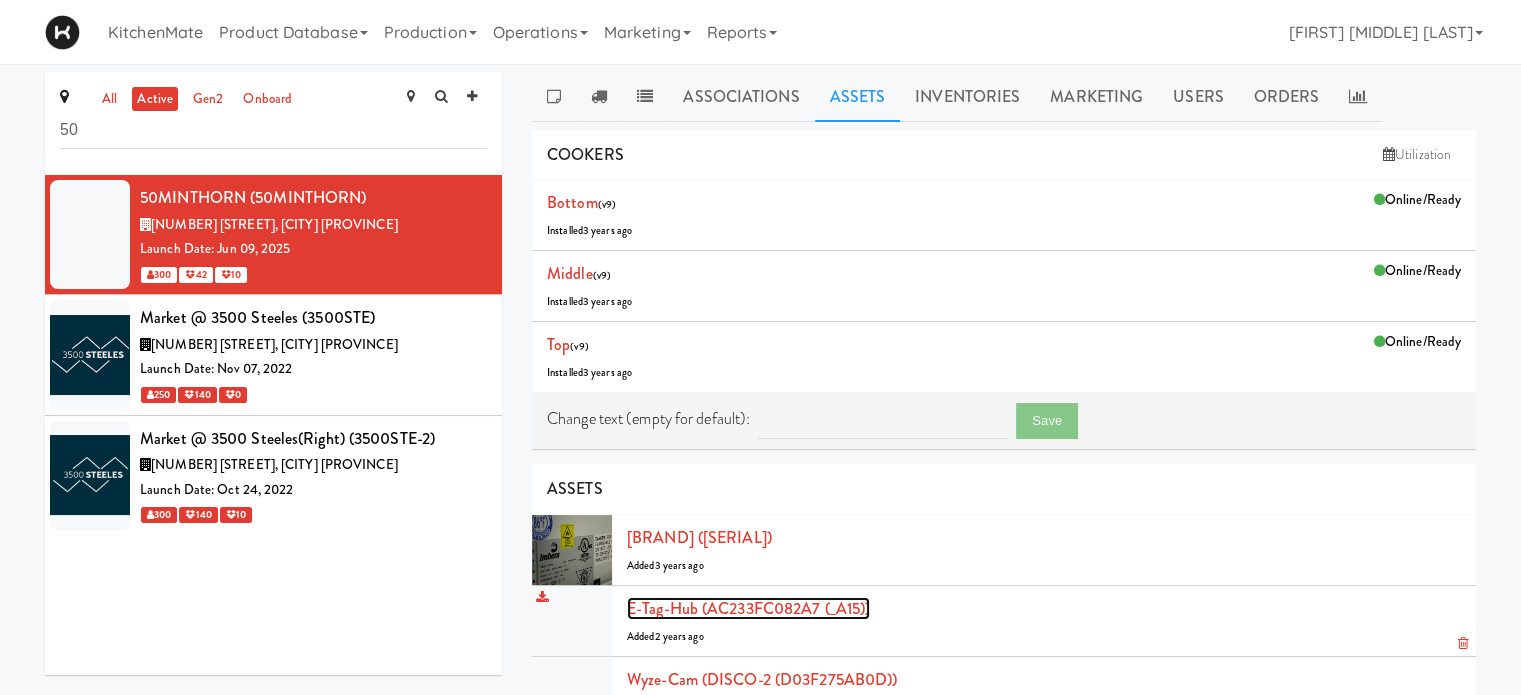 click on "E-tag-hub (AC233FC082A7 (_A15))" at bounding box center [748, 608] 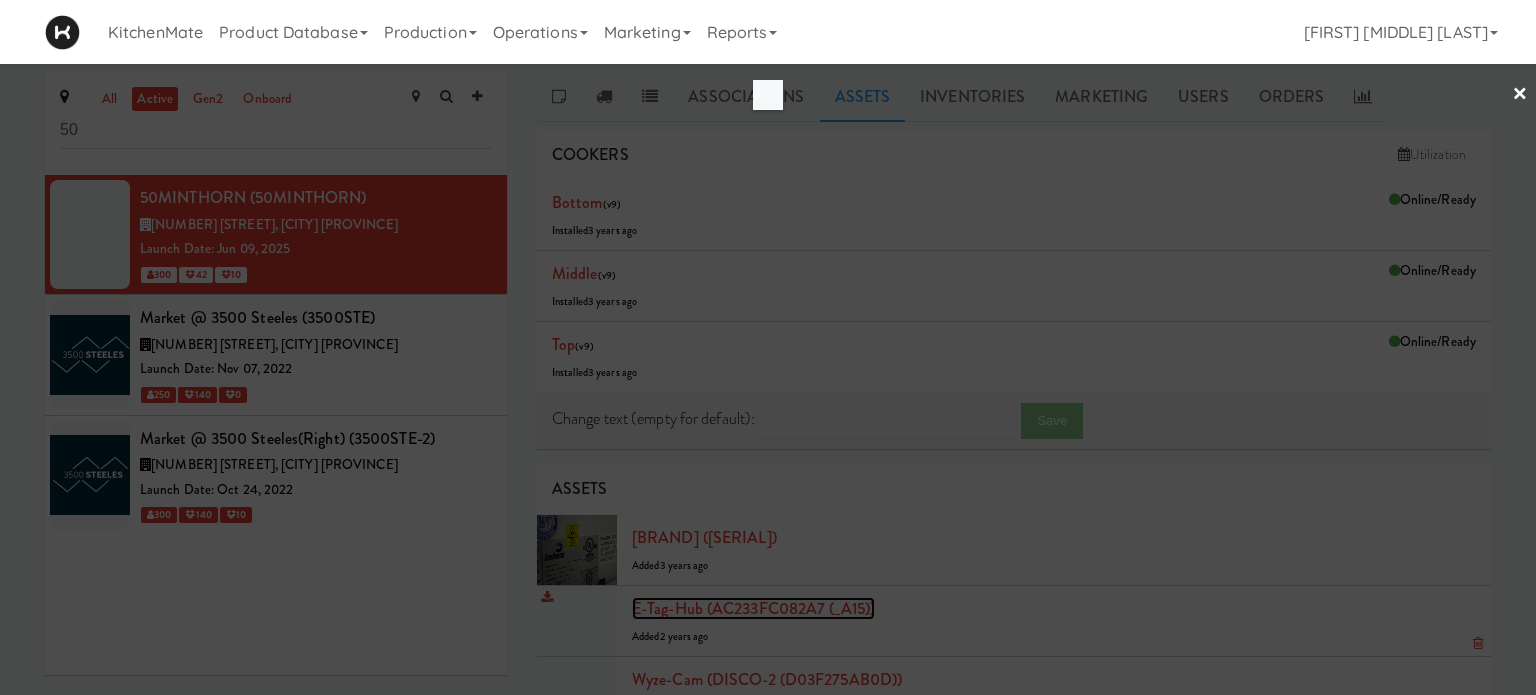 scroll, scrollTop: 0, scrollLeft: 0, axis: both 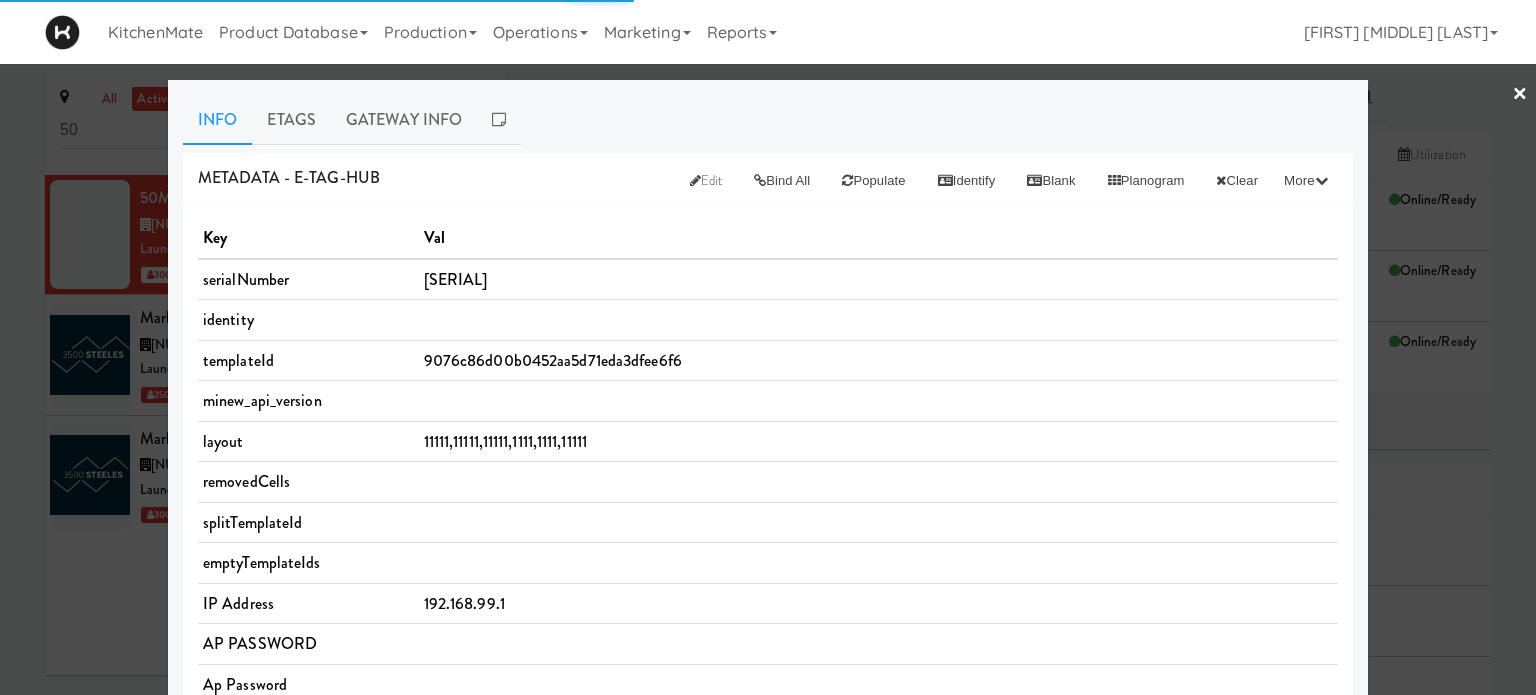 click at bounding box center (878, 522) 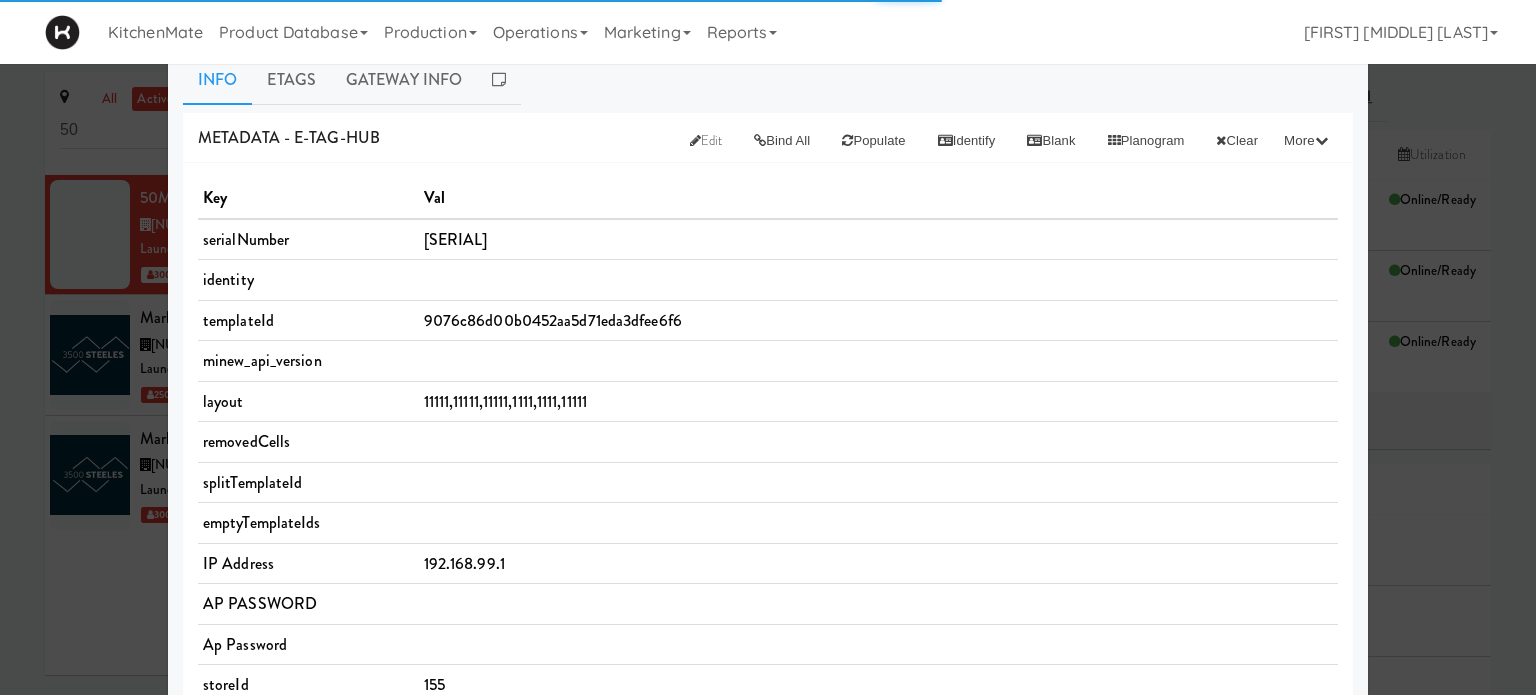 scroll, scrollTop: 0, scrollLeft: 0, axis: both 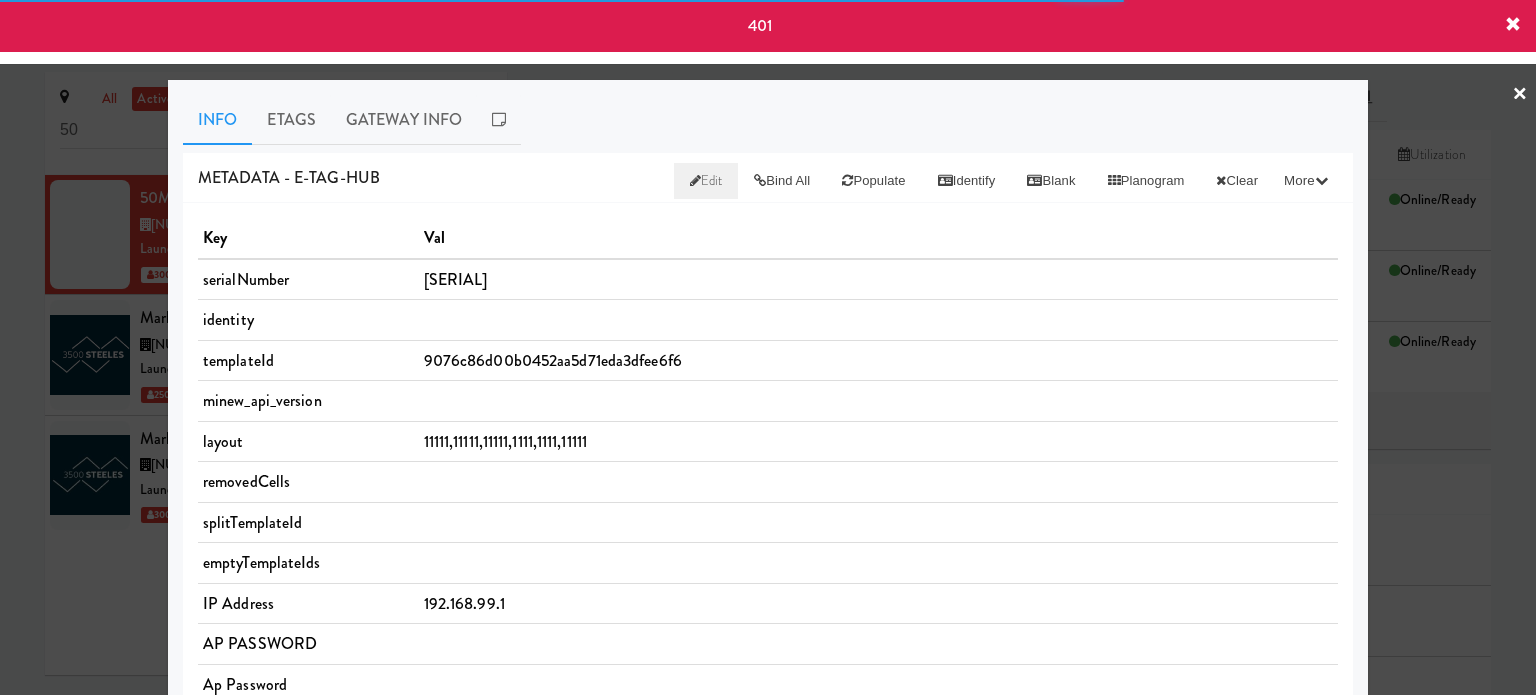 click on "Edit" at bounding box center (706, 180) 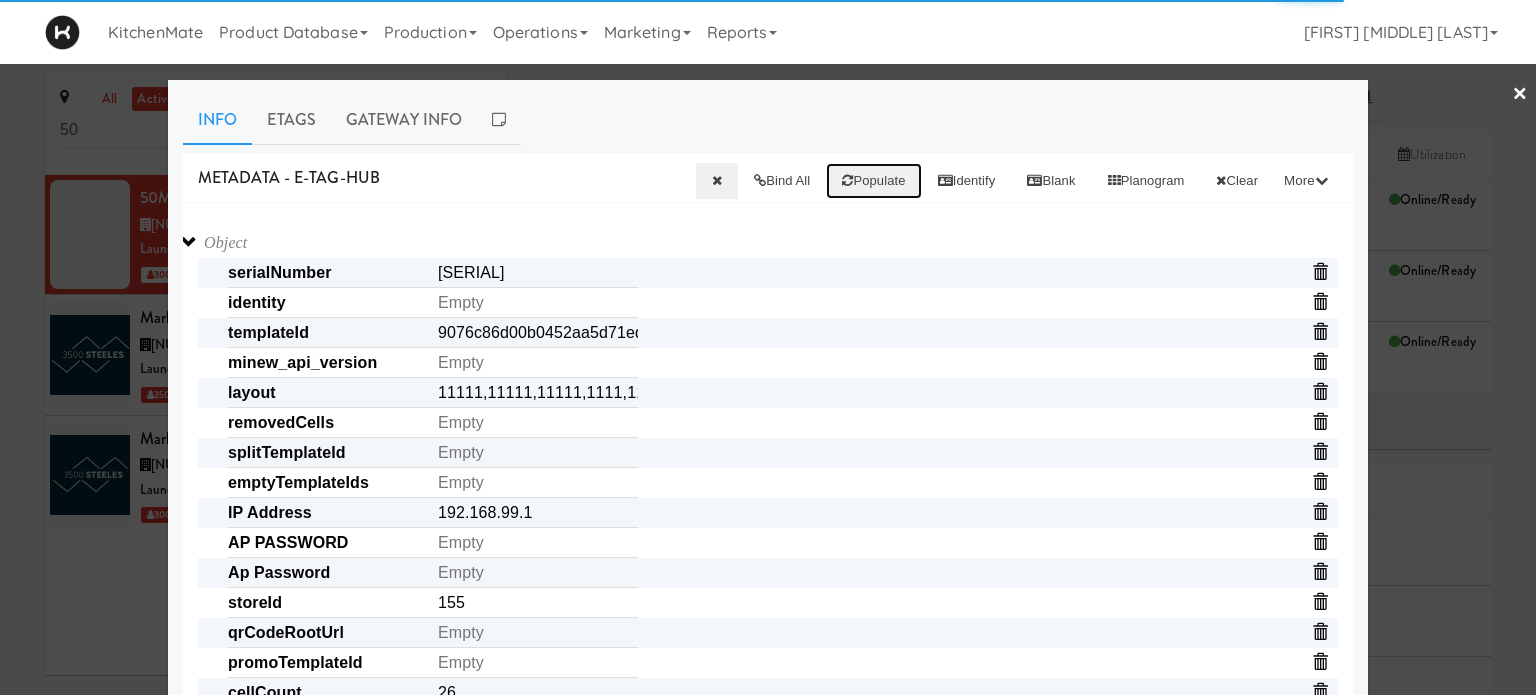 click on "Populate" at bounding box center [873, 181] 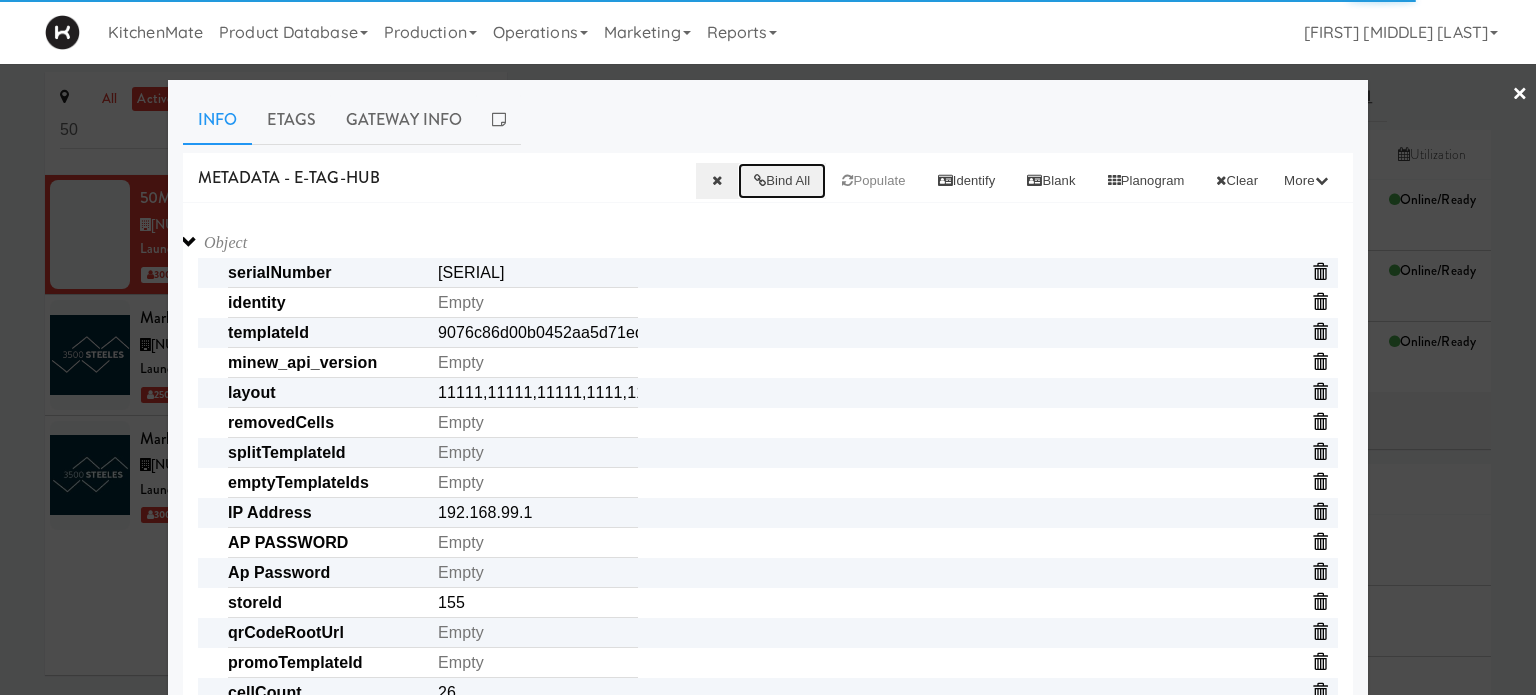 click on "Bind All" at bounding box center (782, 181) 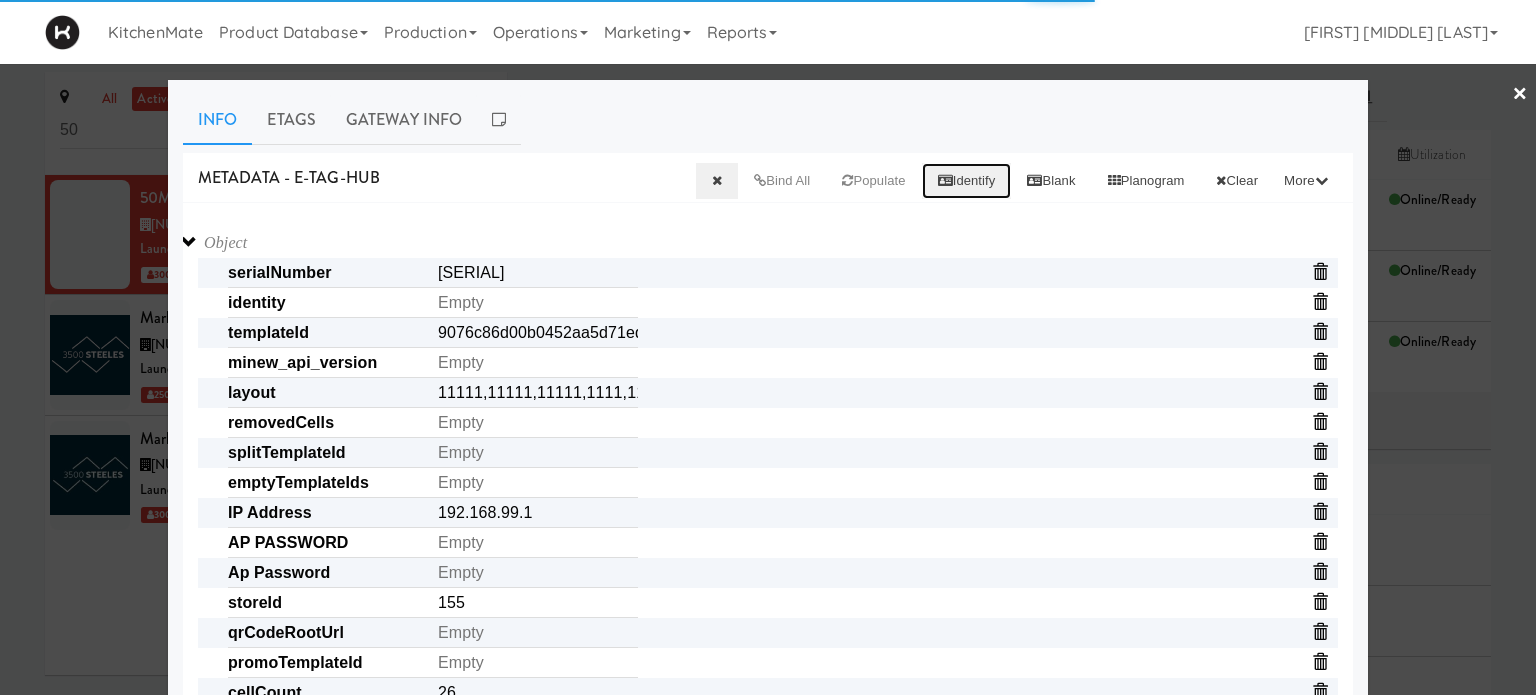 click on "Identify" at bounding box center [967, 181] 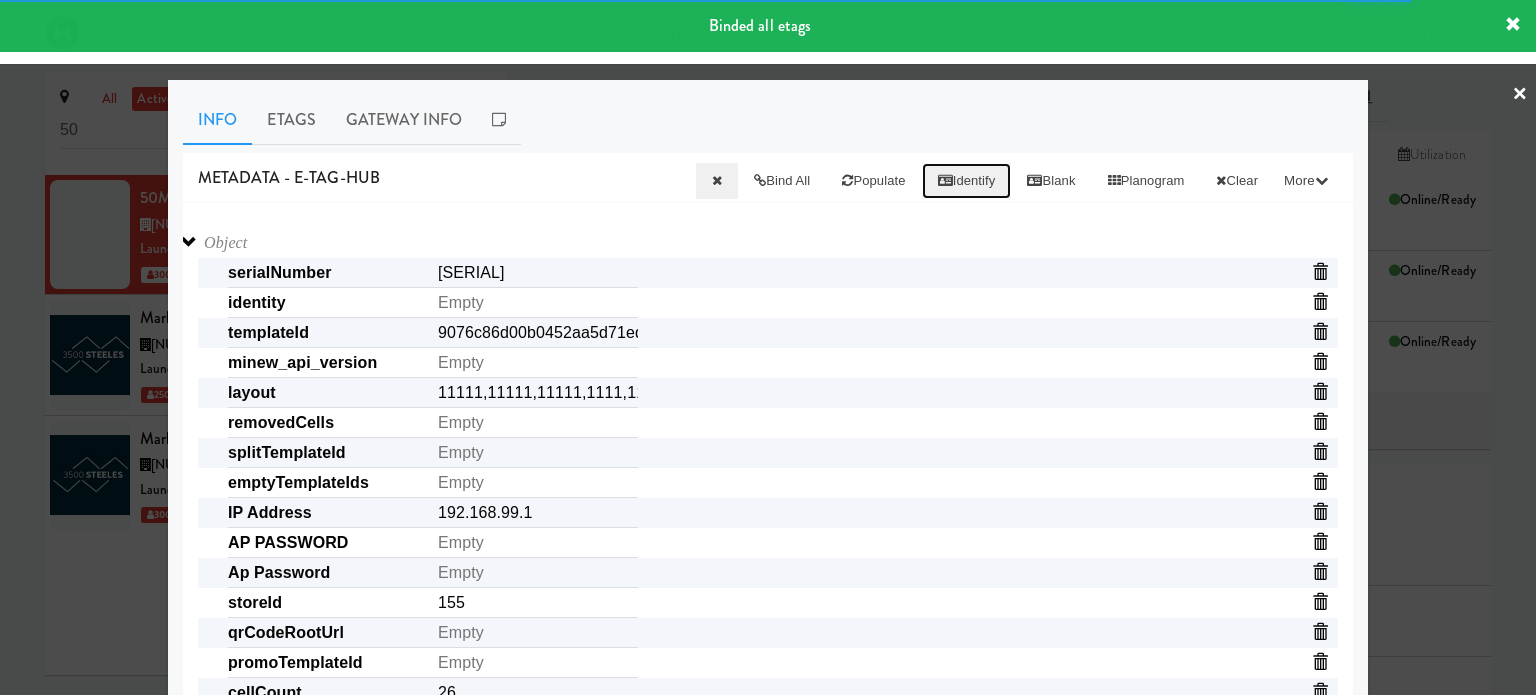 click on "Identify" at bounding box center [967, 181] 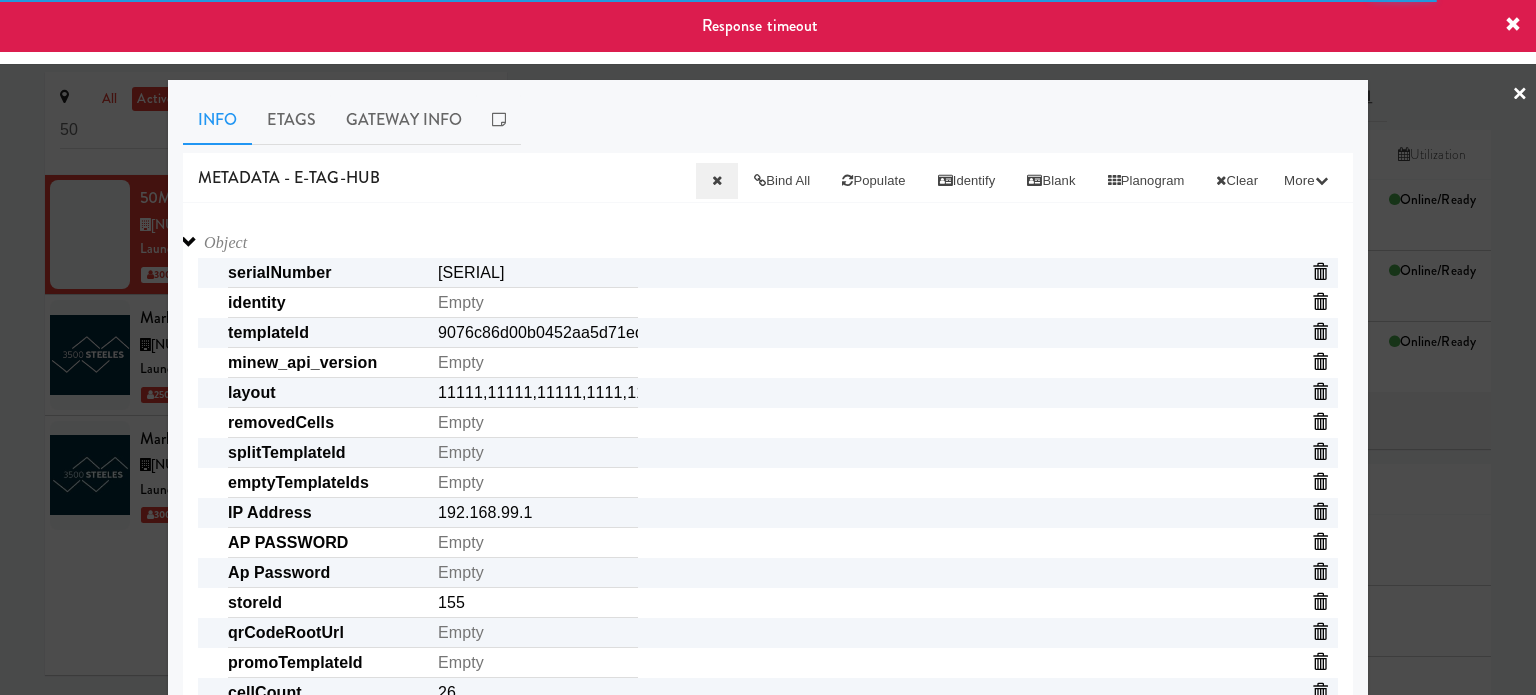 click on "Object serialNumber [SERIAL] identity templateId [TEMPLATE] minew_api_version _local_ip [IP_ADDRESS] _api layout [LAYOUT] removedCells splitTemplateId _mac [MAC_ADDRESS] emptyTemplateIds IP Address [IP_ADDRESS] AP PASSWORD Ap Password storeId [STORE_ID] _cells_updated_with_discounts Array qrCodeRootUrl promoTemplateId cellCount [CELL_COUNT] _wifi_version Gateway password wordBreak [WORD_BREAK] showPrices cells Array [CELL_IDS] identityPrefix _A15 Save" at bounding box center (768, 1011) 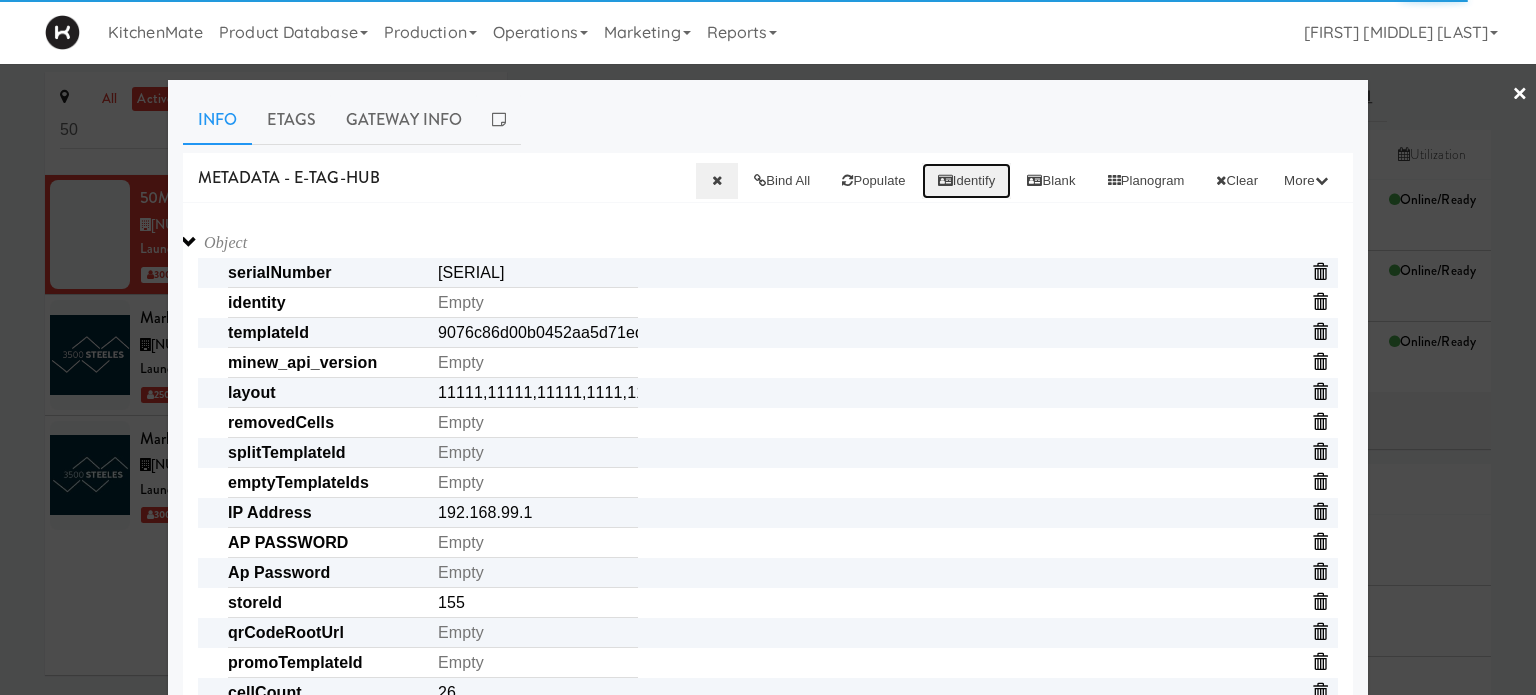 click on "Identify" at bounding box center (967, 181) 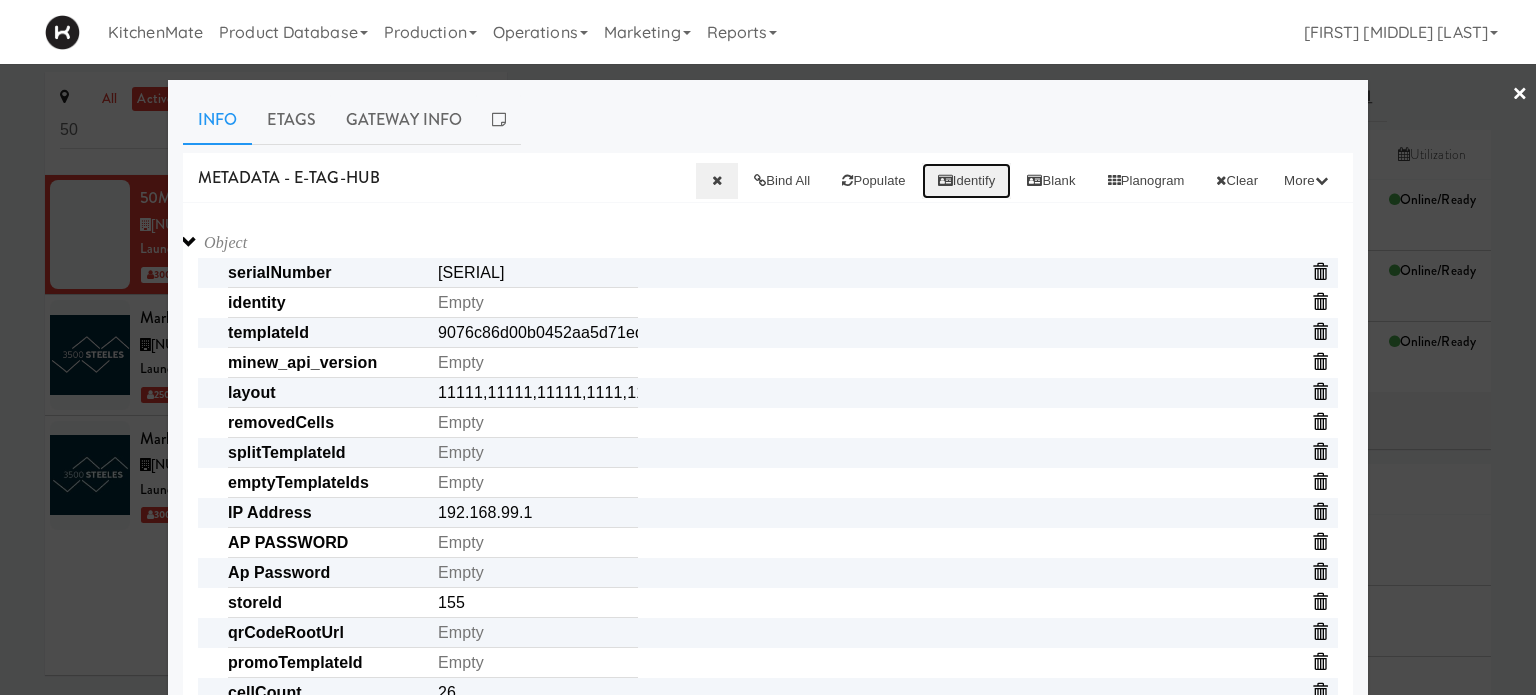 click on "Identify" at bounding box center (967, 181) 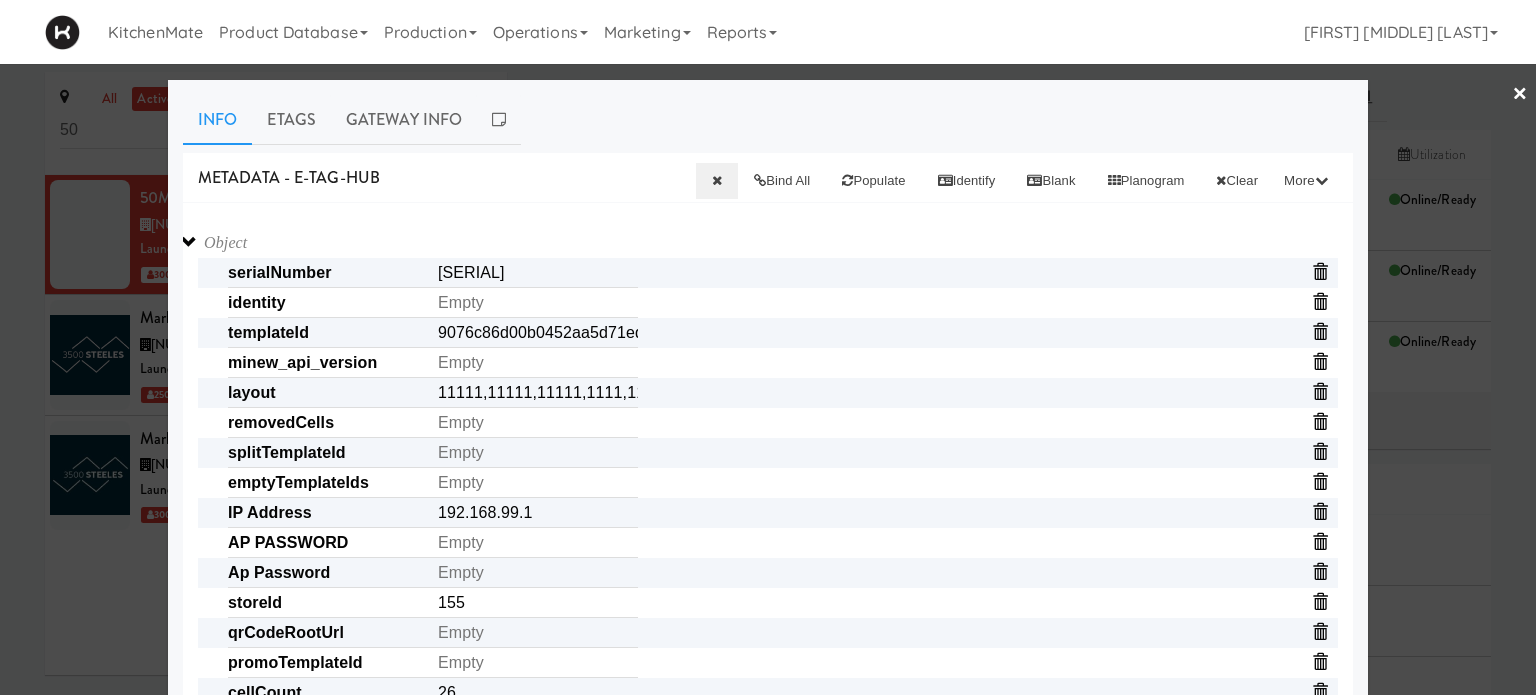 click on "Object serialNumber [SERIAL] identity templateId [TEMPLATE] minew_api_version _local_ip [IP_ADDRESS] _api layout [LAYOUT] removedCells splitTemplateId _mac [MAC_ADDRESS] emptyTemplateIds IP Address [IP_ADDRESS] AP PASSWORD Ap Password storeId [STORE_ID] _cells_updated_with_discounts Array qrCodeRootUrl promoTemplateId cellCount [CELL_COUNT] _wifi_version Gateway password wordBreak [WORD_BREAK] showPrices cells Array [CELL_IDS] identityPrefix _A15 Save" at bounding box center [768, 1011] 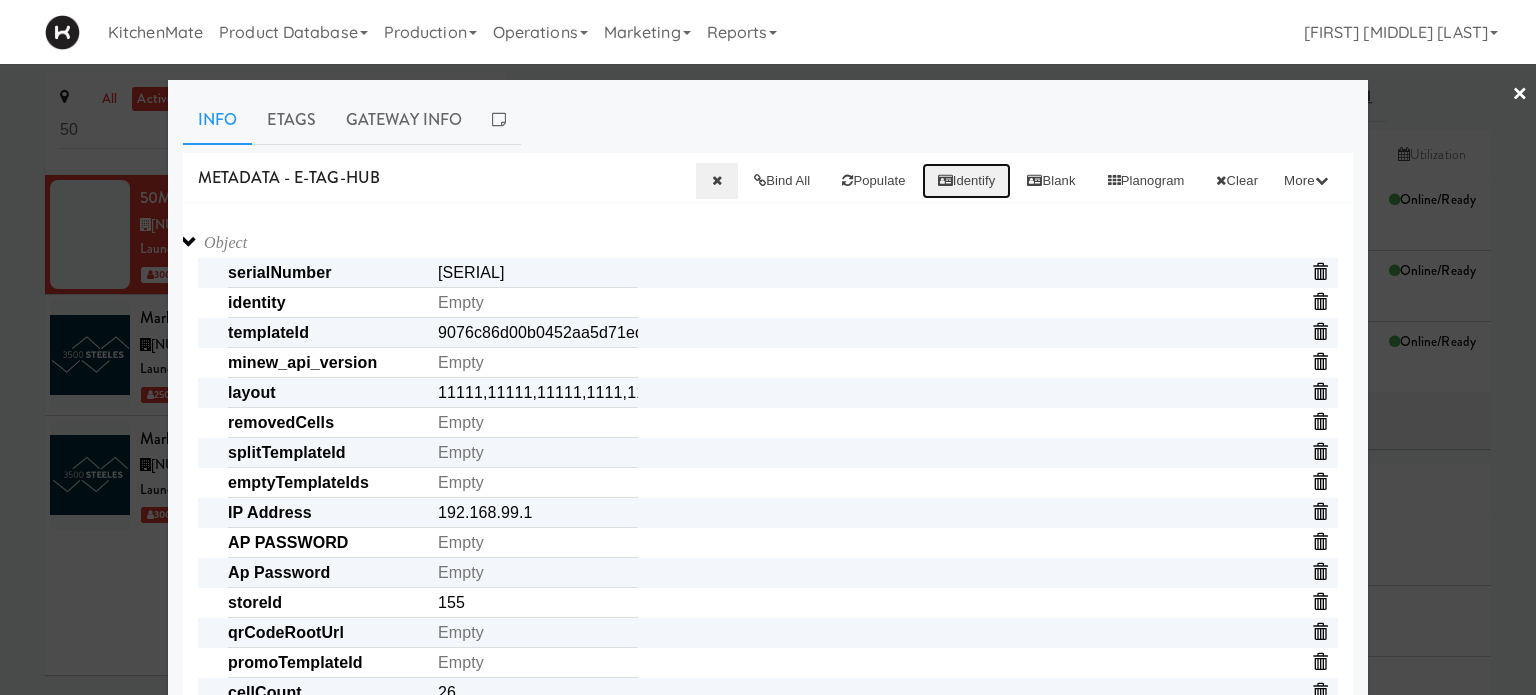 click on "Identify" at bounding box center [967, 181] 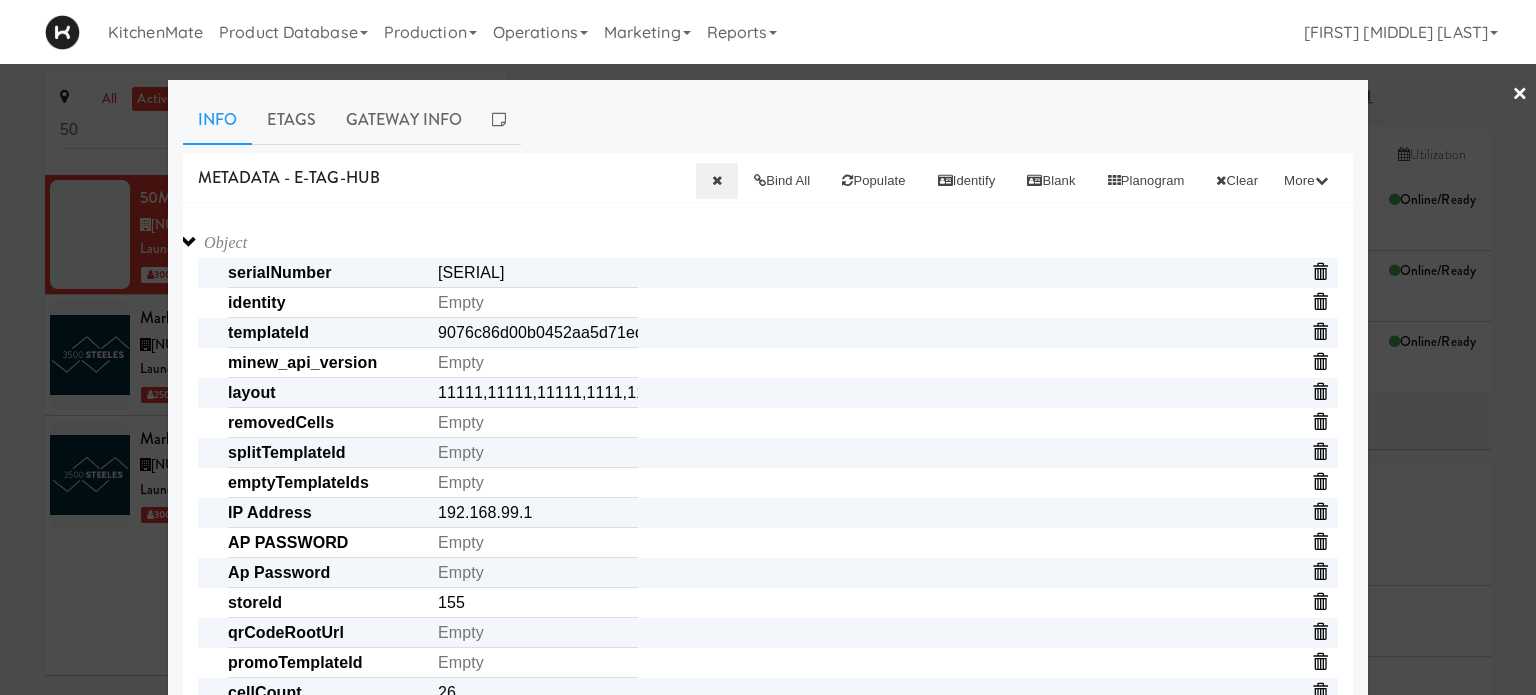 click on "Object serialNumber [SERIAL] identity templateId [TEMPLATE] minew_api_version _local_ip [IP_ADDRESS] _api layout [LAYOUT] removedCells splitTemplateId _mac [MAC_ADDRESS] emptyTemplateIds IP Address [IP_ADDRESS] AP PASSWORD Ap Password storeId [STORE_ID] _cells_updated_with_discounts Array qrCodeRootUrl promoTemplateId cellCount [CELL_COUNT] _wifi_version Gateway password wordBreak [WORD_BREAK] showPrices cells Array [CELL_IDS] identityPrefix _A15 Save" at bounding box center [768, 993] 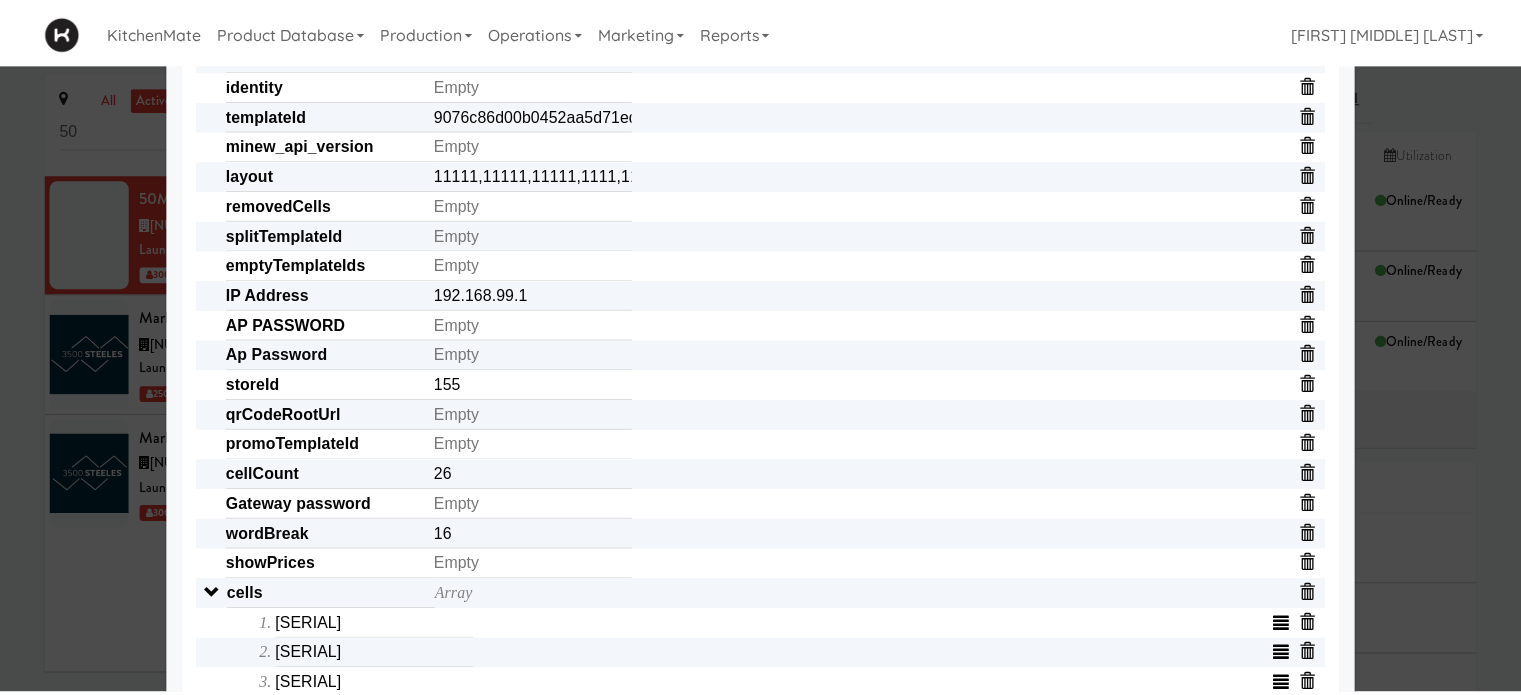 scroll, scrollTop: 0, scrollLeft: 0, axis: both 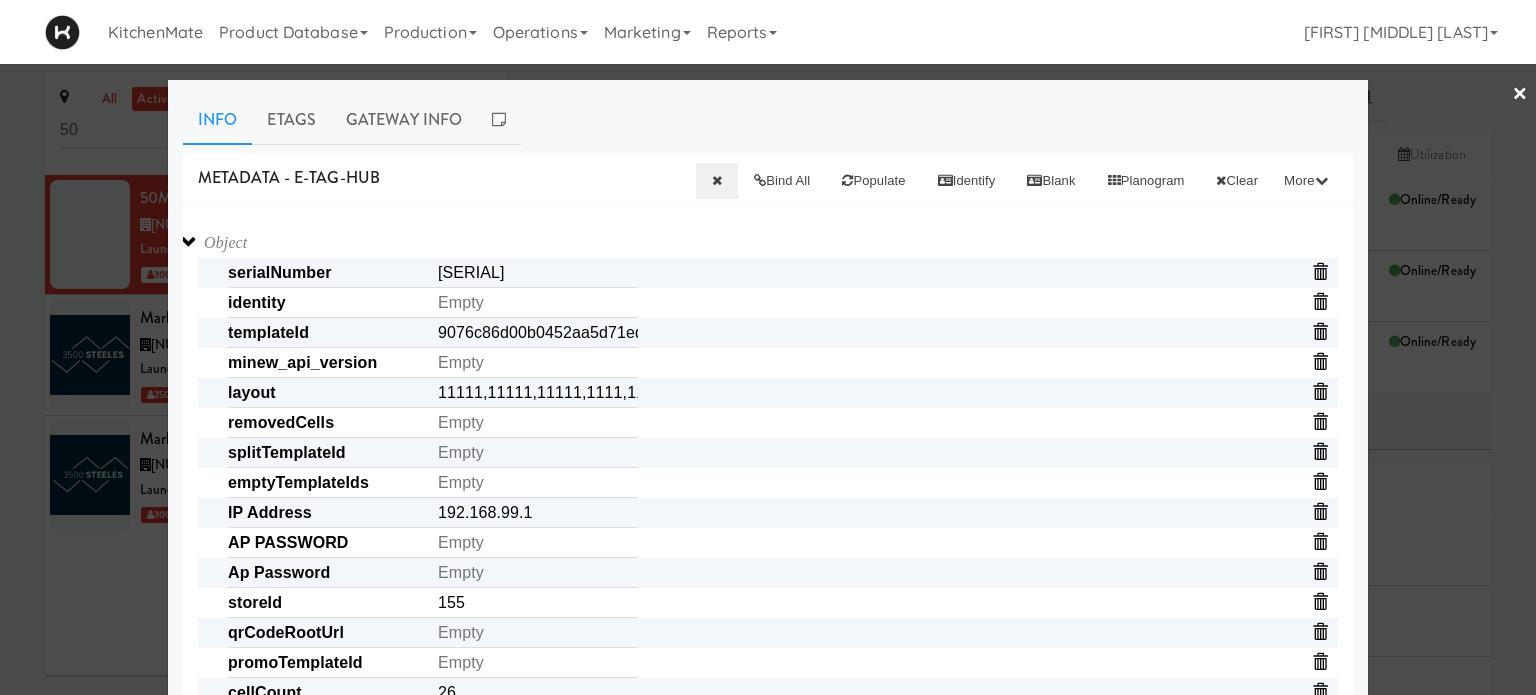 click on "×" at bounding box center (1520, 95) 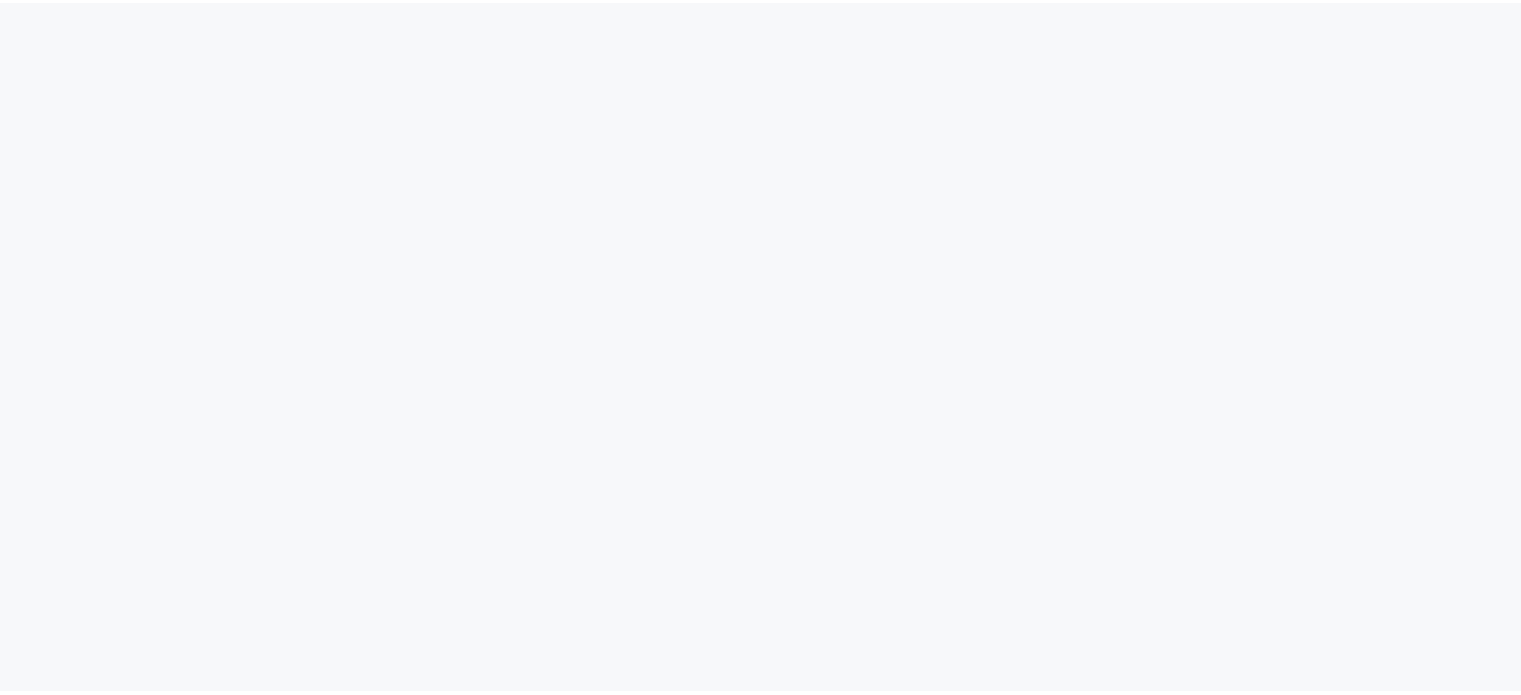 scroll, scrollTop: 0, scrollLeft: 0, axis: both 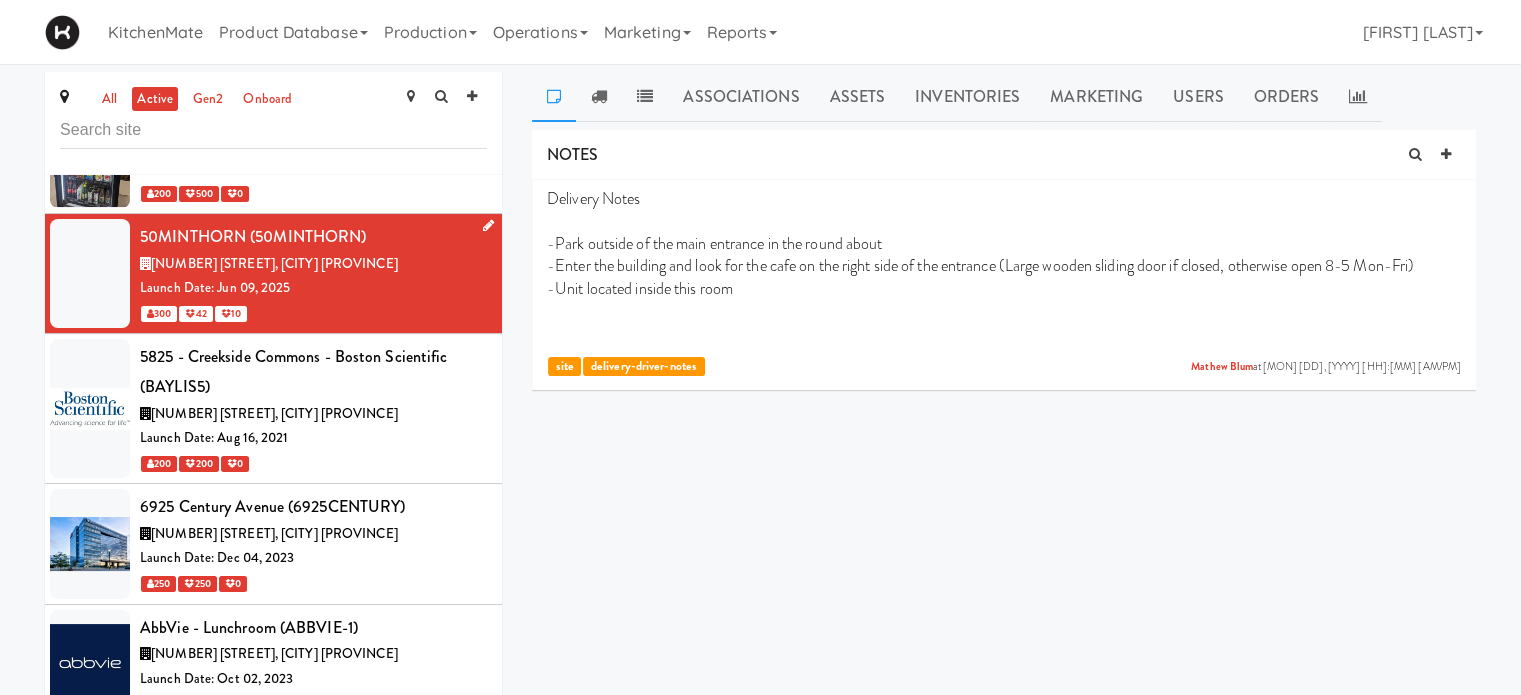 click on "[NUMBER] [STREET], [CITY] [PROVINCE]" at bounding box center [274, 263] 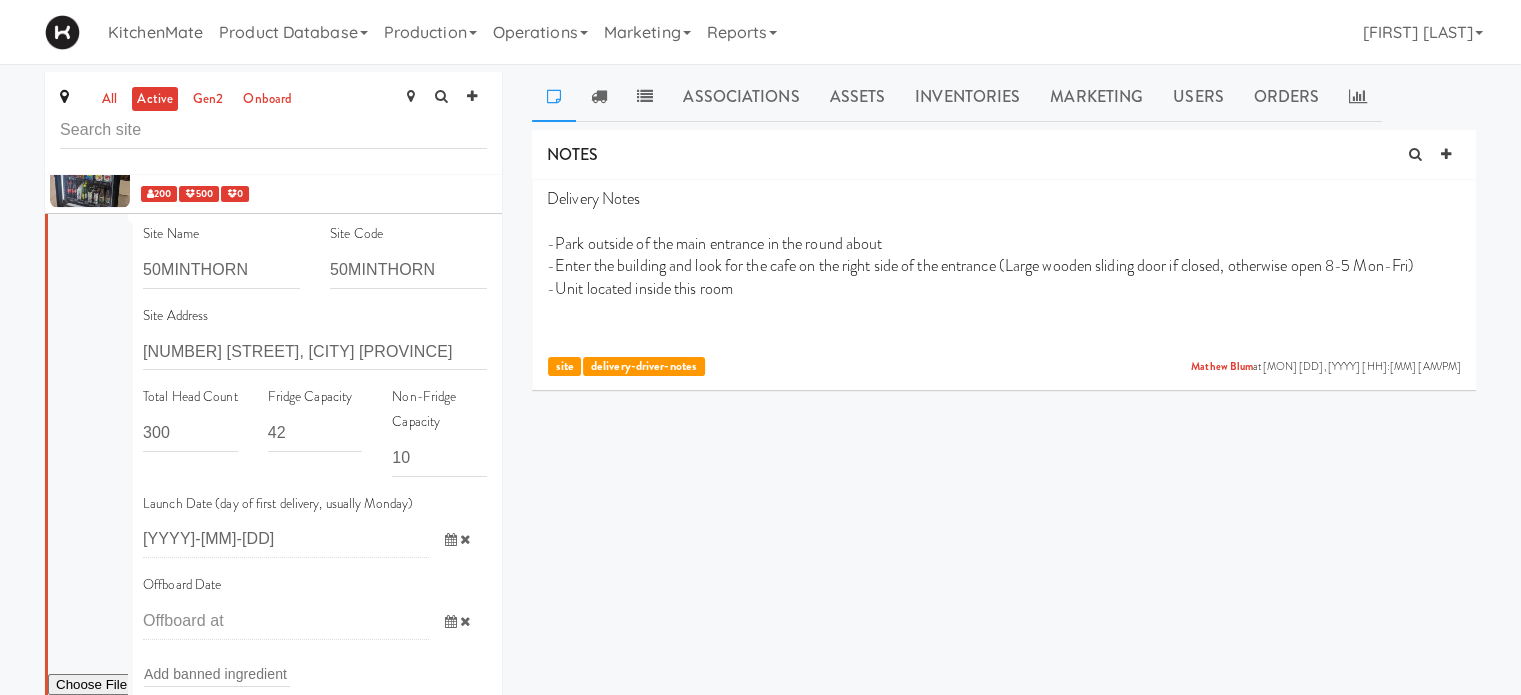 type 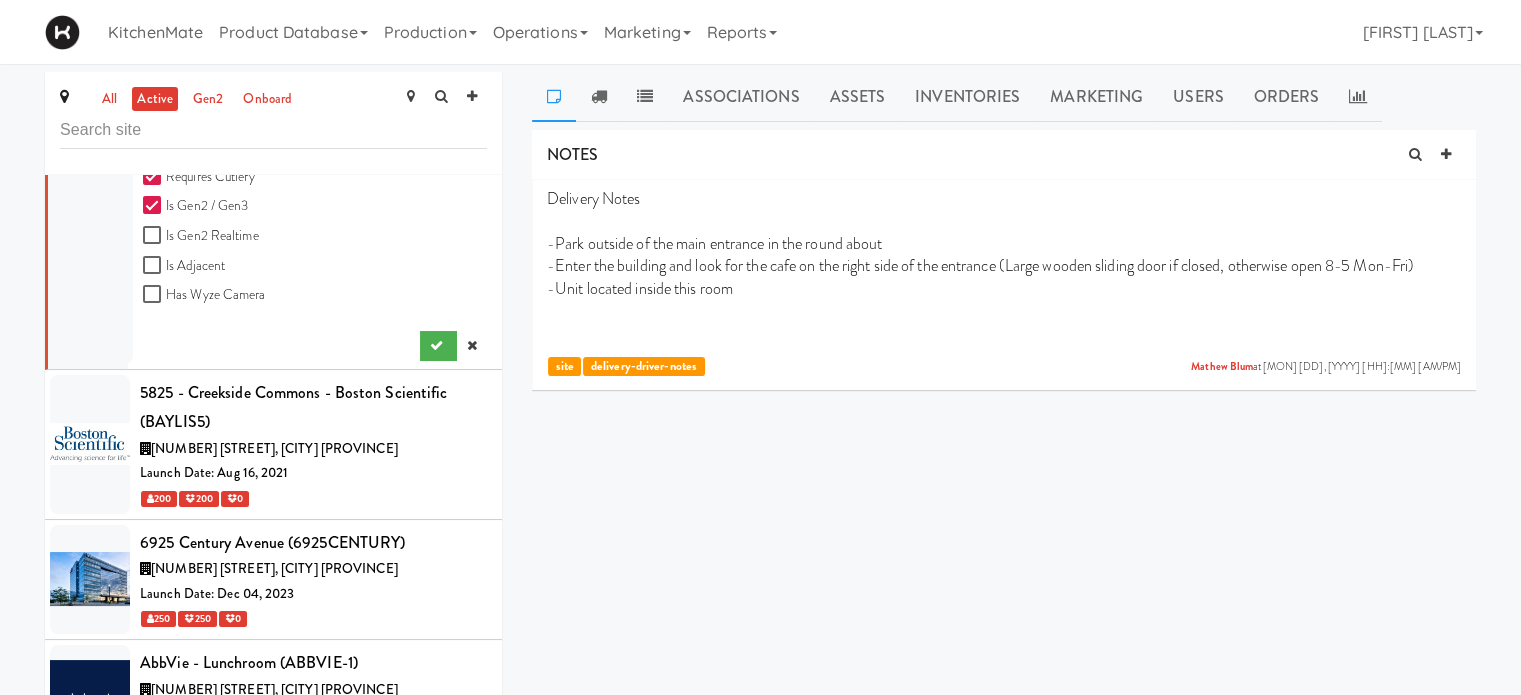scroll, scrollTop: 2539, scrollLeft: 0, axis: vertical 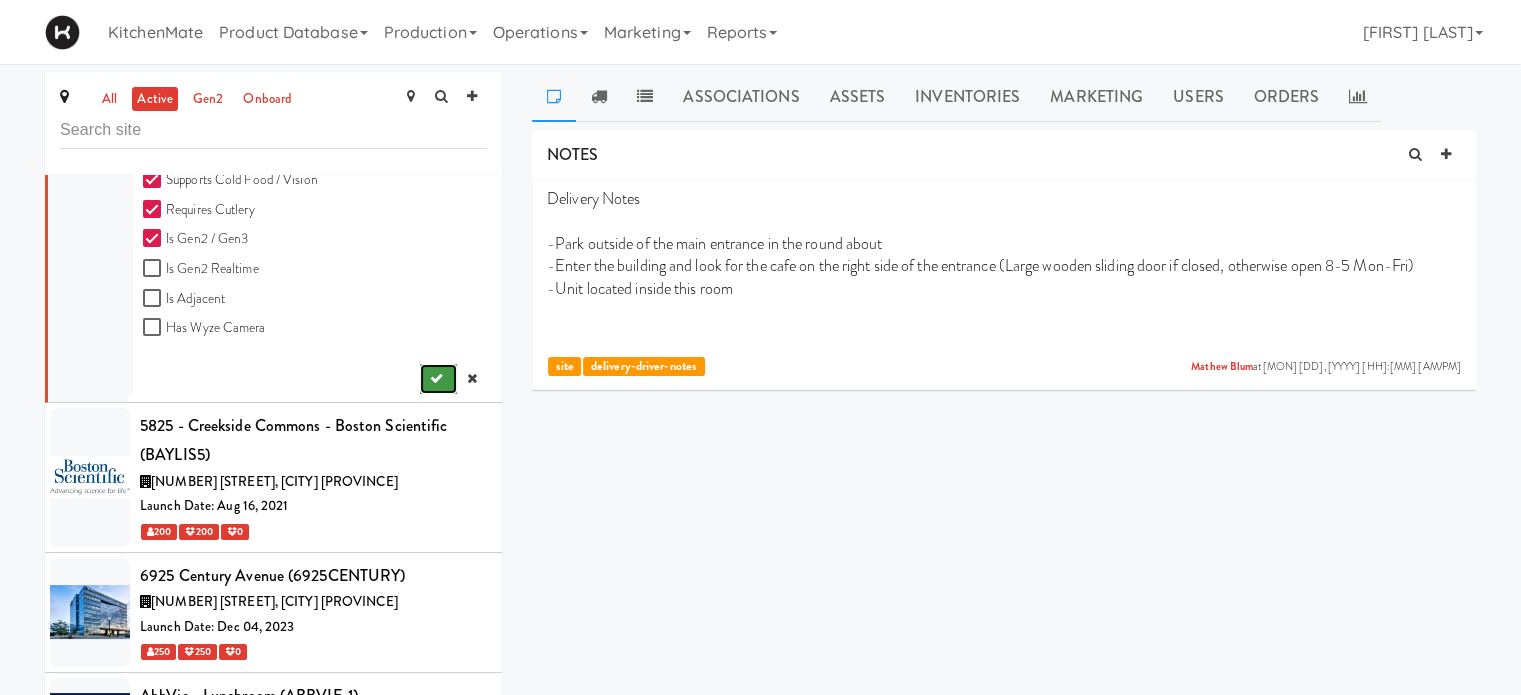 click at bounding box center [436, 378] 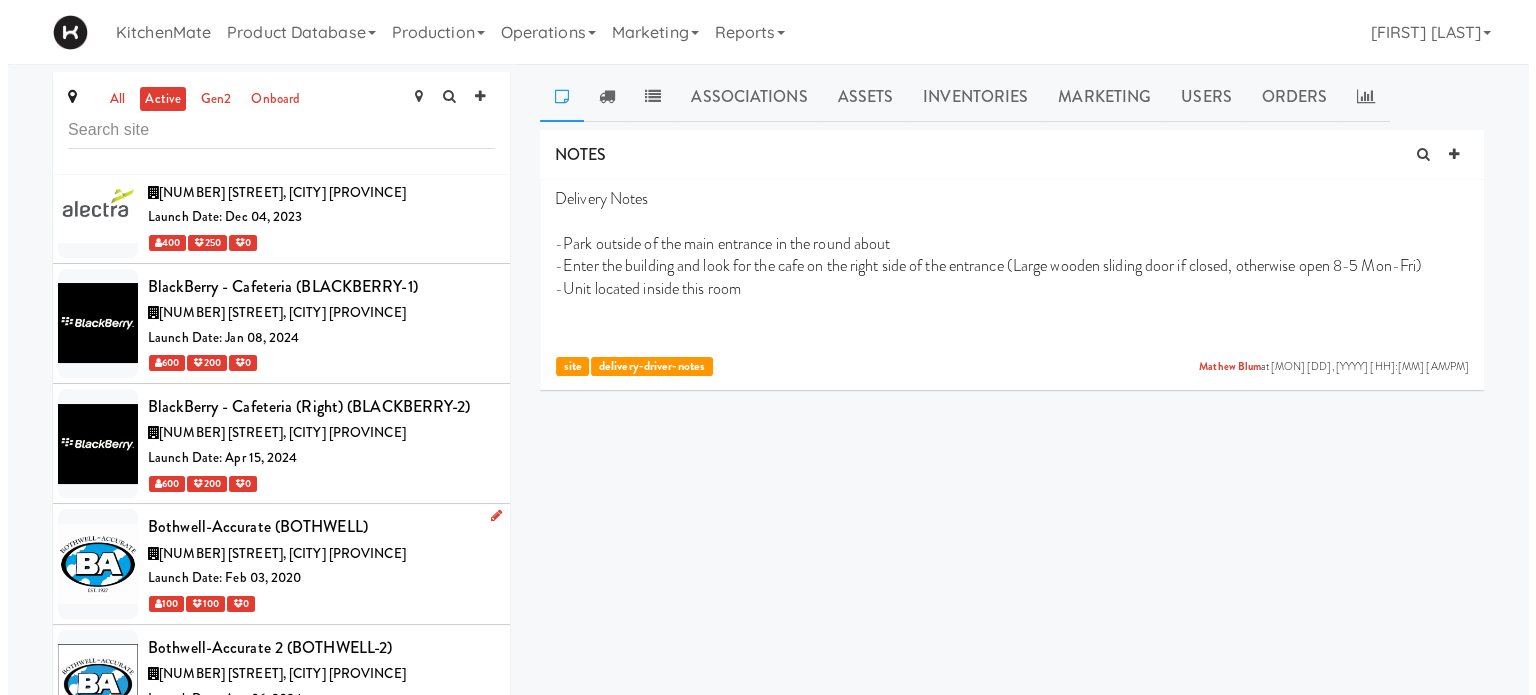 scroll, scrollTop: 2099, scrollLeft: 0, axis: vertical 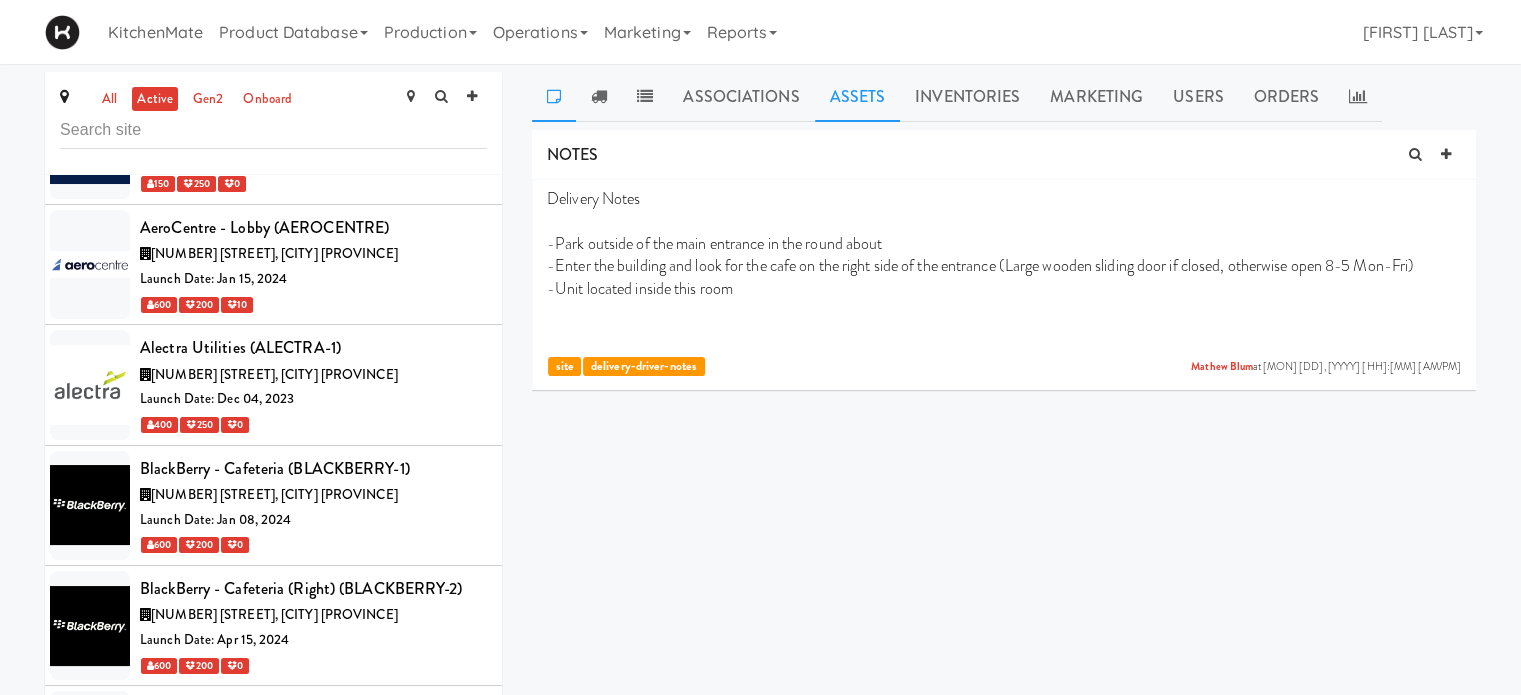 click on "Assets" at bounding box center (858, 97) 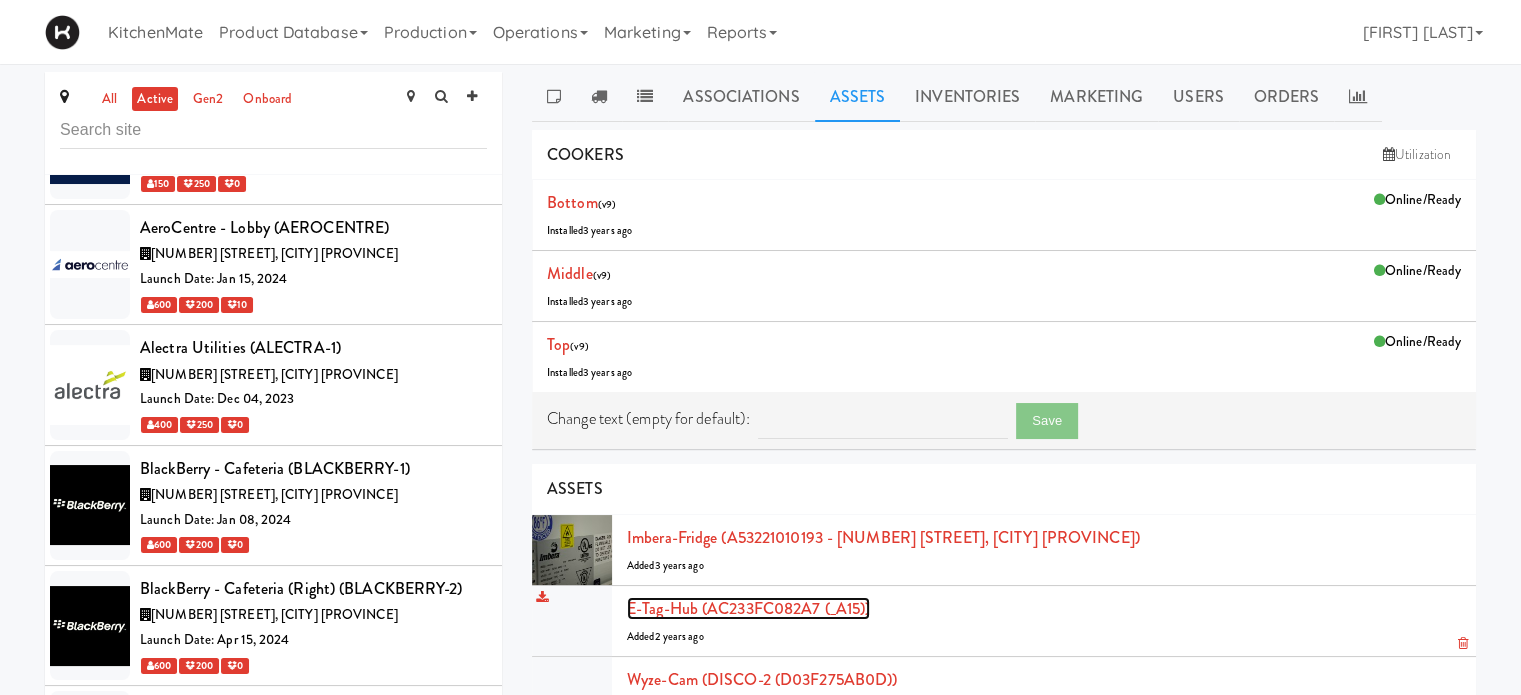 click on "E-tag-hub (AC233FC082A7 (_A15))" at bounding box center (748, 608) 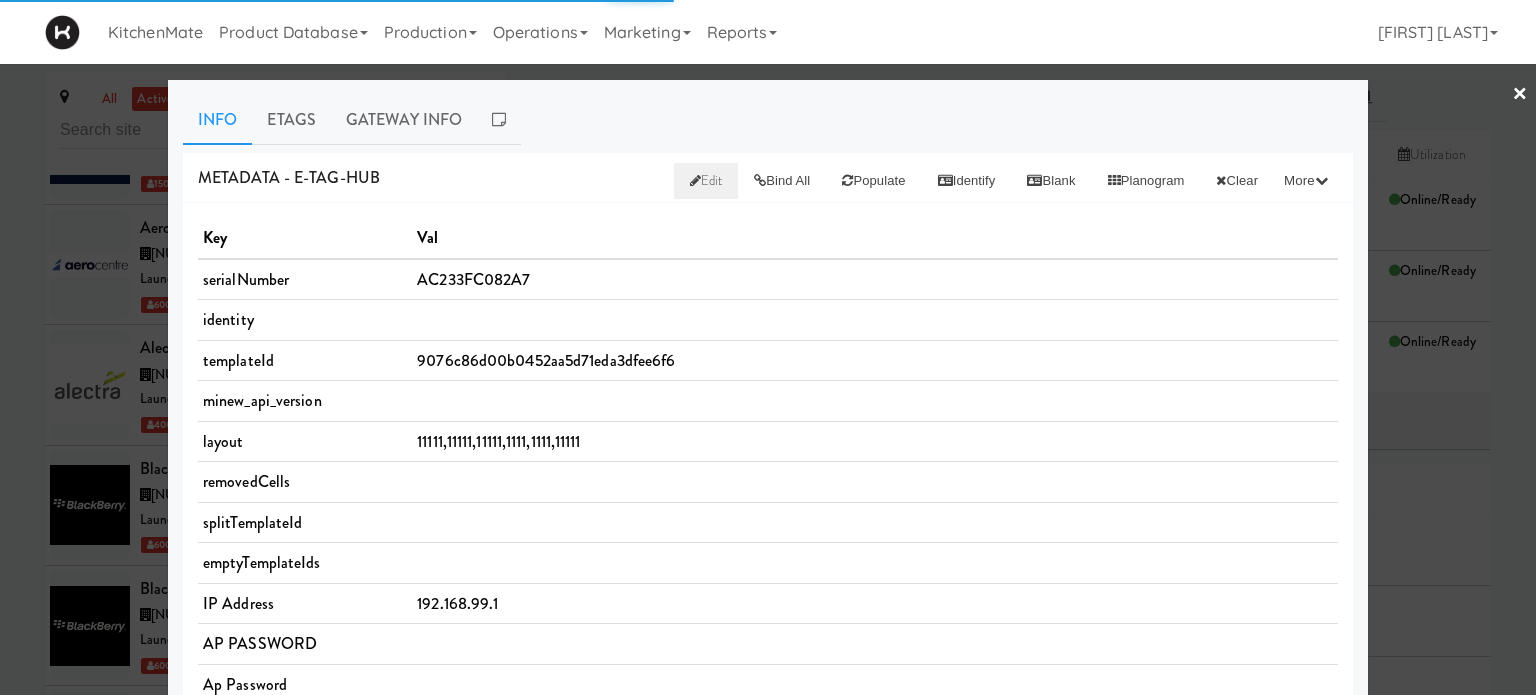 click on "Edit" at bounding box center [706, 180] 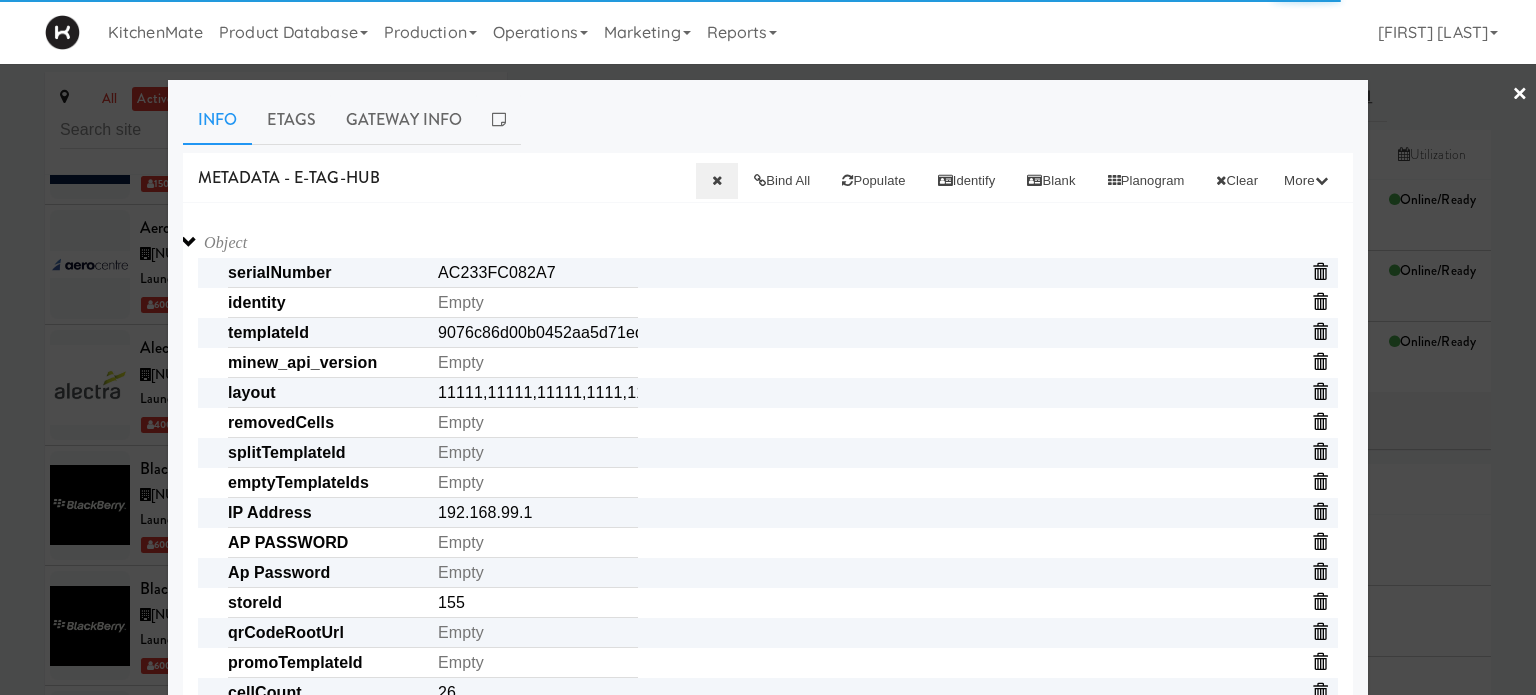 click on "Object serialNumber [SERIAL] identity templateId [TEMPLATE] minew_api_version _local_ip [IP_ADDRESS] _api layout [LAYOUT] removedCells splitTemplateId _mac [MAC_ADDRESS] emptyTemplateIds IP Address [IP_ADDRESS] AP PASSWORD Ap Password storeId [STORE_ID] _cells_updated_with_discounts Array qrCodeRootUrl promoTemplateId cellCount [CELL_COUNT] _wifi_version Gateway password wordBreak [WORD_BREAK] showPrices cells Array [CELL_IDS] identityPrefix _A15 Save" at bounding box center (768, 993) 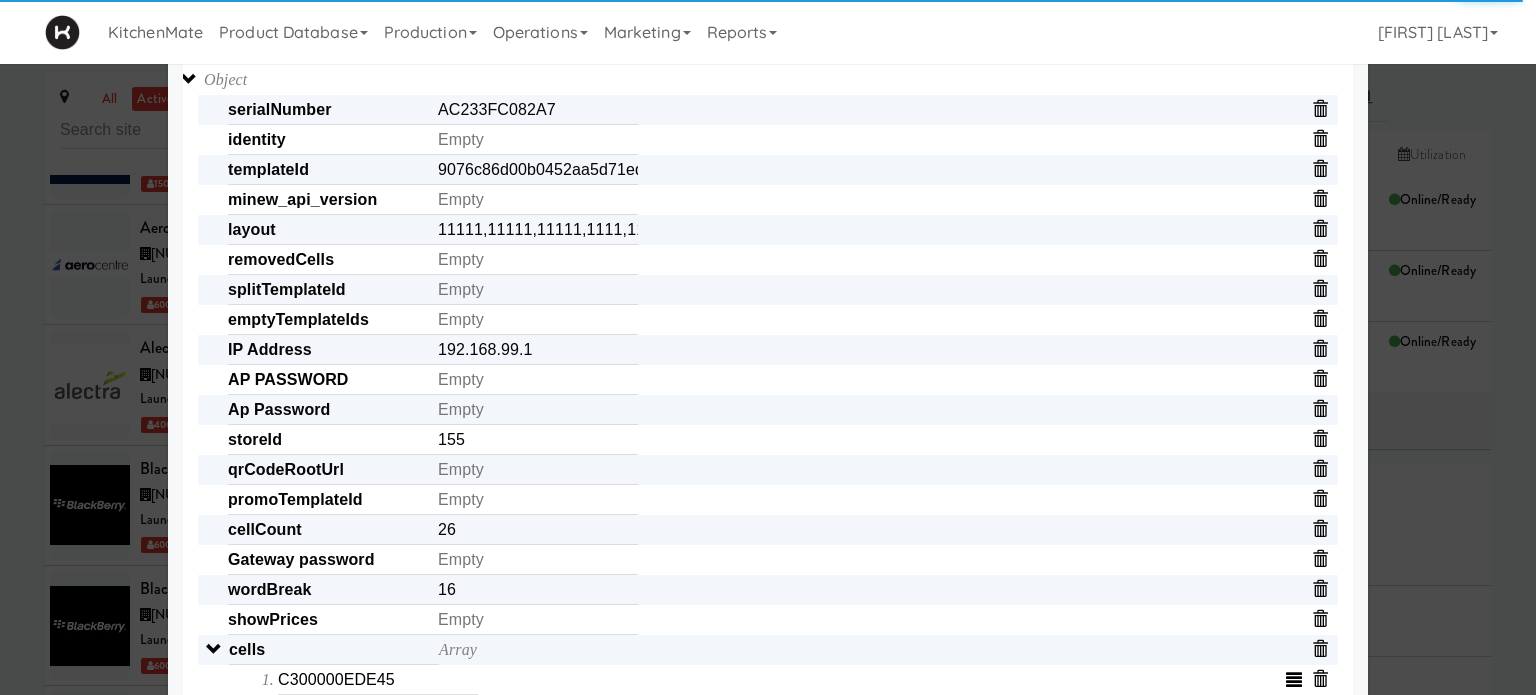 scroll, scrollTop: 0, scrollLeft: 0, axis: both 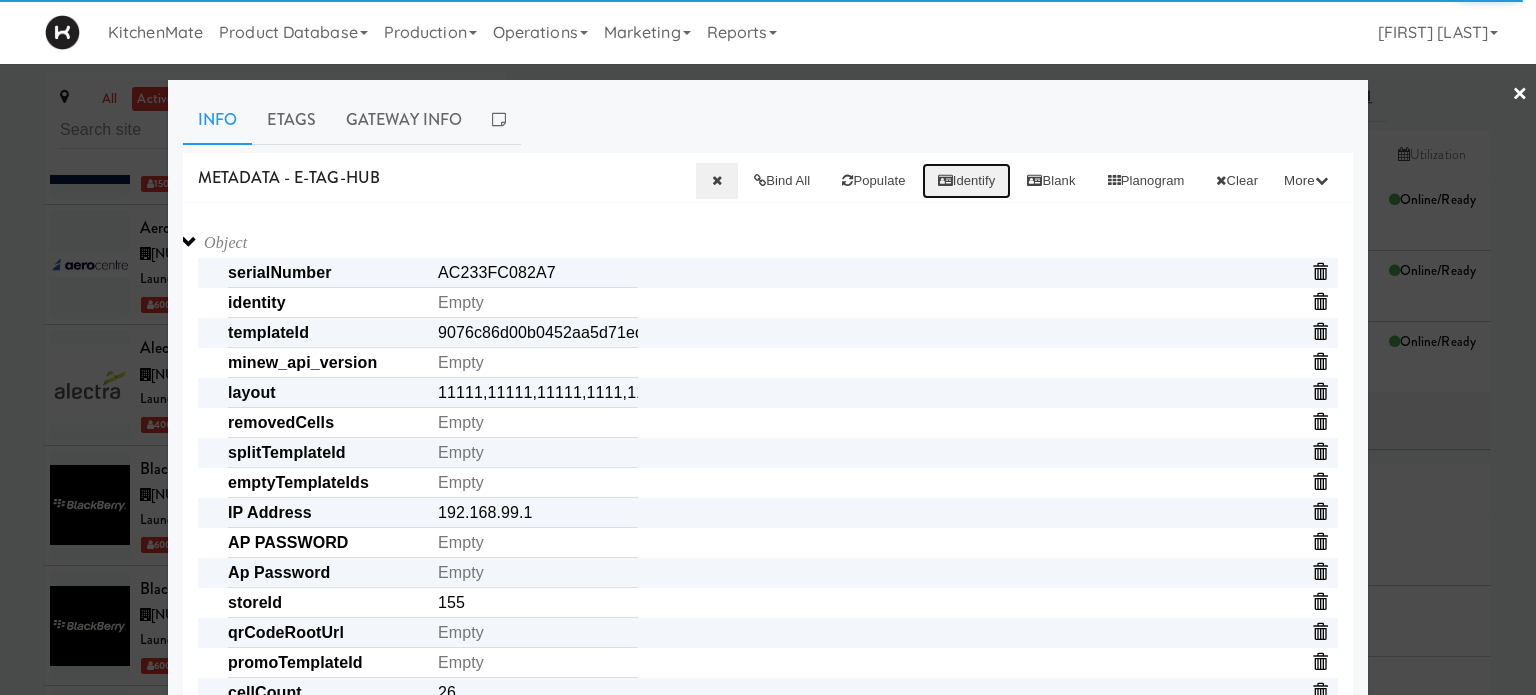 click on "Identify" at bounding box center [967, 181] 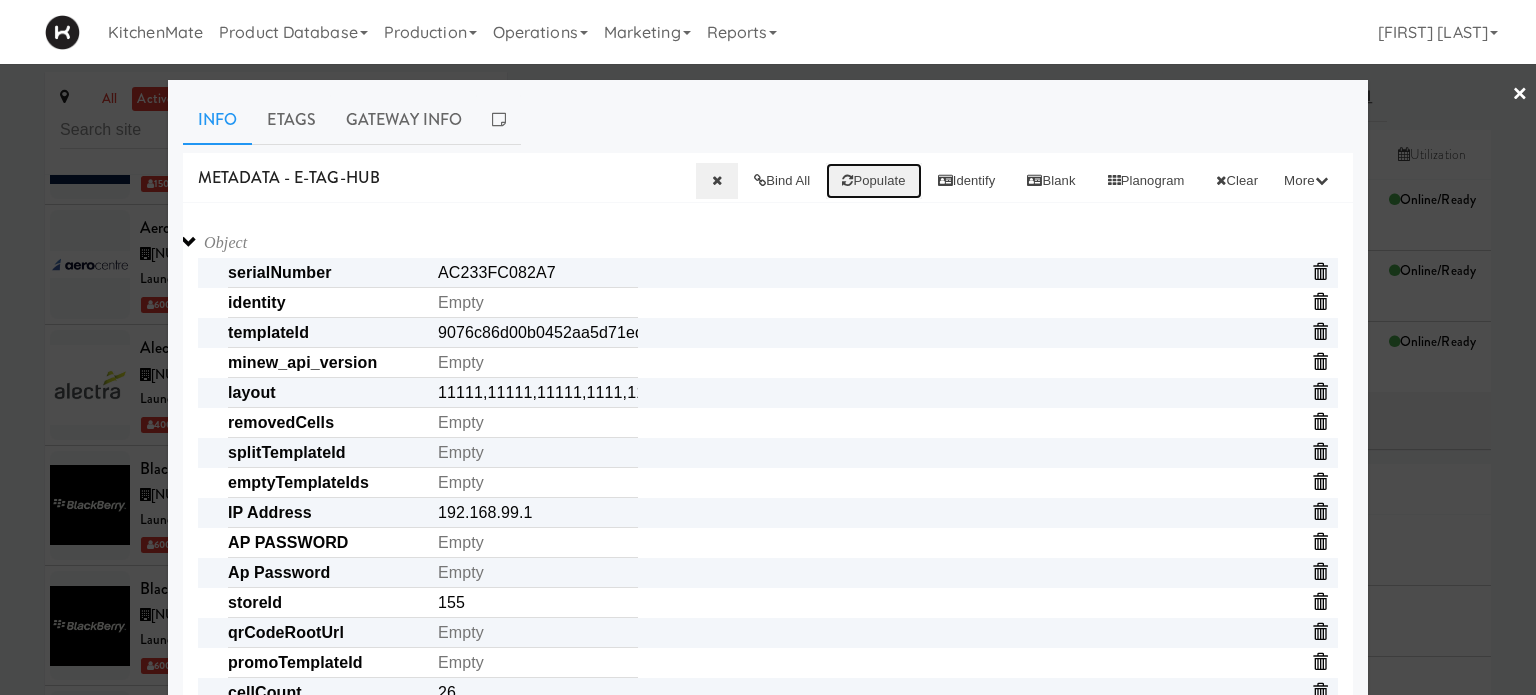 click on "Populate" at bounding box center (873, 181) 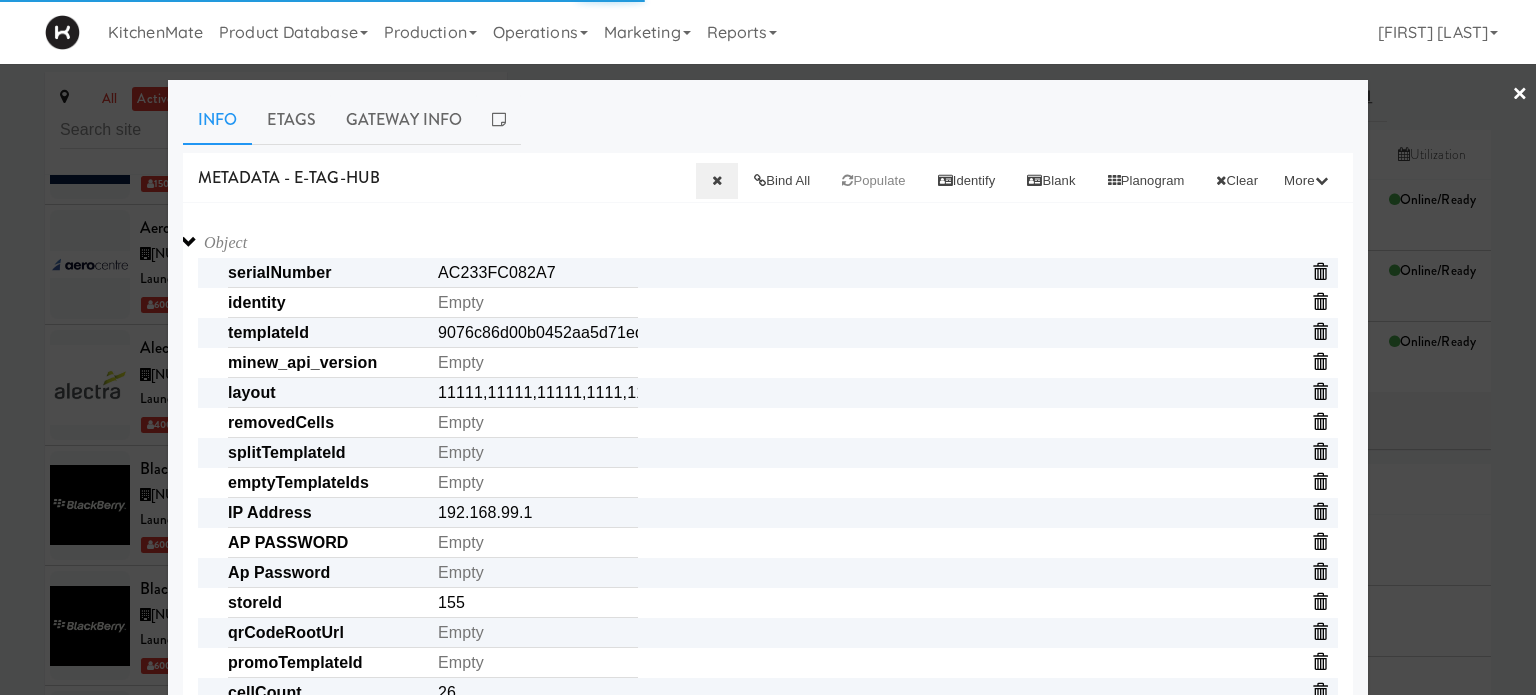 click on "Object serialNumber [SERIAL] identity templateId [TEMPLATE] minew_api_version _local_ip [IP_ADDRESS] _api layout [LAYOUT] removedCells splitTemplateId _mac [MAC_ADDRESS] emptyTemplateIds IP Address [IP_ADDRESS] AP PASSWORD Ap Password storeId [STORE_ID] _cells_updated_with_discounts Array qrCodeRootUrl promoTemplateId cellCount [CELL_COUNT] _wifi_version Gateway password wordBreak [WORD_BREAK] showPrices cells Array [CELL_IDS] identityPrefix _A15 Save" at bounding box center (768, 993) 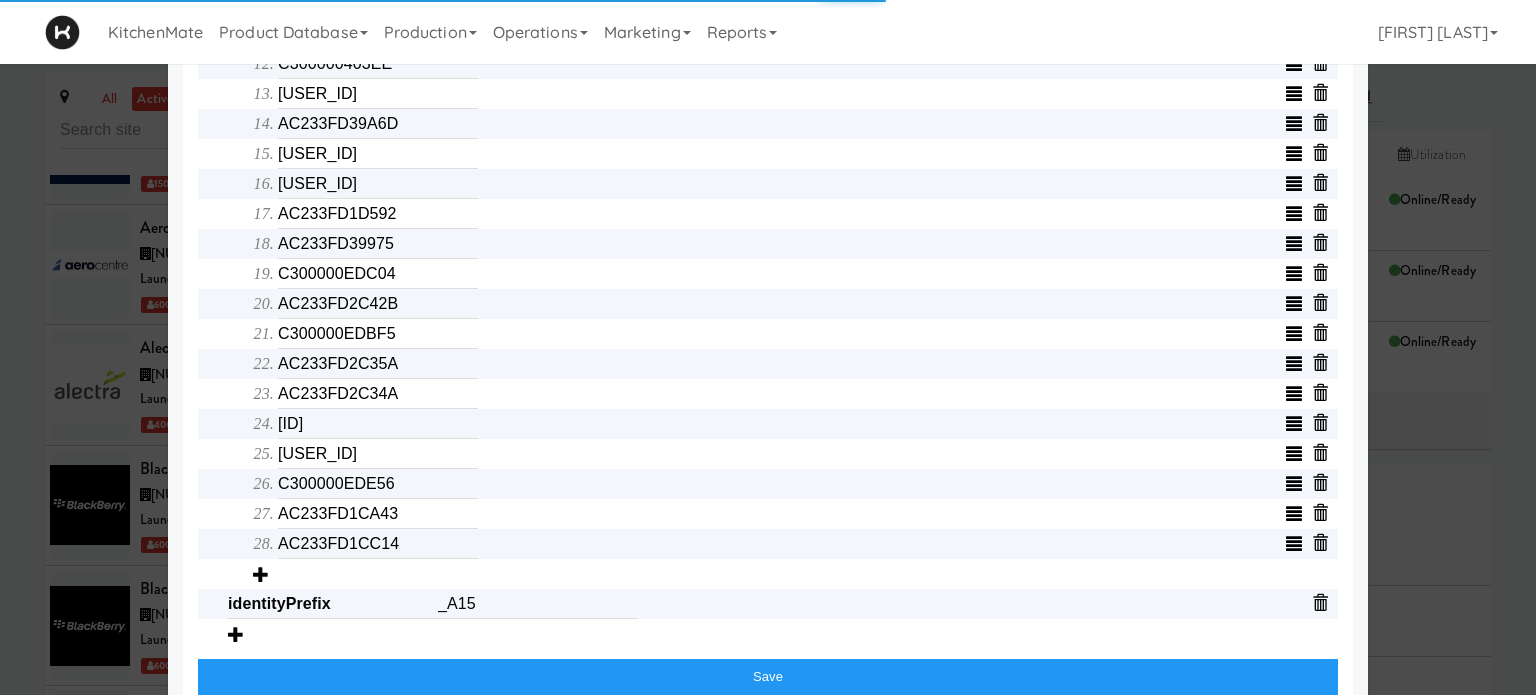 scroll, scrollTop: 1069, scrollLeft: 0, axis: vertical 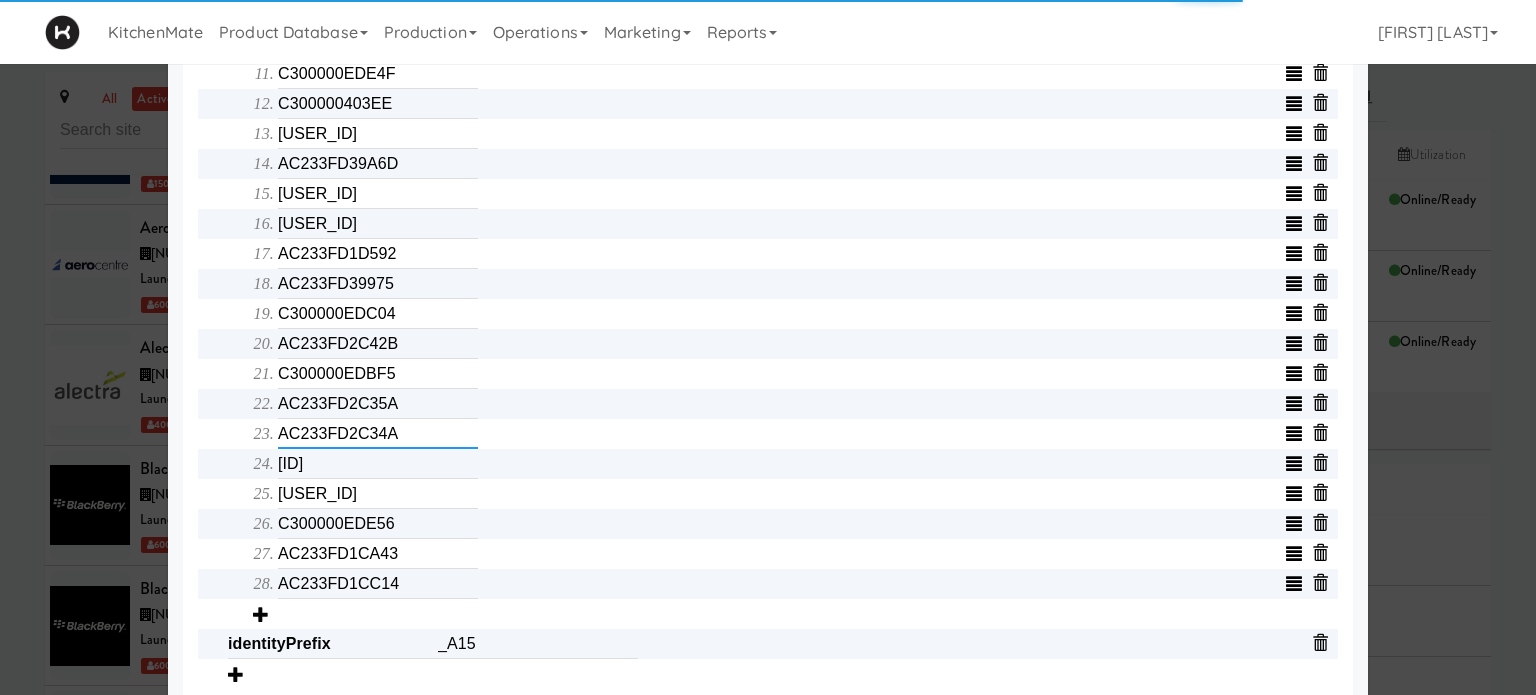 click on "AC233FD2C34A" at bounding box center (378, 434) 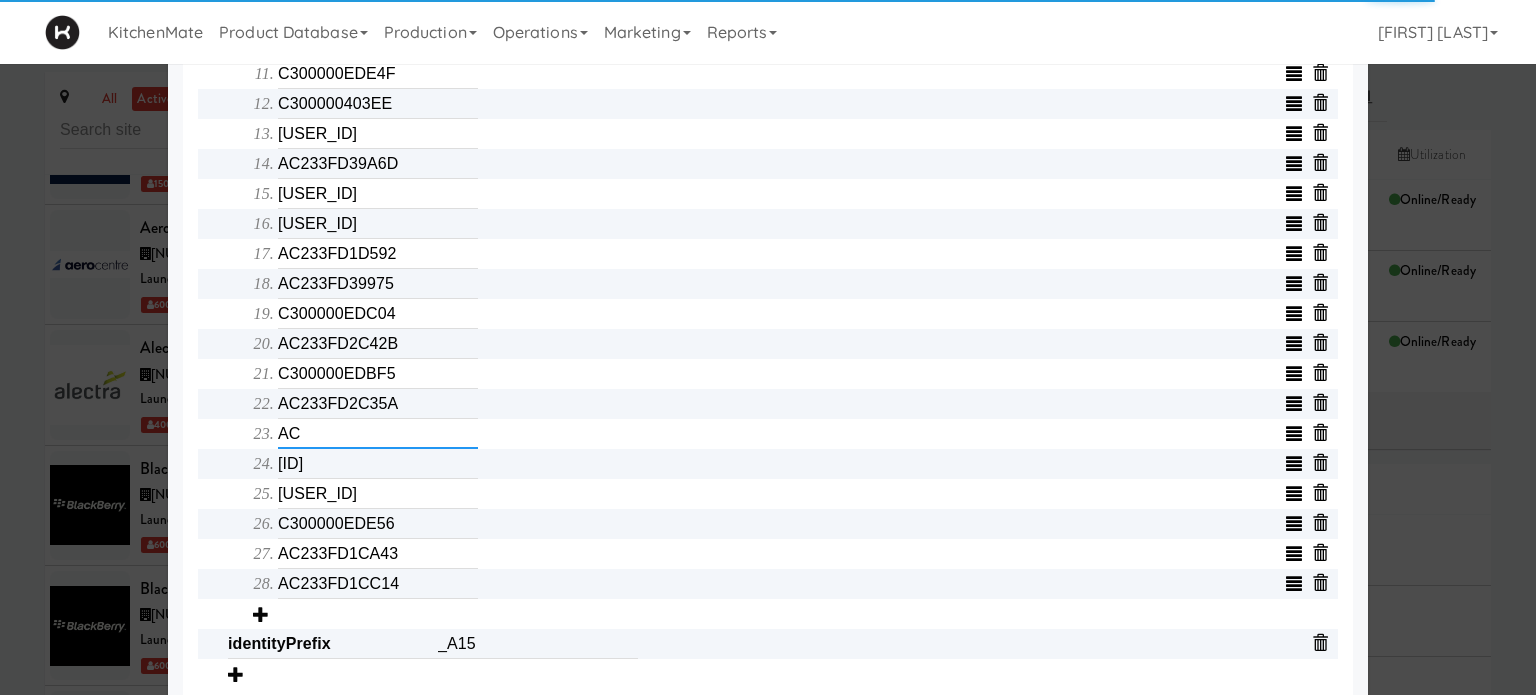 type on "A" 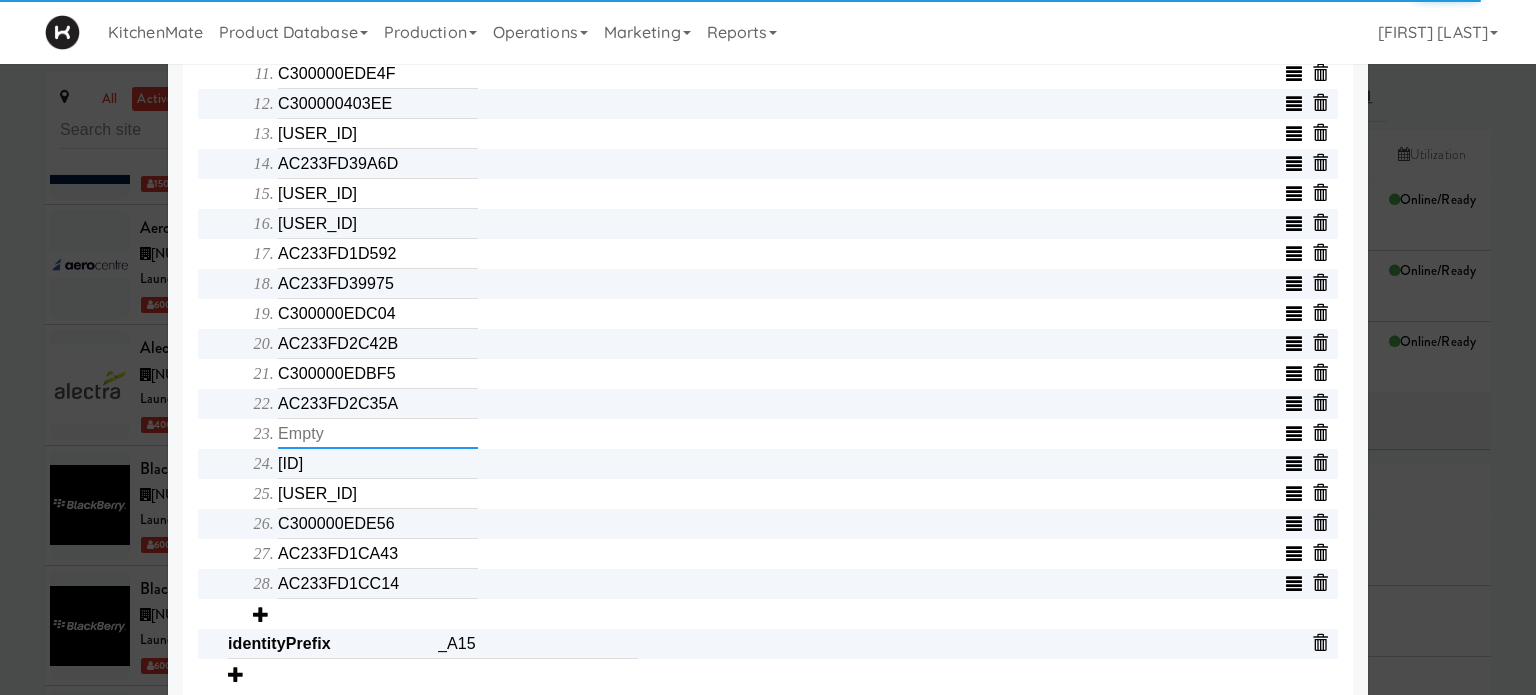 type 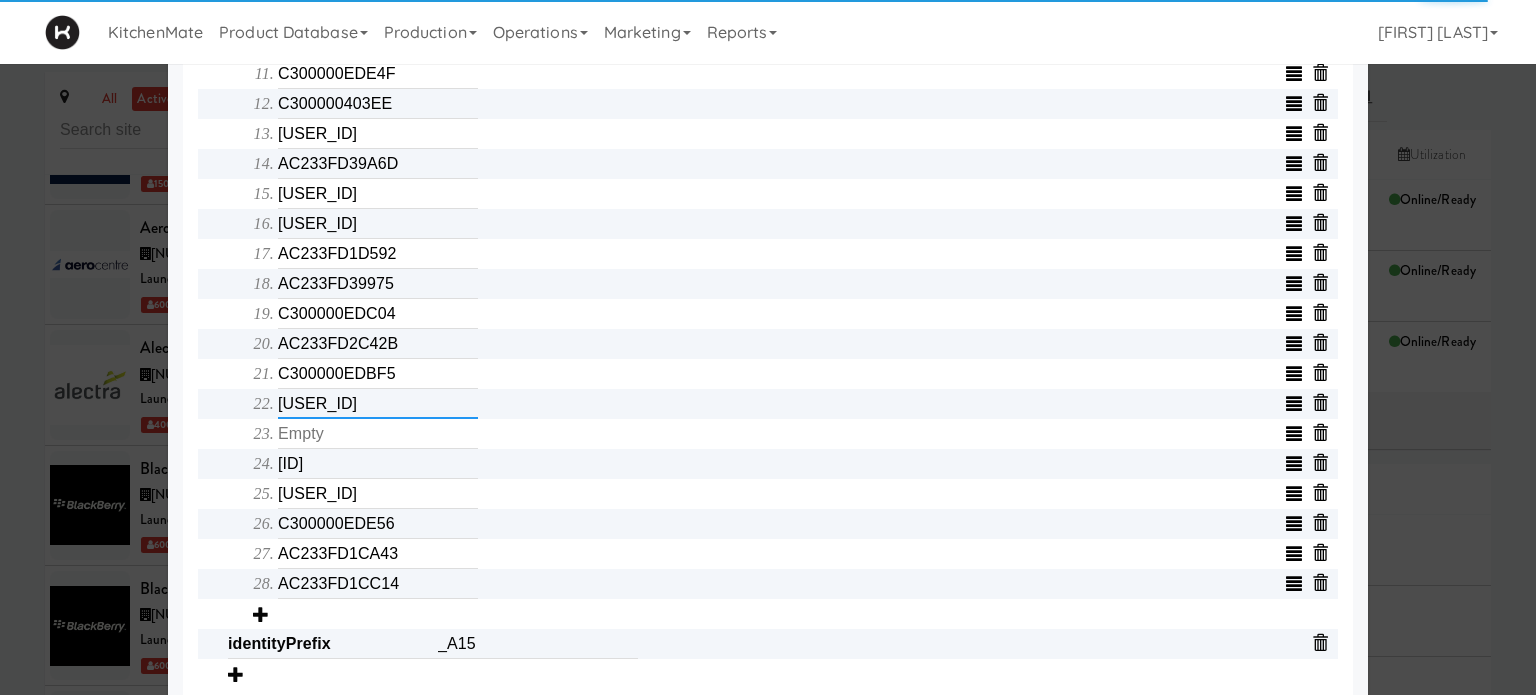 click on "[SERIAL]" at bounding box center [378, 404] 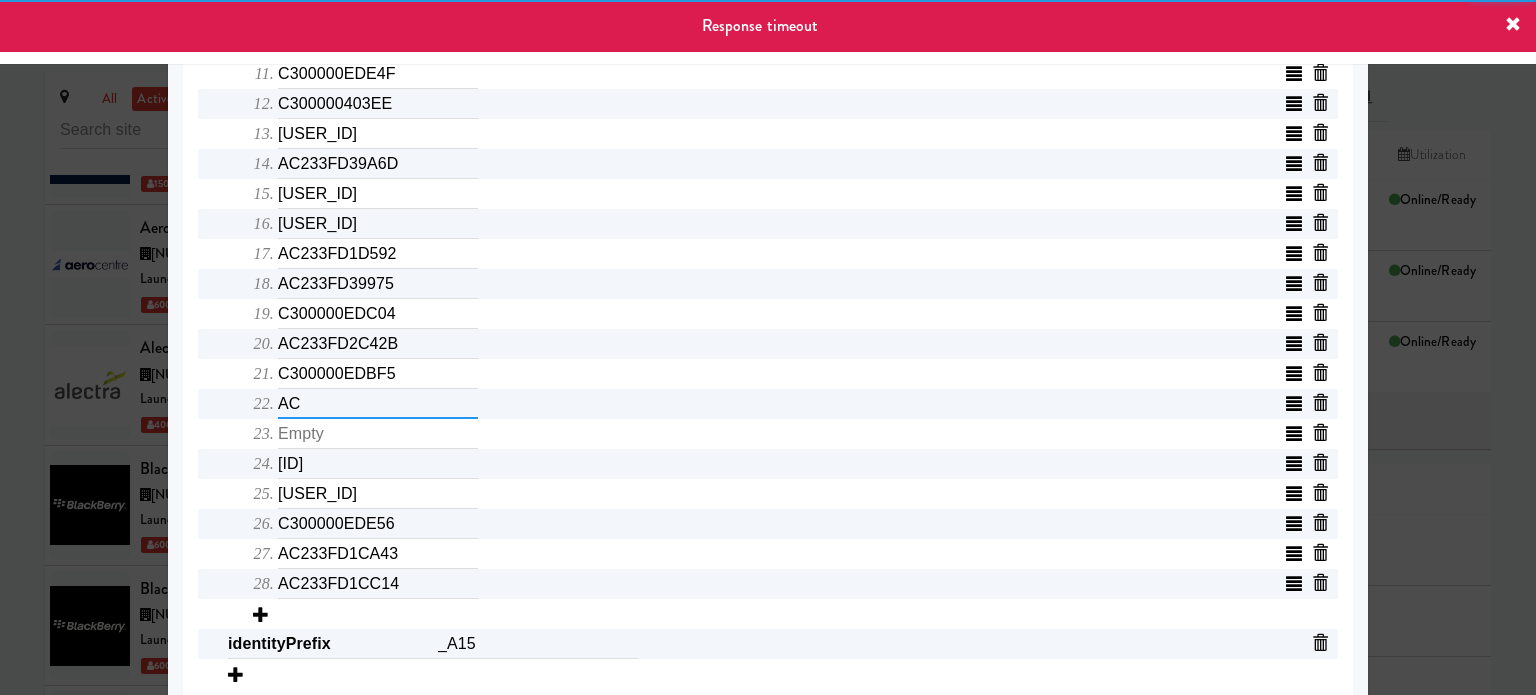 type on "A" 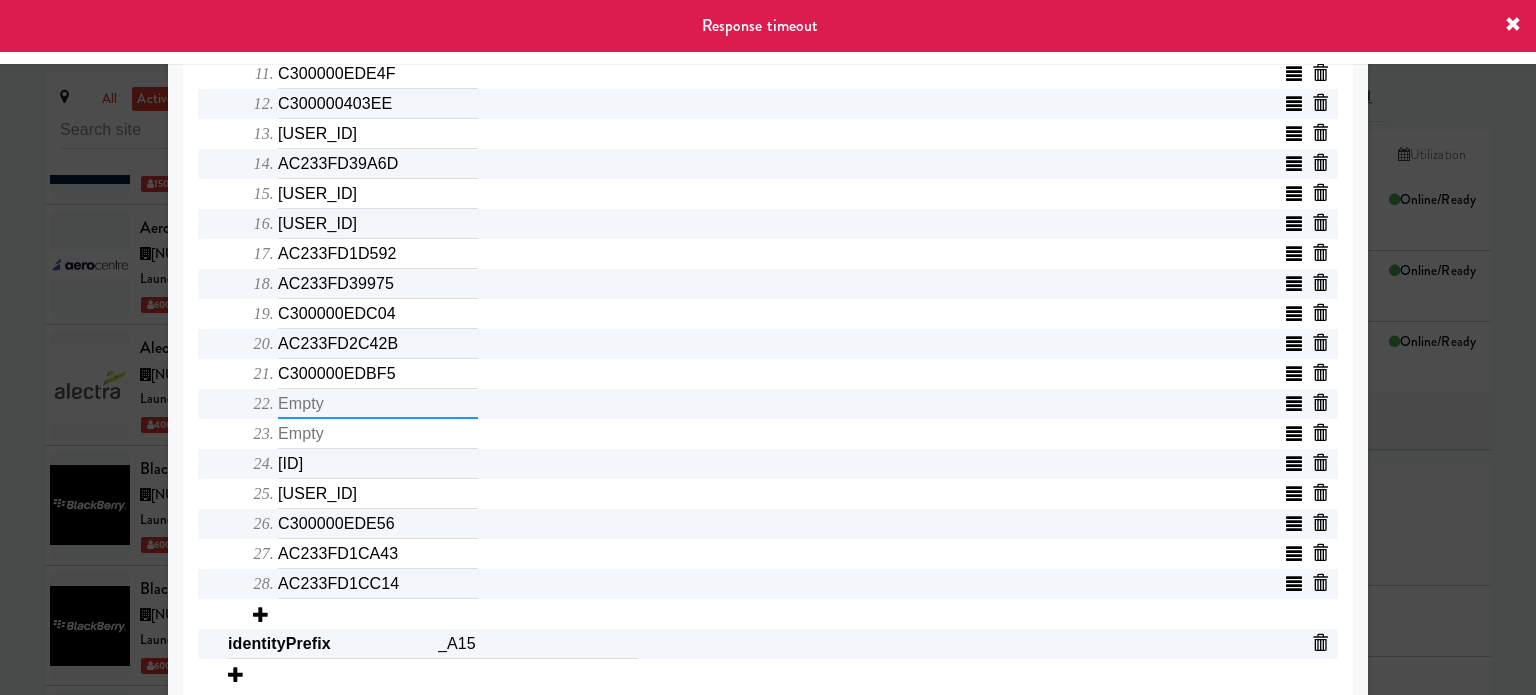 type 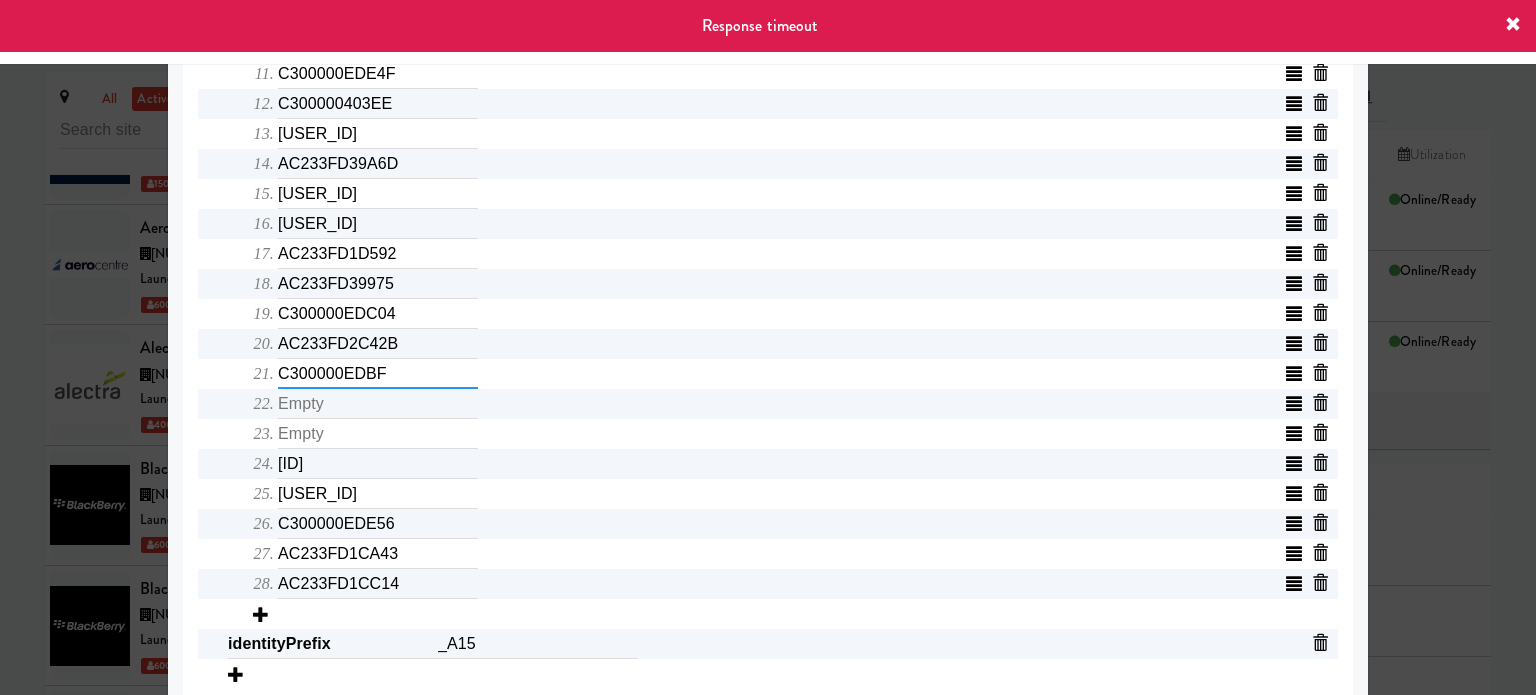 click on "[SERIAL]" at bounding box center [378, 374] 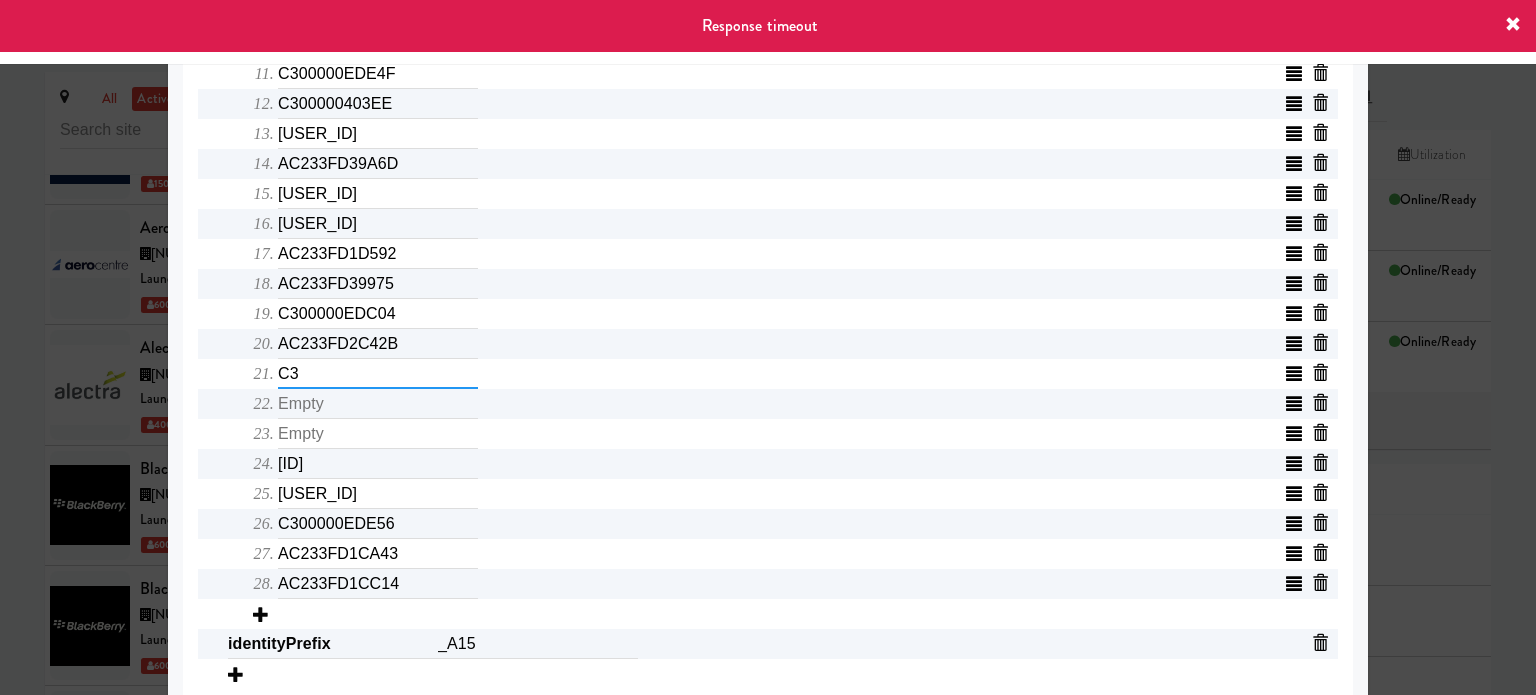 type on "C" 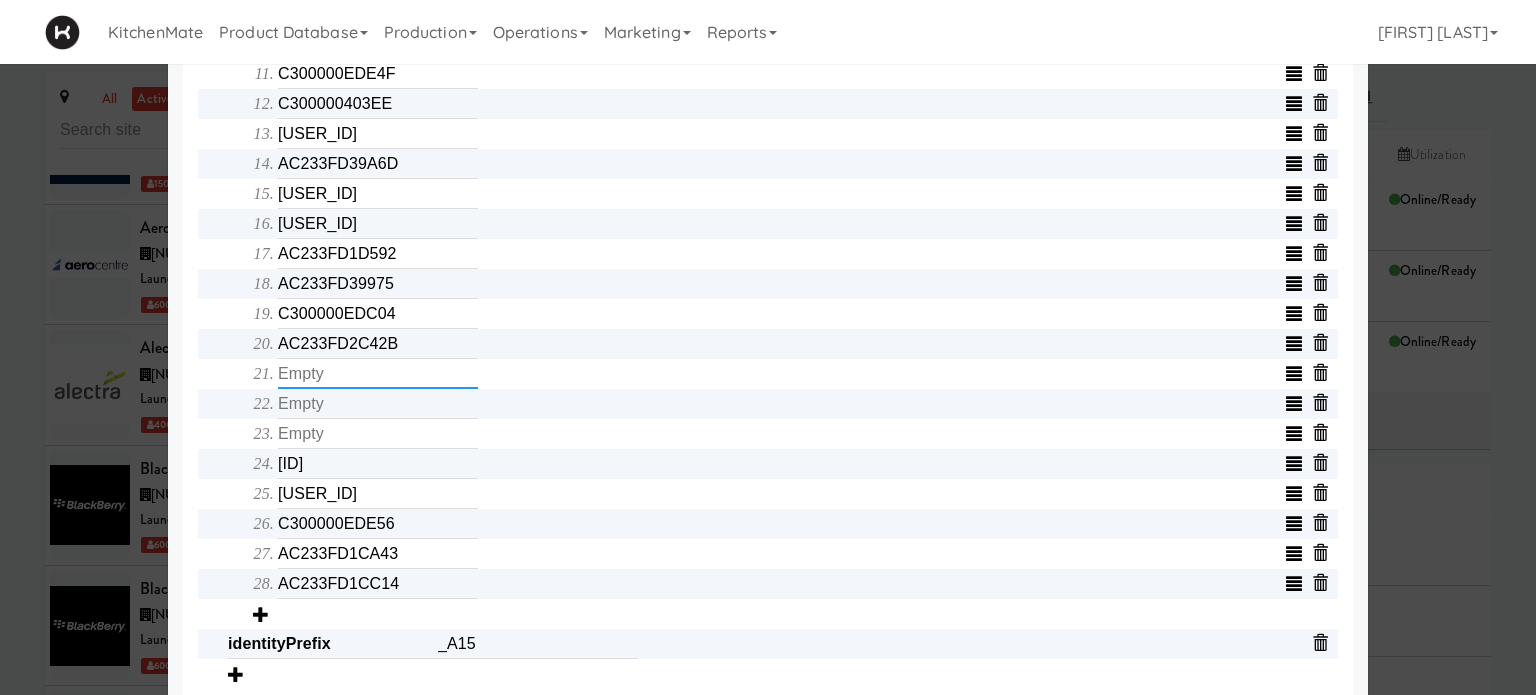 type 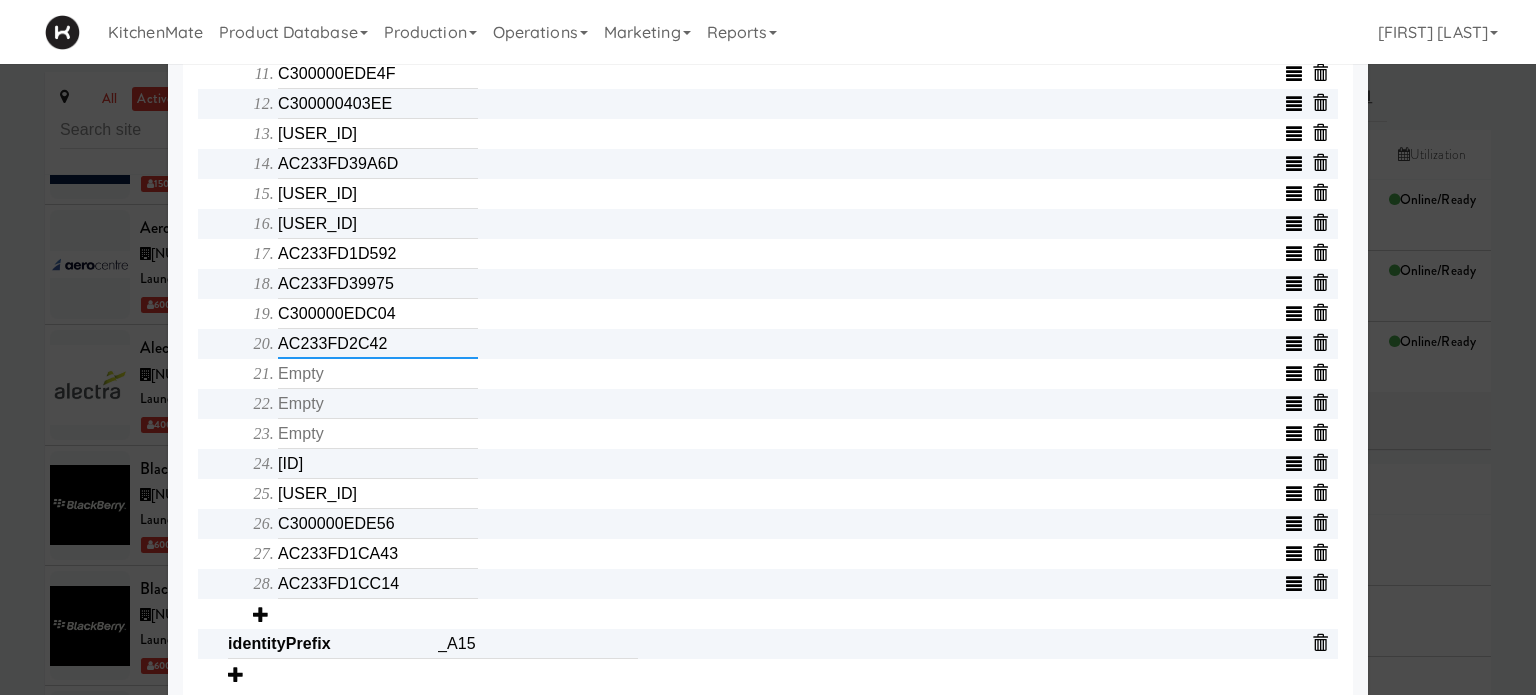 click on "AC233FD2C42" at bounding box center [378, 344] 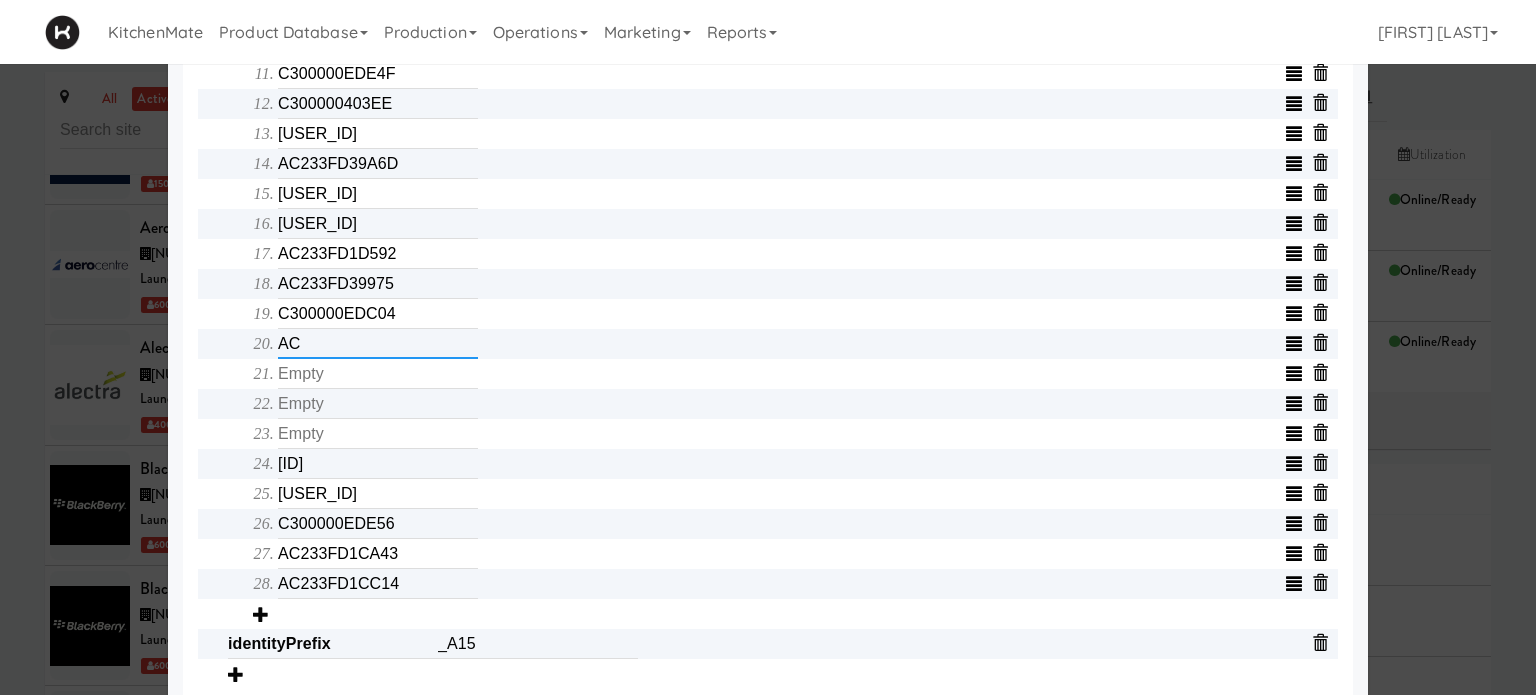 type on "A" 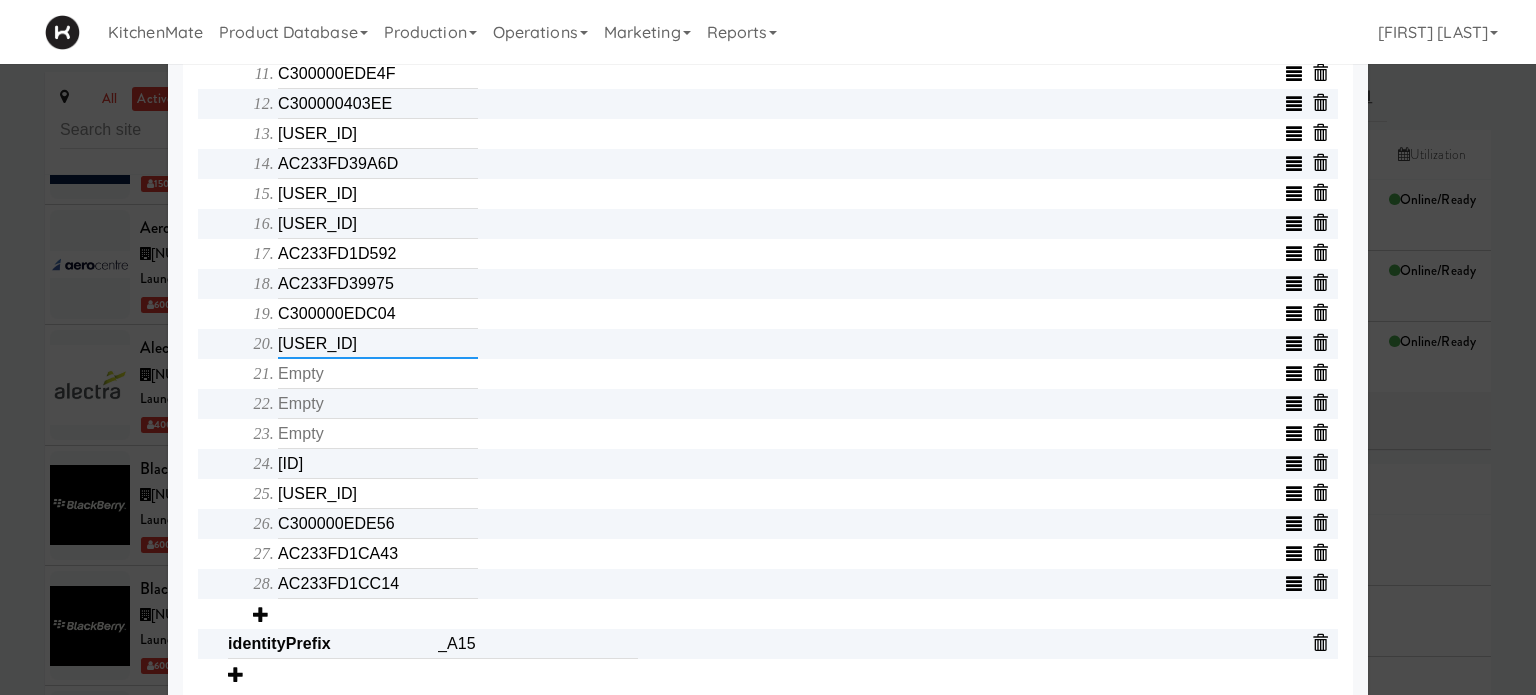 type on "[SERIAL]" 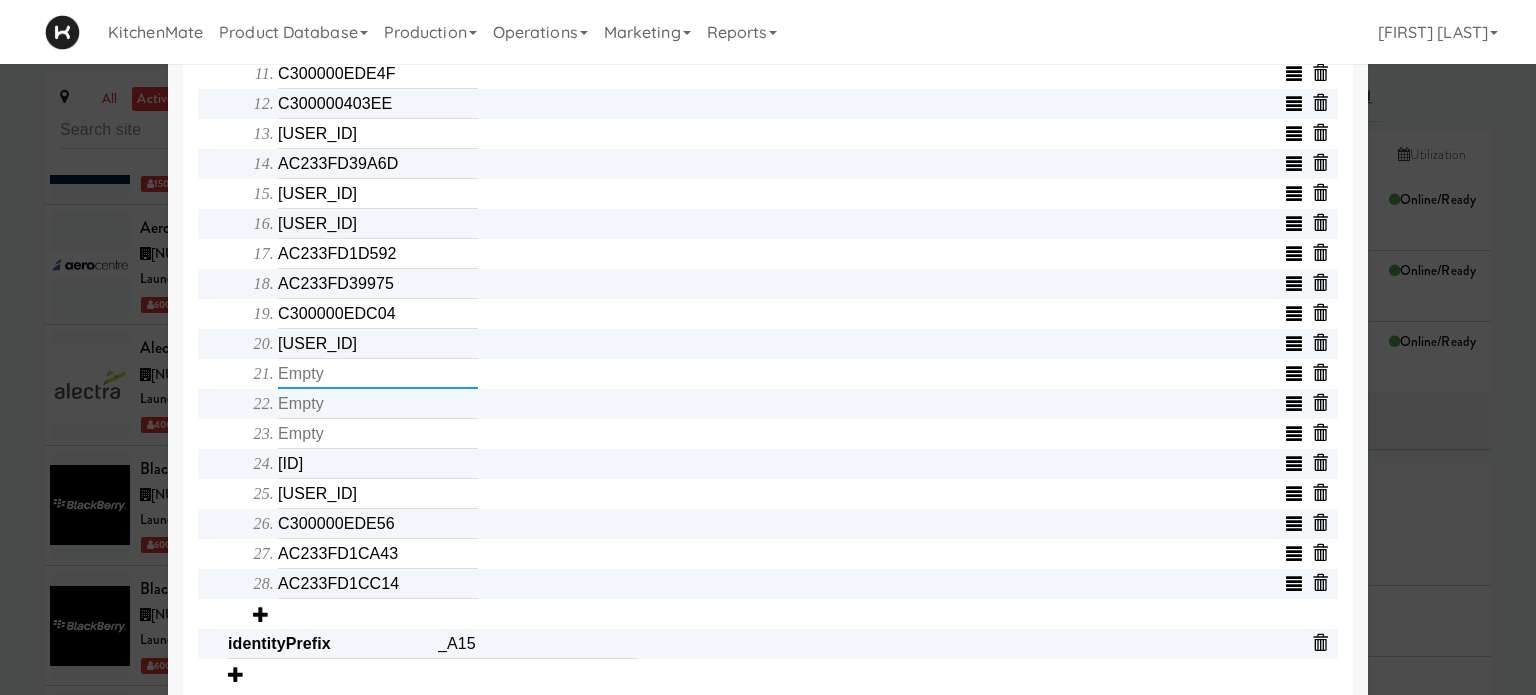 click at bounding box center (378, 374) 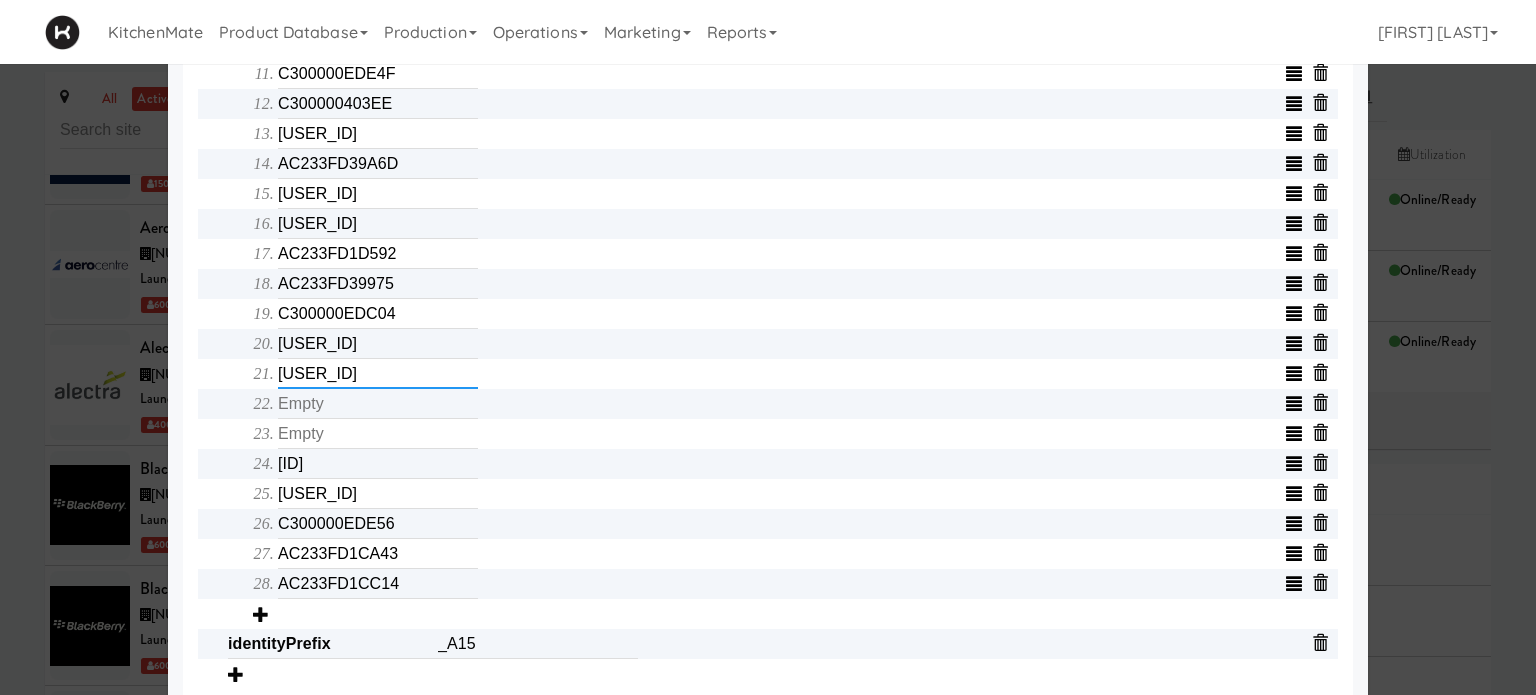 type on "[SERIAL]" 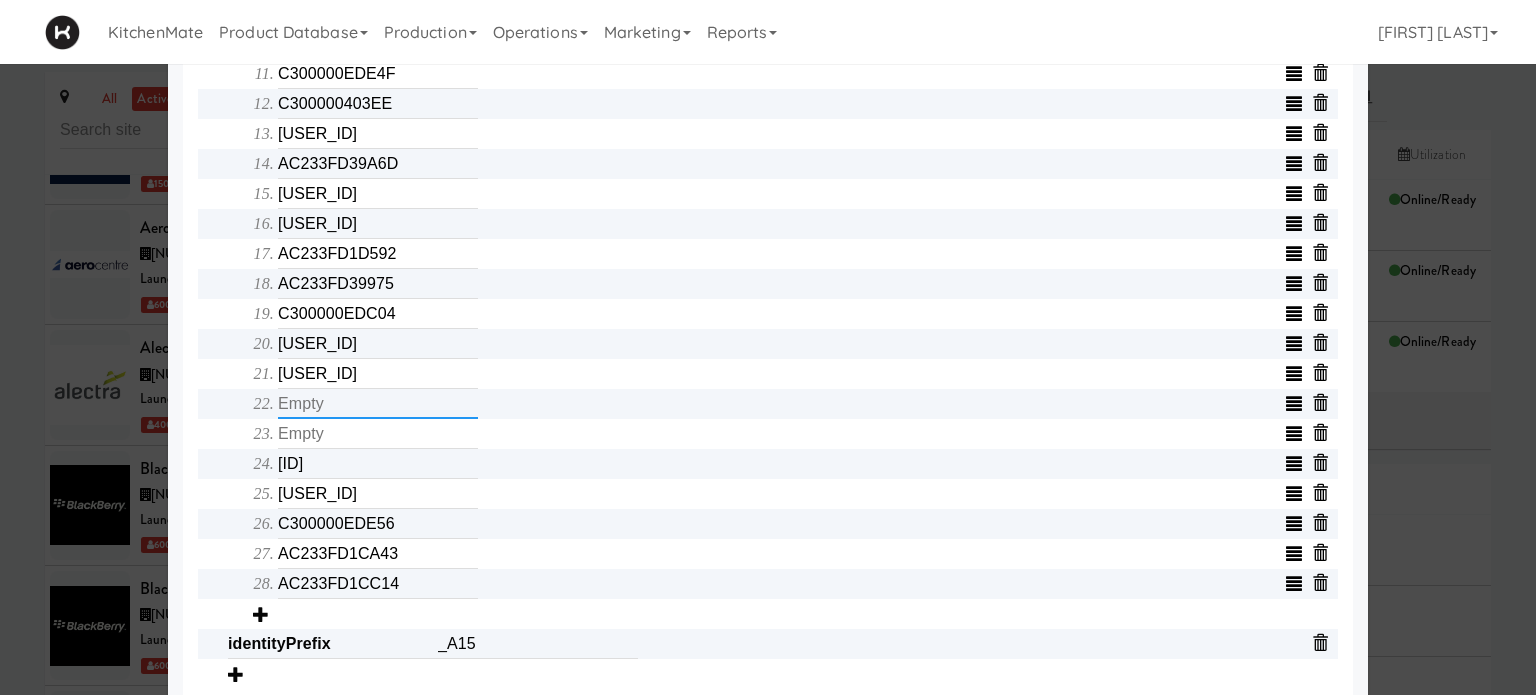 click at bounding box center [378, 404] 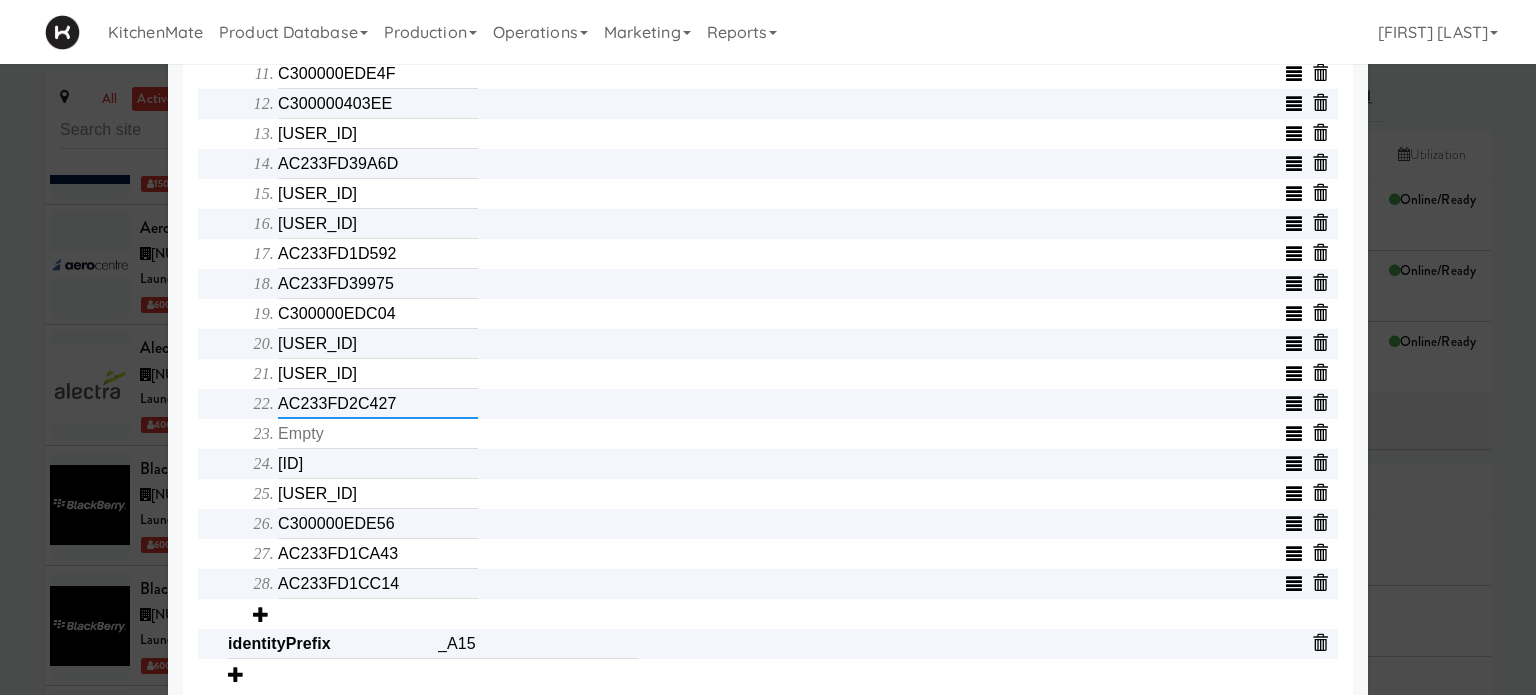 type on "[SERIAL]" 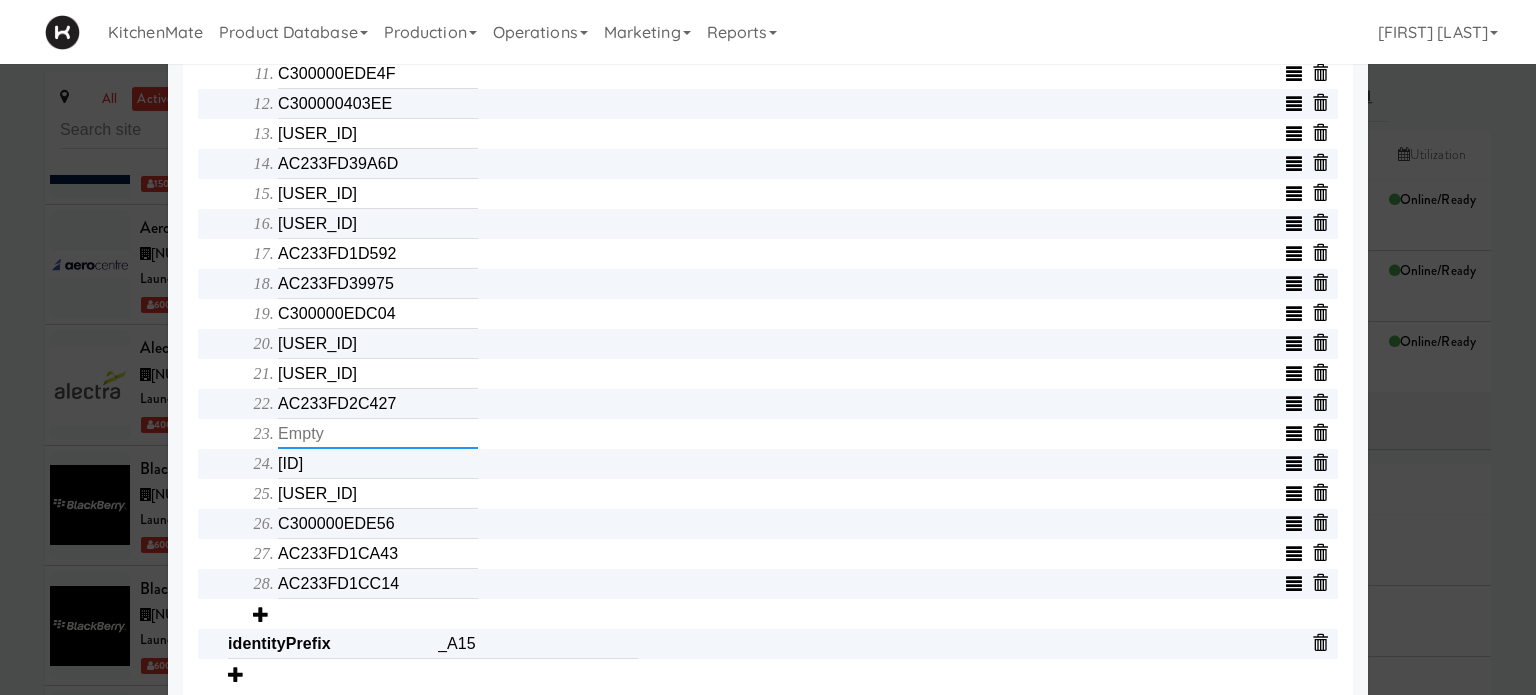 click at bounding box center [378, 434] 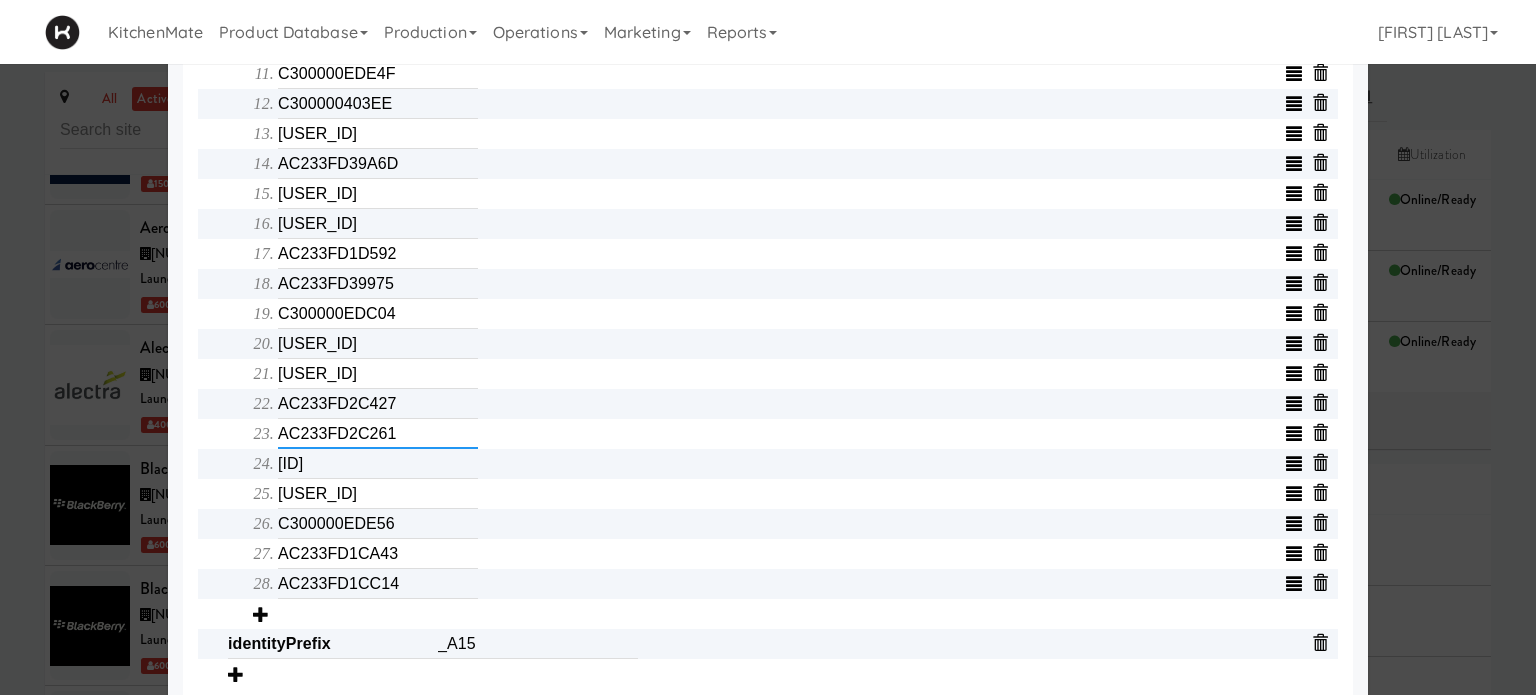 type on "AC233FD2C261" 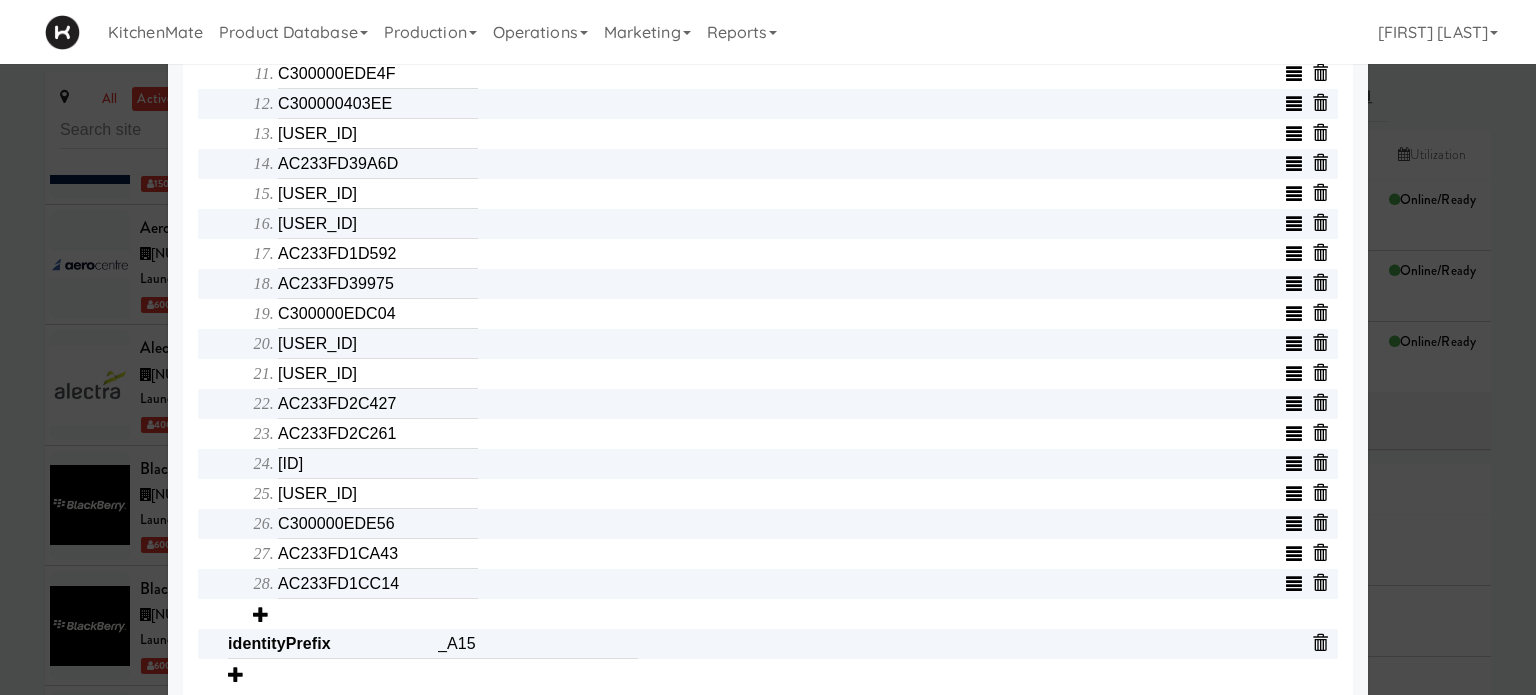 click on "Object serialNumber [SERIAL] identity templateId [SERIAL] minew_api_version _local_ip [IP_ADDRESS] _api layout [LAYOUT] removedCells splitTemplateId _mac [MAC_ADDRESS] emptyTemplateIds IP Address [IP_ADDRESS] AP PASSWORD Ap Password storeId [NUMBER] _cells_updated_with_discounts Array qrCodeRootUrl promoTemplateId cellCount [NUMBER] _wifi_version Gateway password wordBreak [NUMBER] showPrices cells Array [SERIAL] [SERIAL] [SERIAL] [SERIAL] [SERIAL] [SERIAL] [SERIAL] [SERIAL] [SERIAL] [SERIAL] [SERIAL] [SERIAL] [SERIAL] [SERIAL] [SERIAL] [SERIAL] [SERIAL] [SERIAL] [SERIAL] [SERIAL] [SERIAL] [SERIAL] [SERIAL] [SERIAL] [SERIAL] [SERIAL] [SERIAL] identityPrefix _A15 Save" at bounding box center (768, -58) 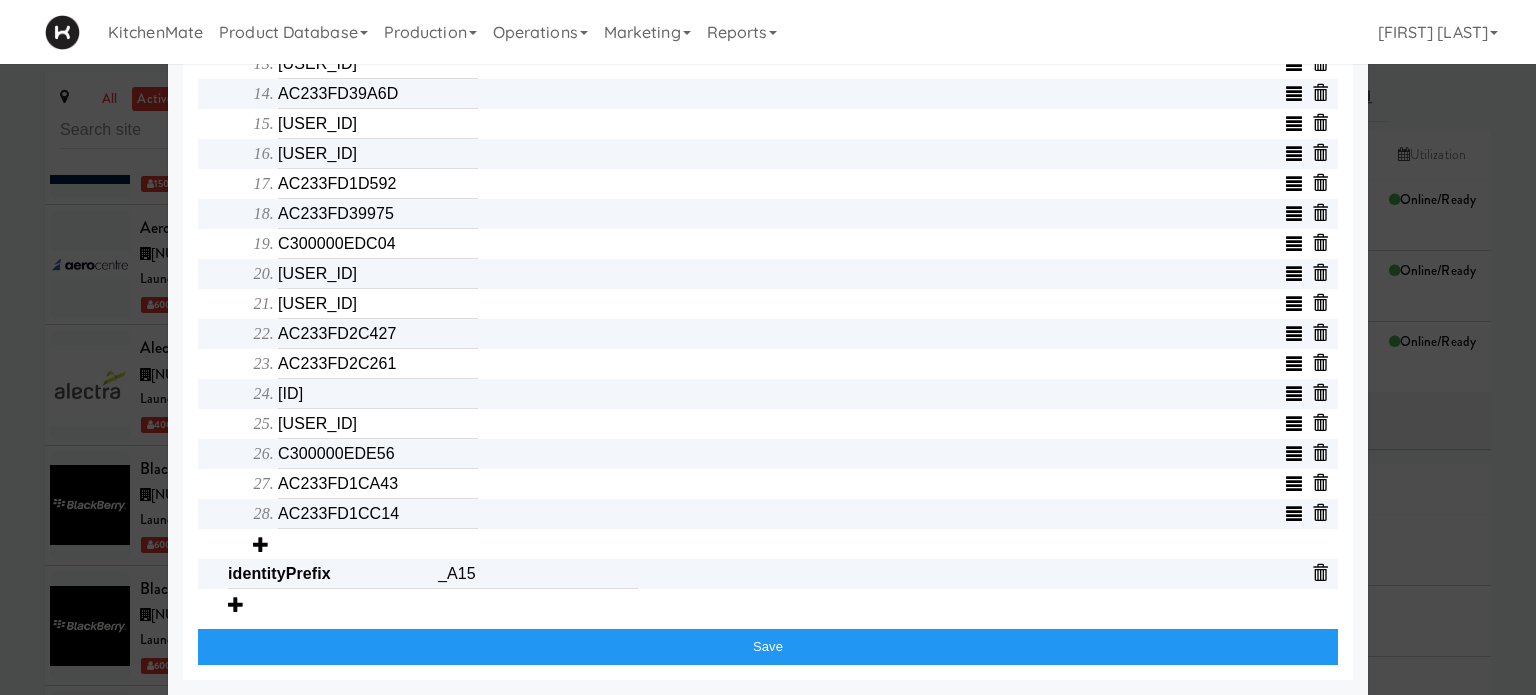 scroll, scrollTop: 1149, scrollLeft: 0, axis: vertical 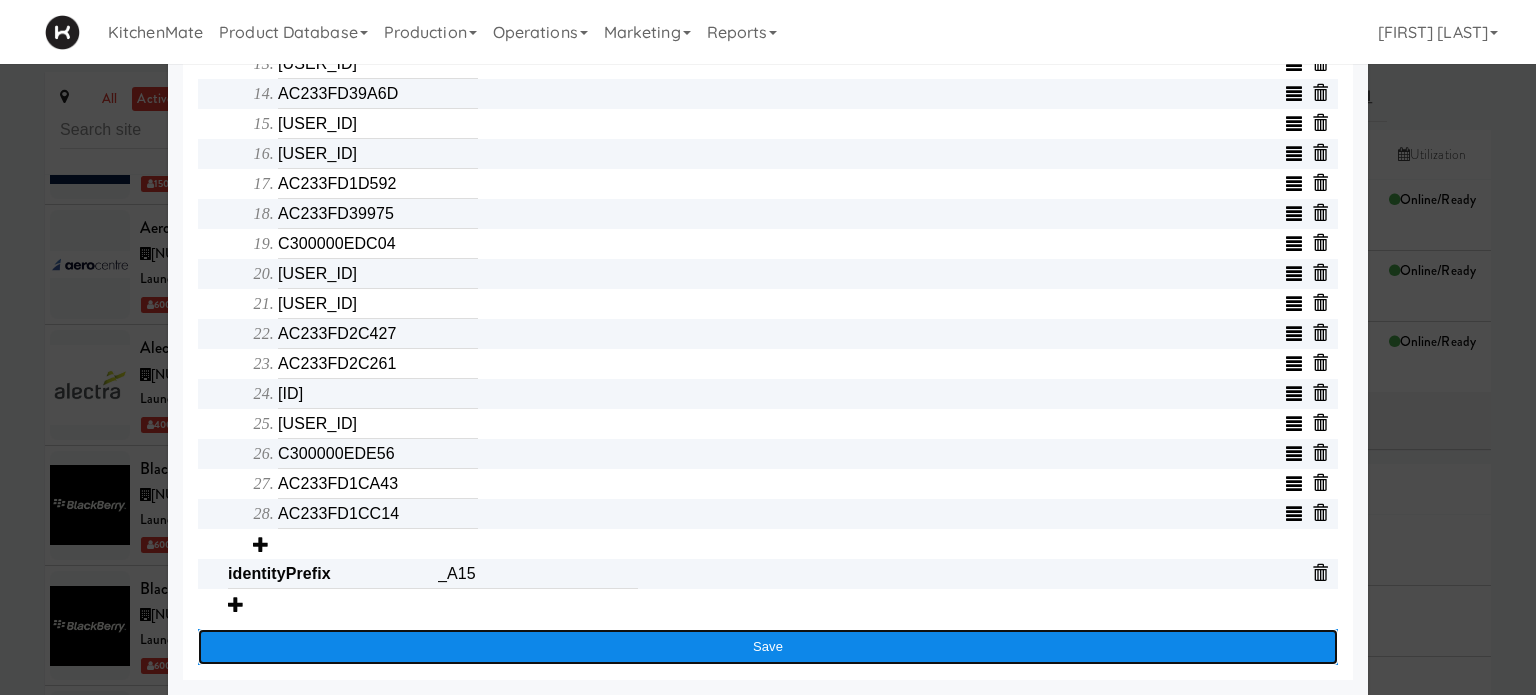 click on "Save" at bounding box center (768, 647) 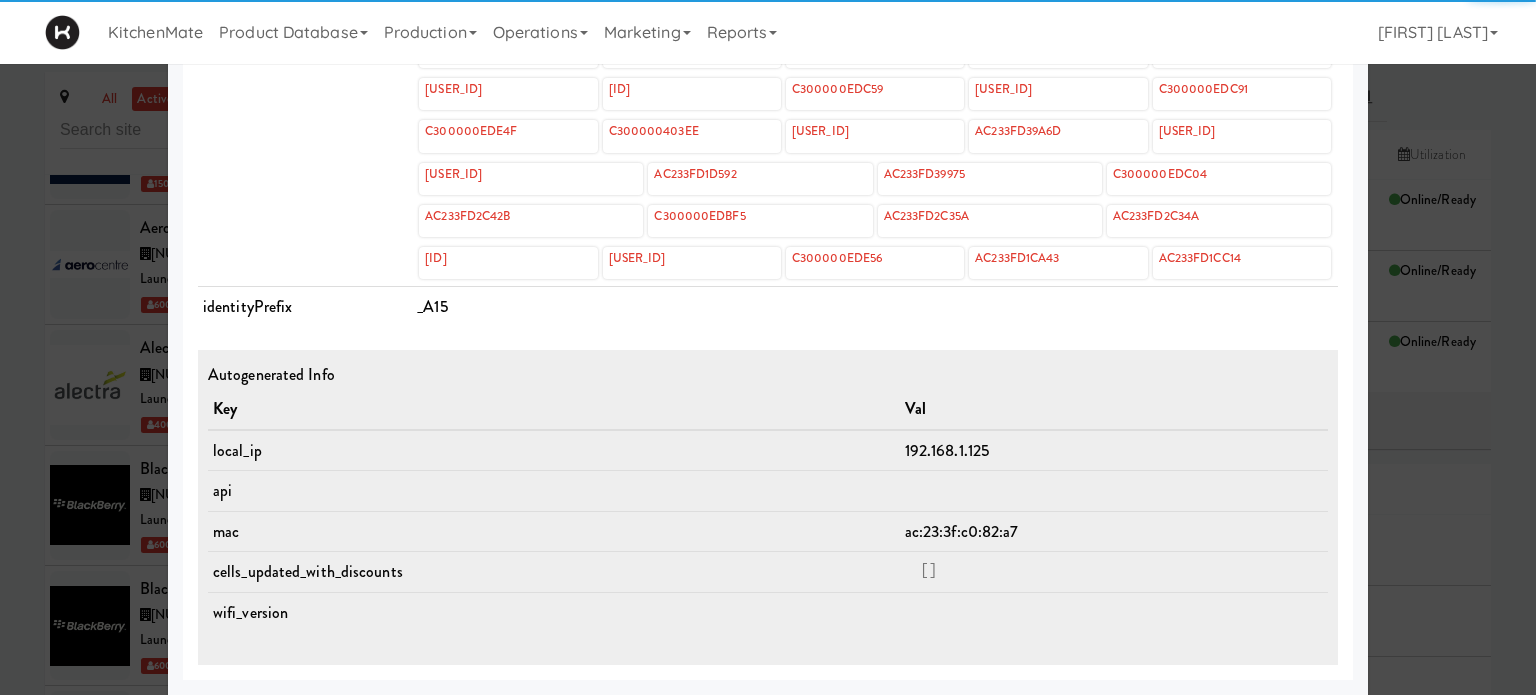 scroll, scrollTop: 954, scrollLeft: 0, axis: vertical 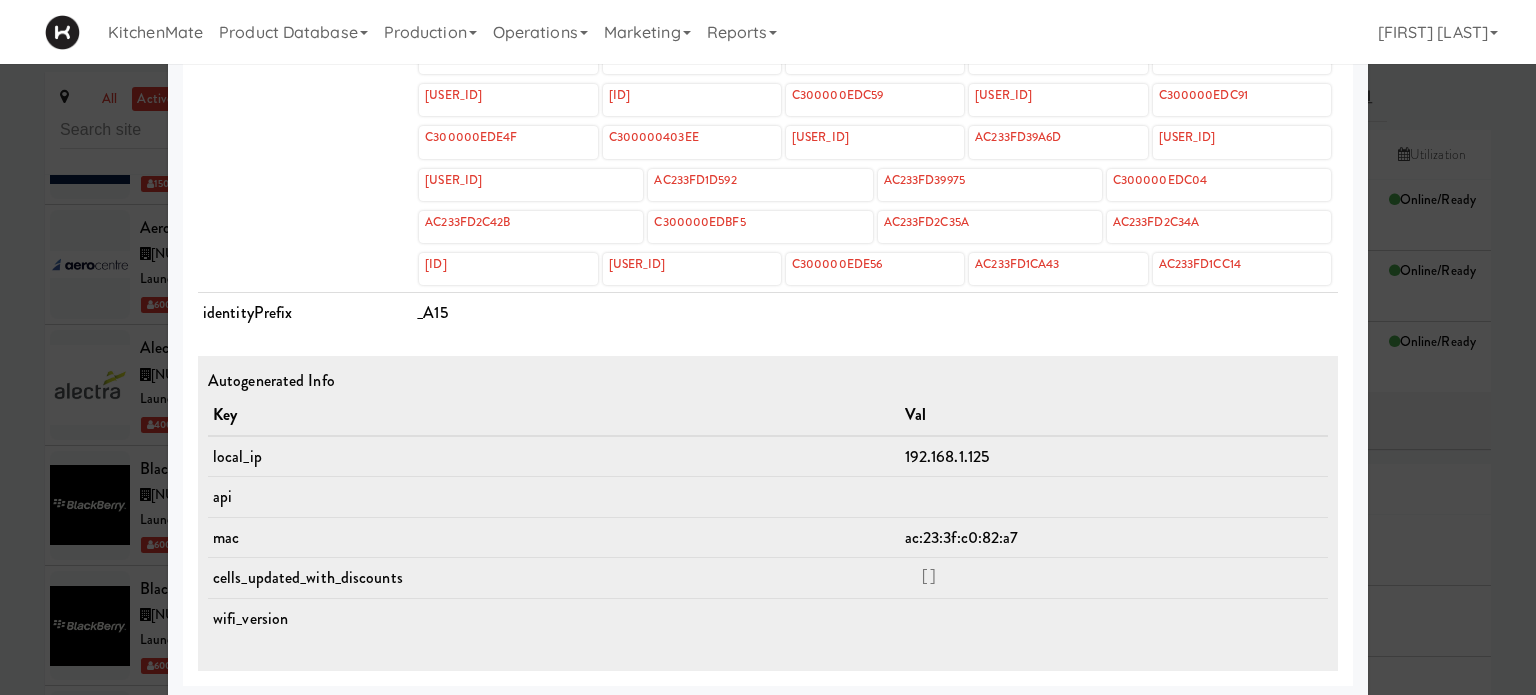 click on "_A15" at bounding box center (875, 313) 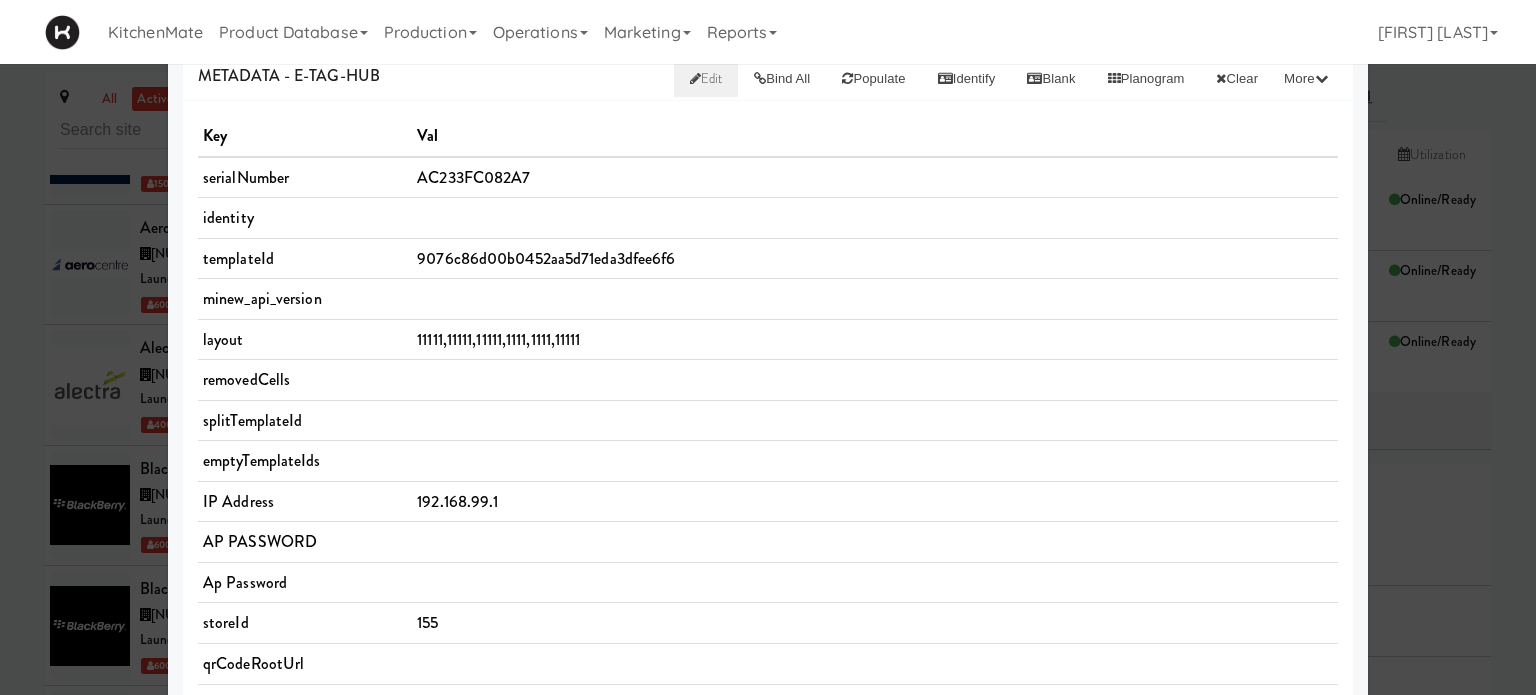 scroll, scrollTop: 0, scrollLeft: 0, axis: both 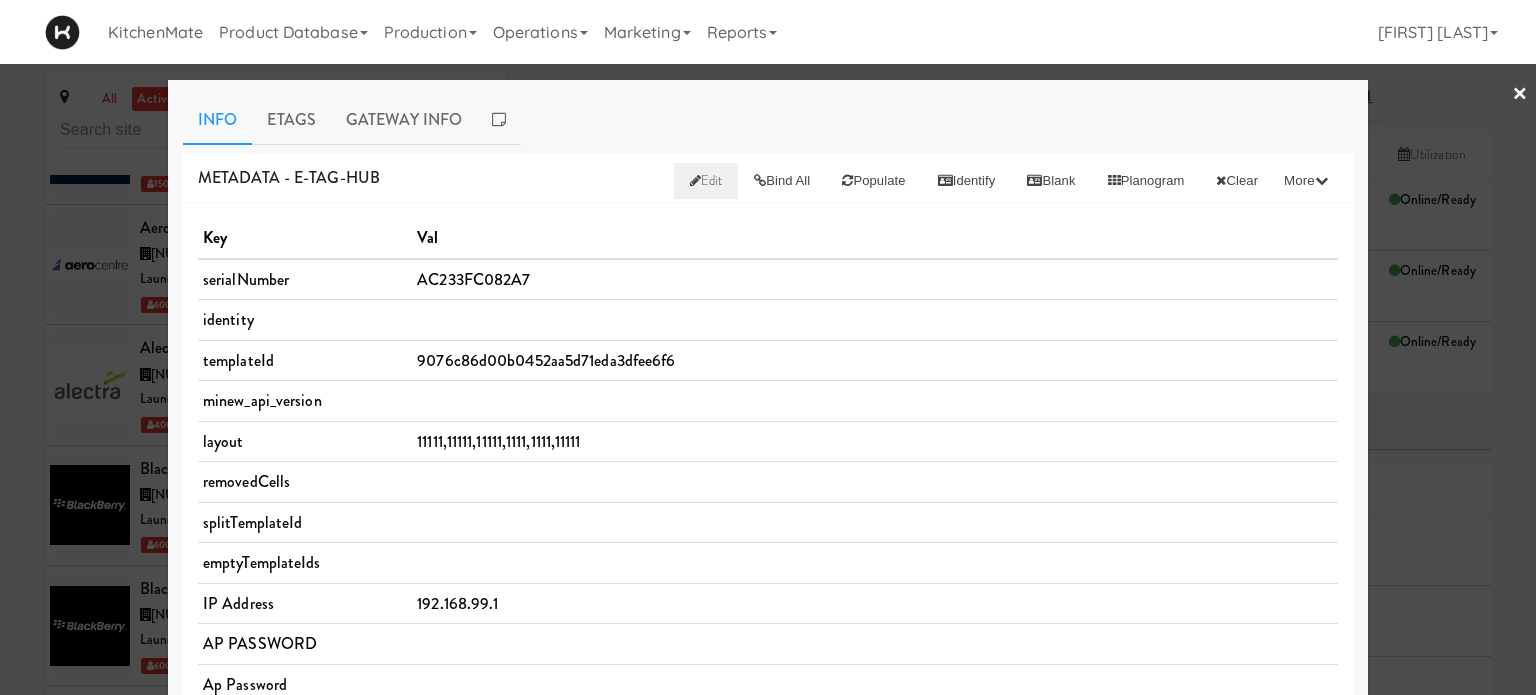click on "×" at bounding box center [1520, 95] 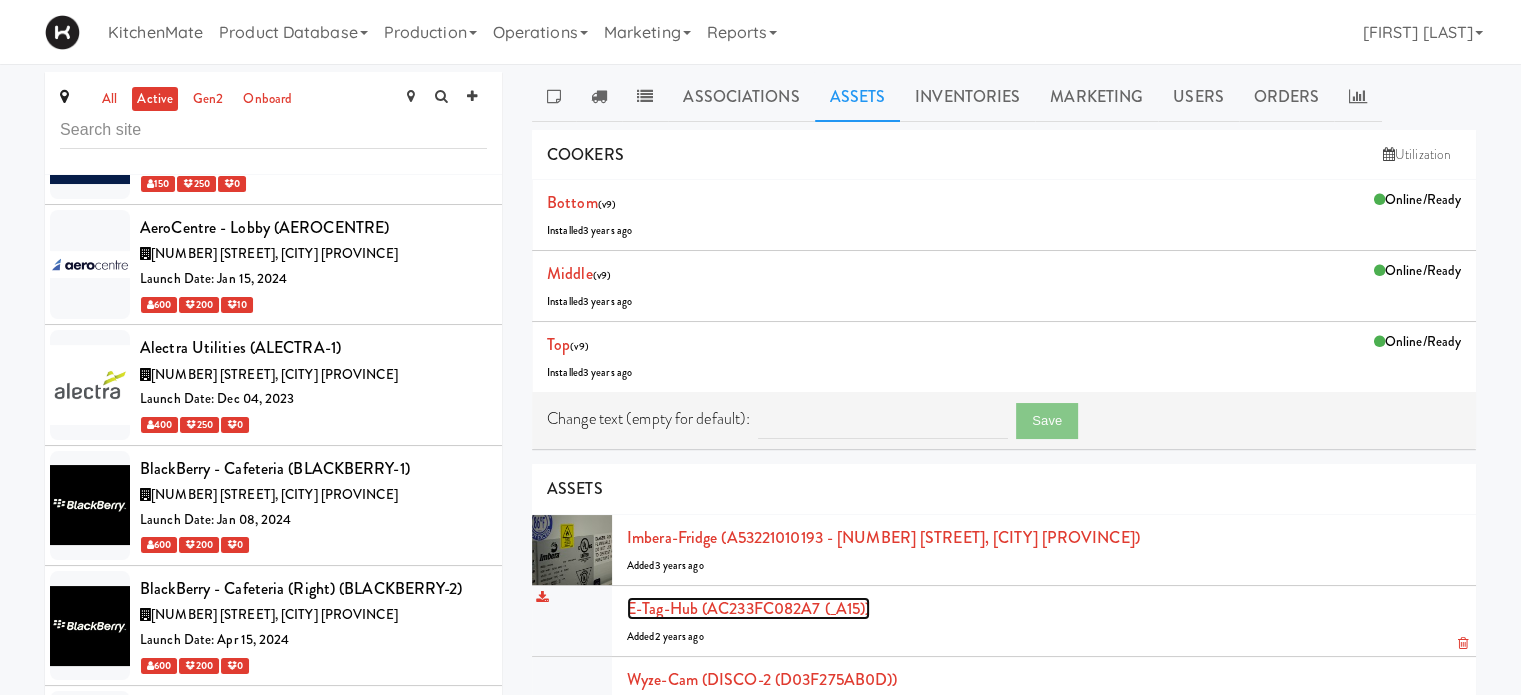 click on "E-tag-hub (AC233FC082A7 (_A15))" at bounding box center (748, 608) 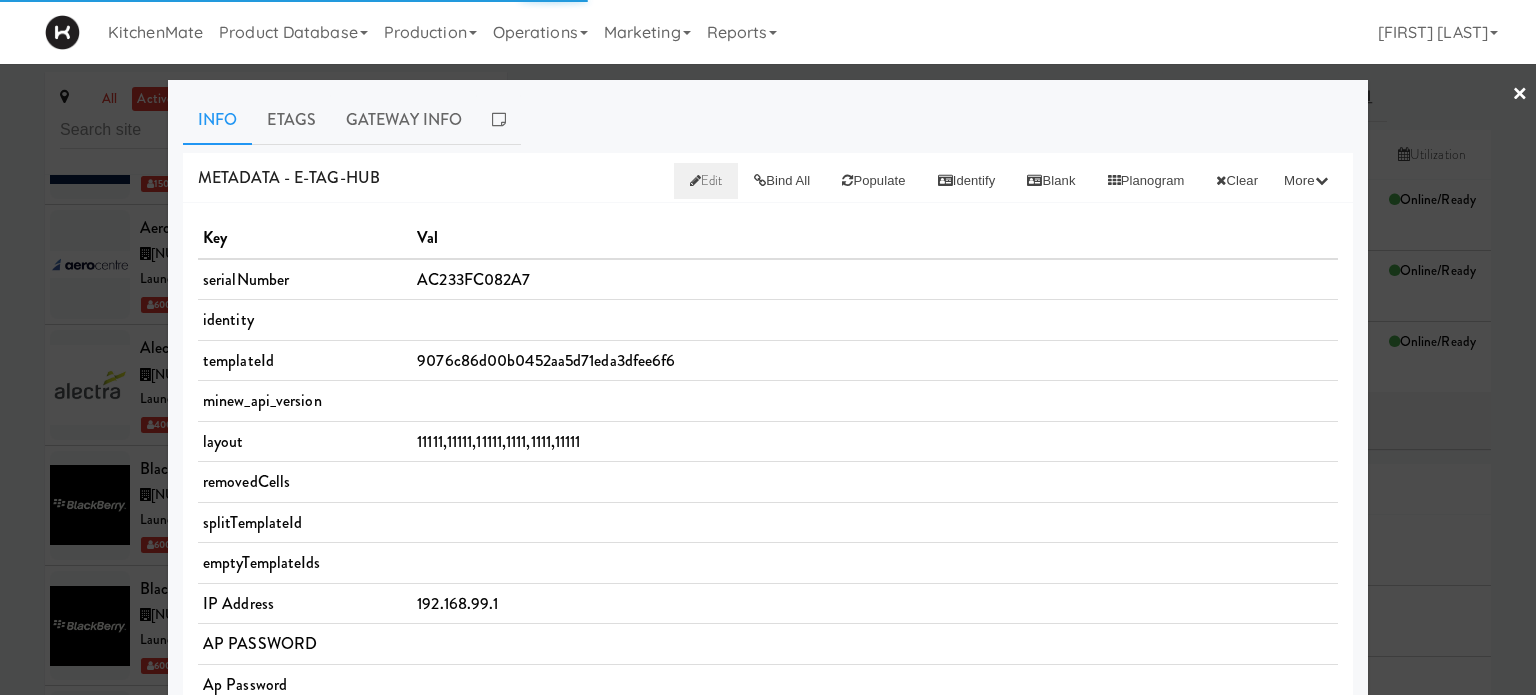 click on "Edit" at bounding box center [706, 180] 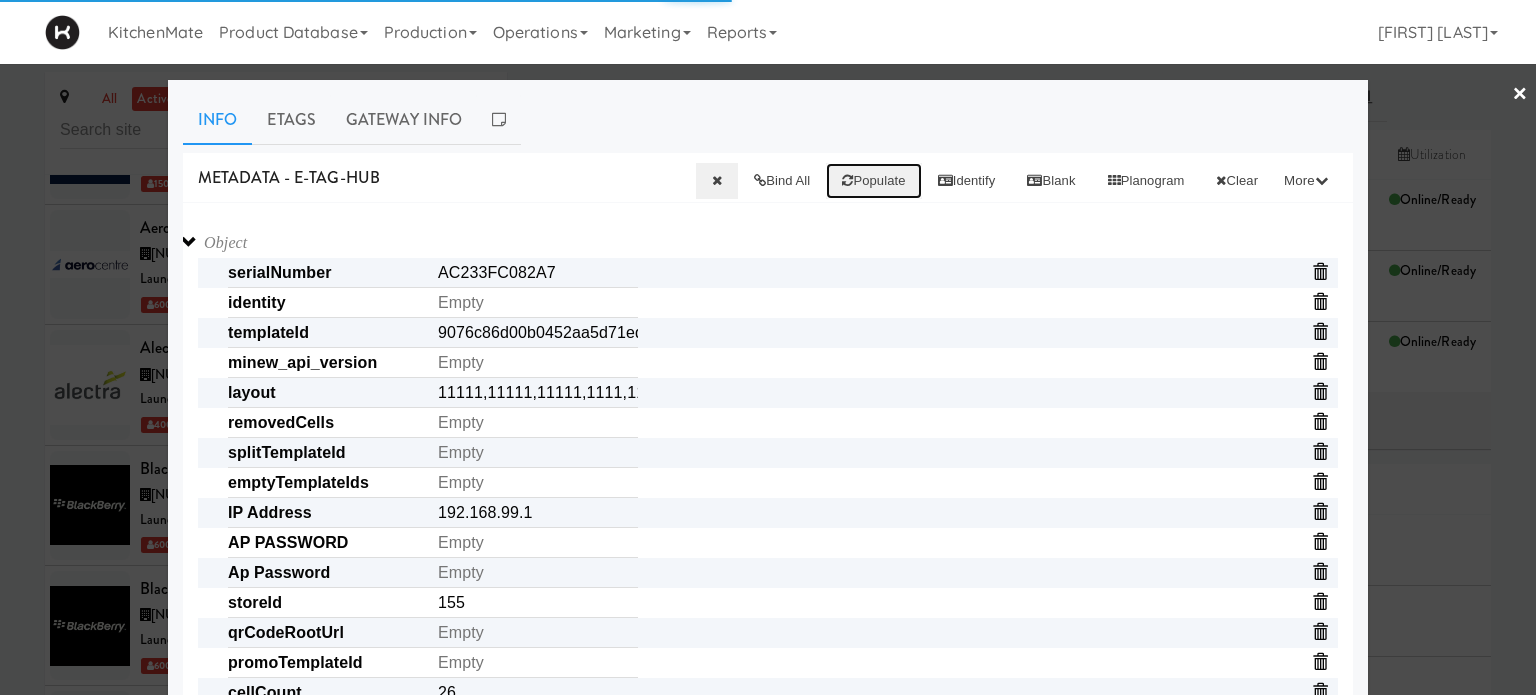 click on "Populate" at bounding box center (873, 181) 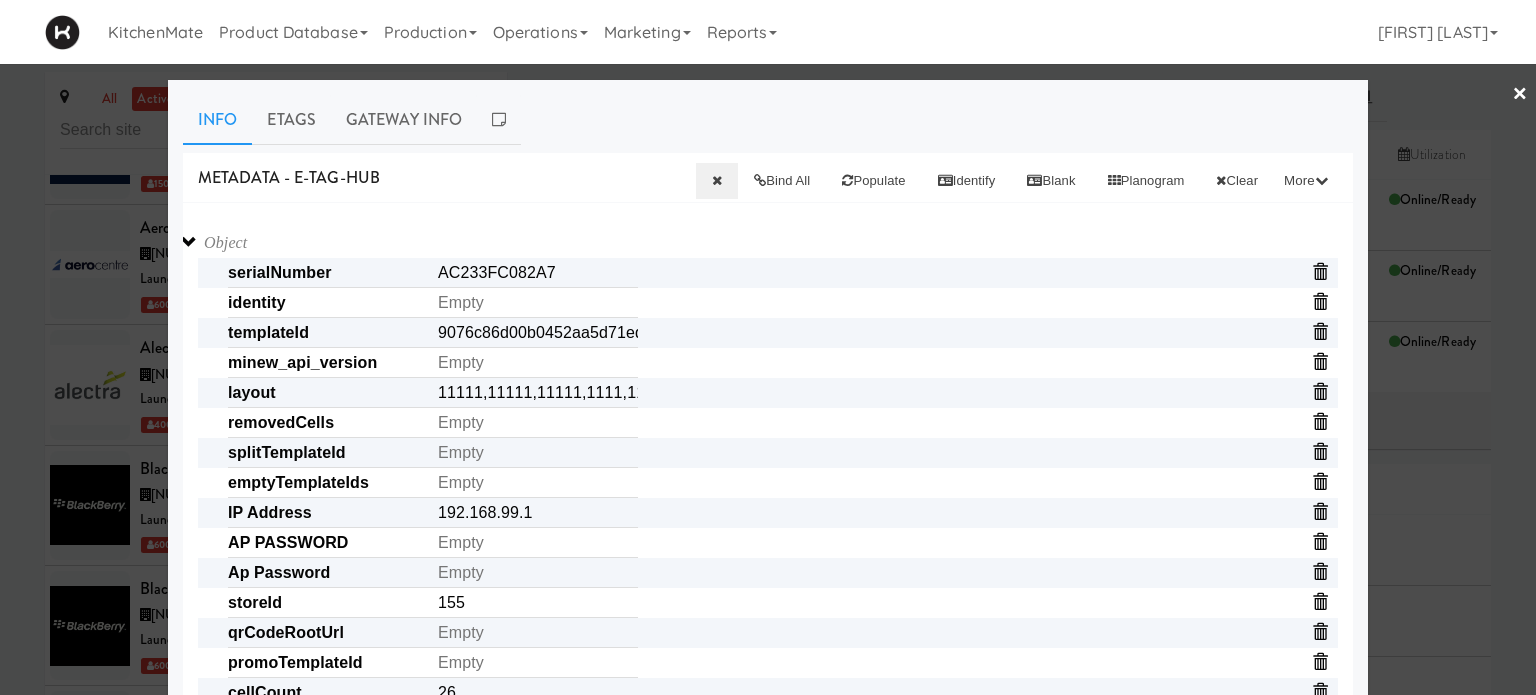 click on "Toggle navigation KitchenMate Product Database     Ingredients    Ingredient Types    Suppliers    Recipes	    Recipe Types    Products    Pod Layouts    Step Templates Production     Menus    Manufacturers    Inventory Plans    Routing    Deliveries  Delivery Planner Operations     Sites    Companies    Operators    Tablets  Towers  Cabinets    Mates    Assets Marketing  Reports  Reviews Requests Payouts Invoices Orders Meals Deliveries Returns Trial Requests Mate Notes Account Notes Site Reports Annotations Clint Vincent Jason Reyes
Logged in as  clintvin2694 Logout" at bounding box center [768, 32] 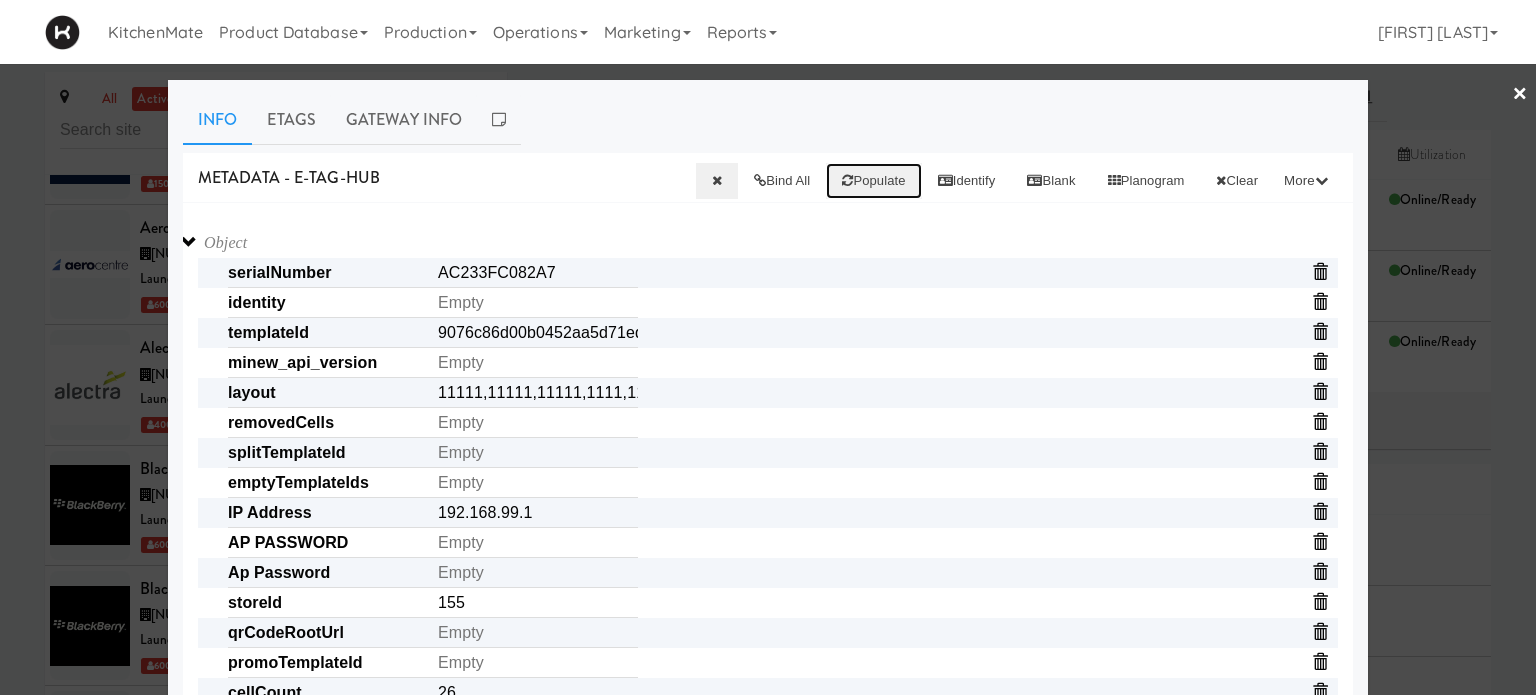 click on "Populate" at bounding box center [873, 181] 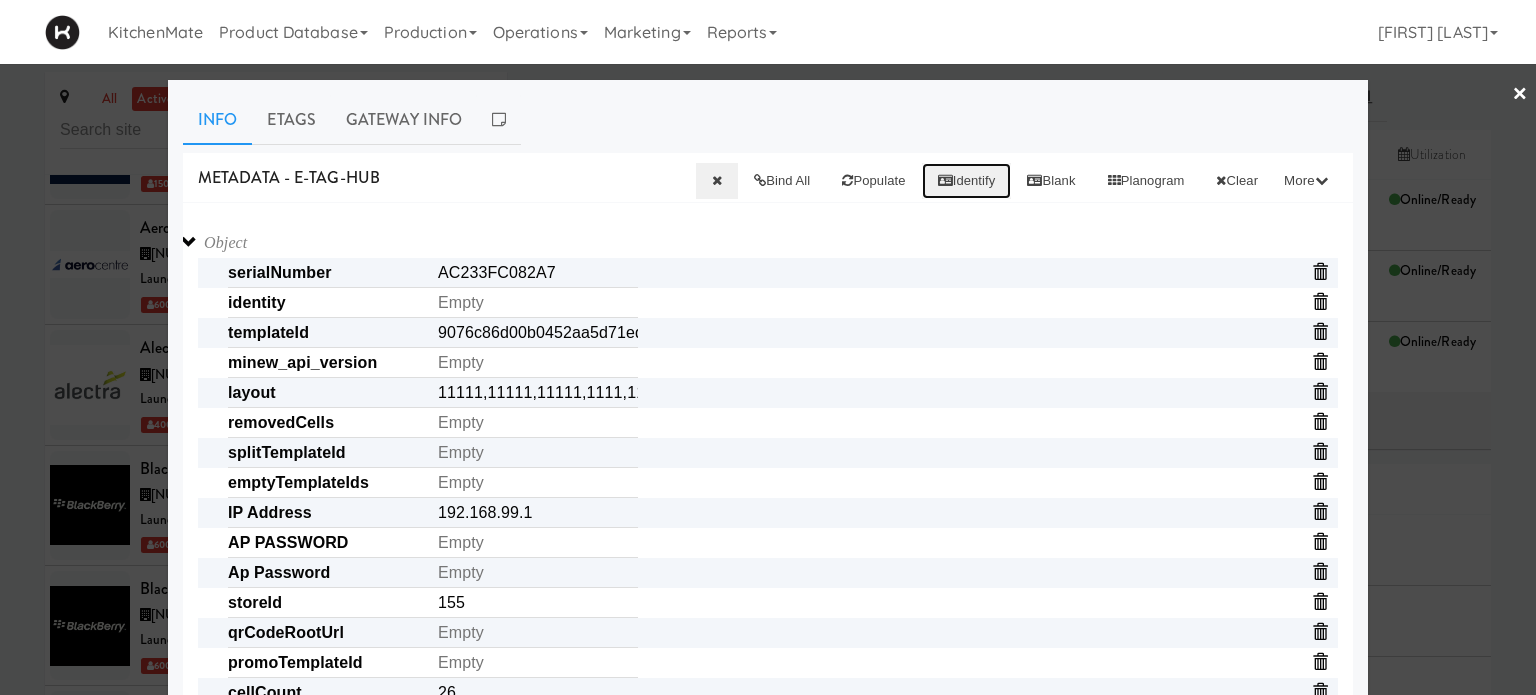 click on "Identify" at bounding box center [967, 181] 